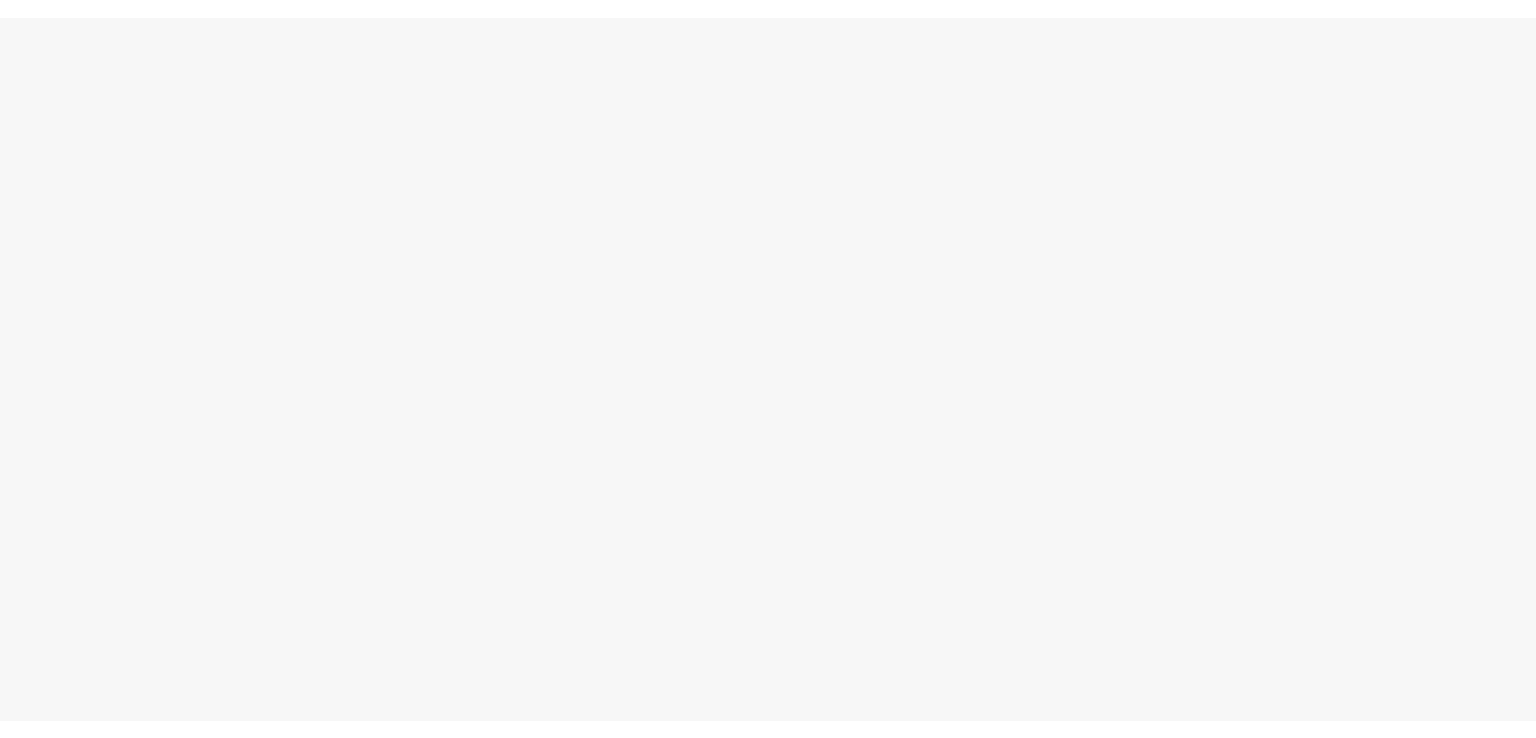 scroll, scrollTop: 0, scrollLeft: 0, axis: both 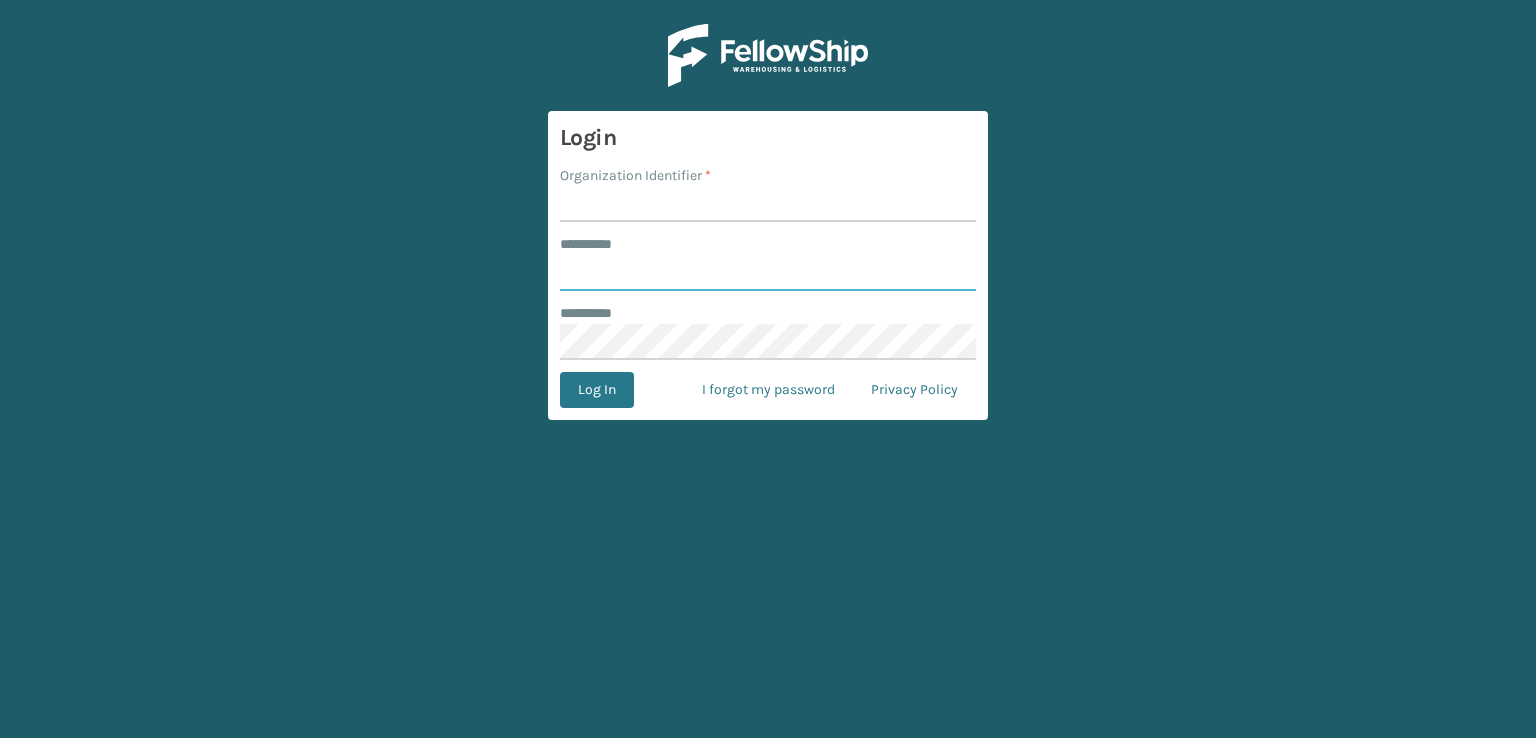 type on "***" 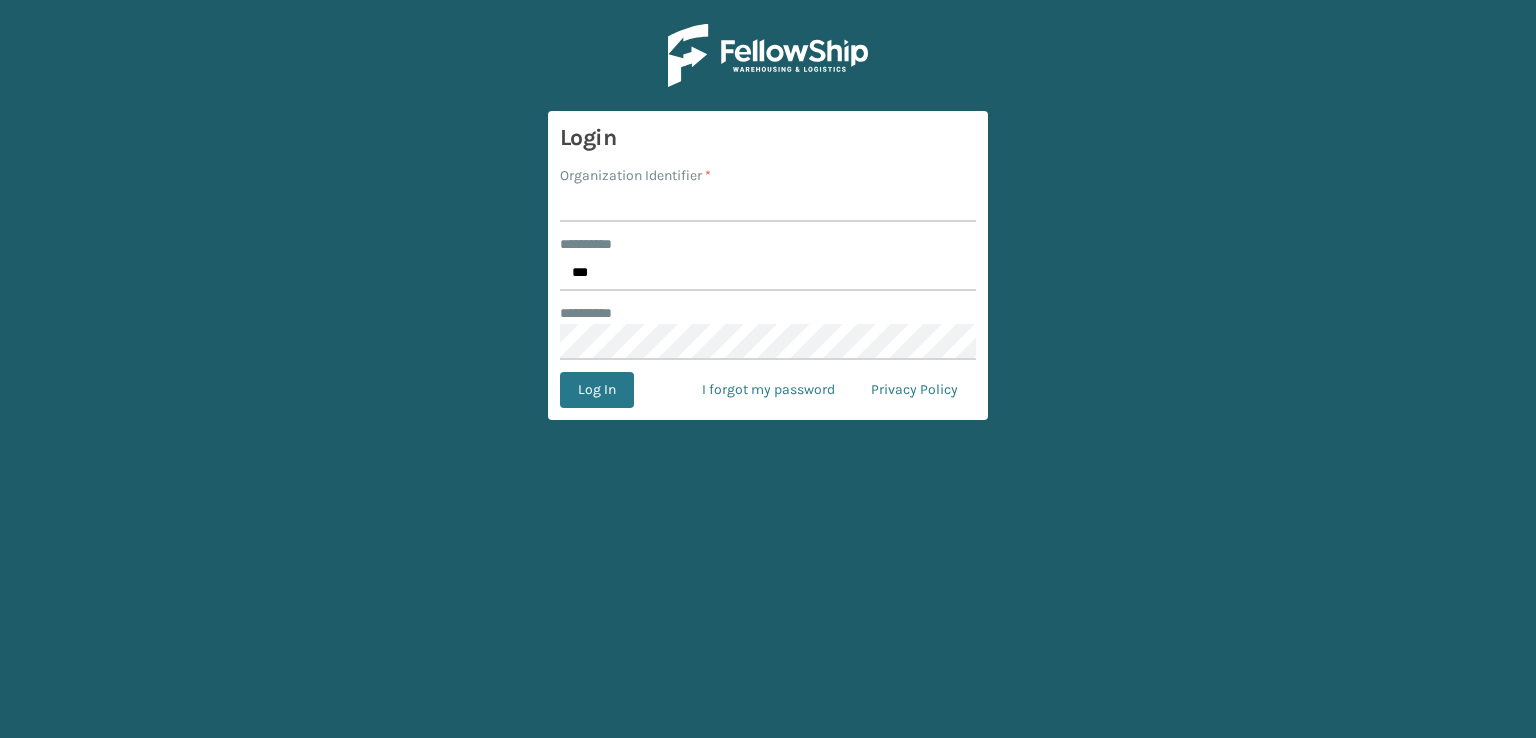 click on "Organization Identifier   *" at bounding box center [768, 204] 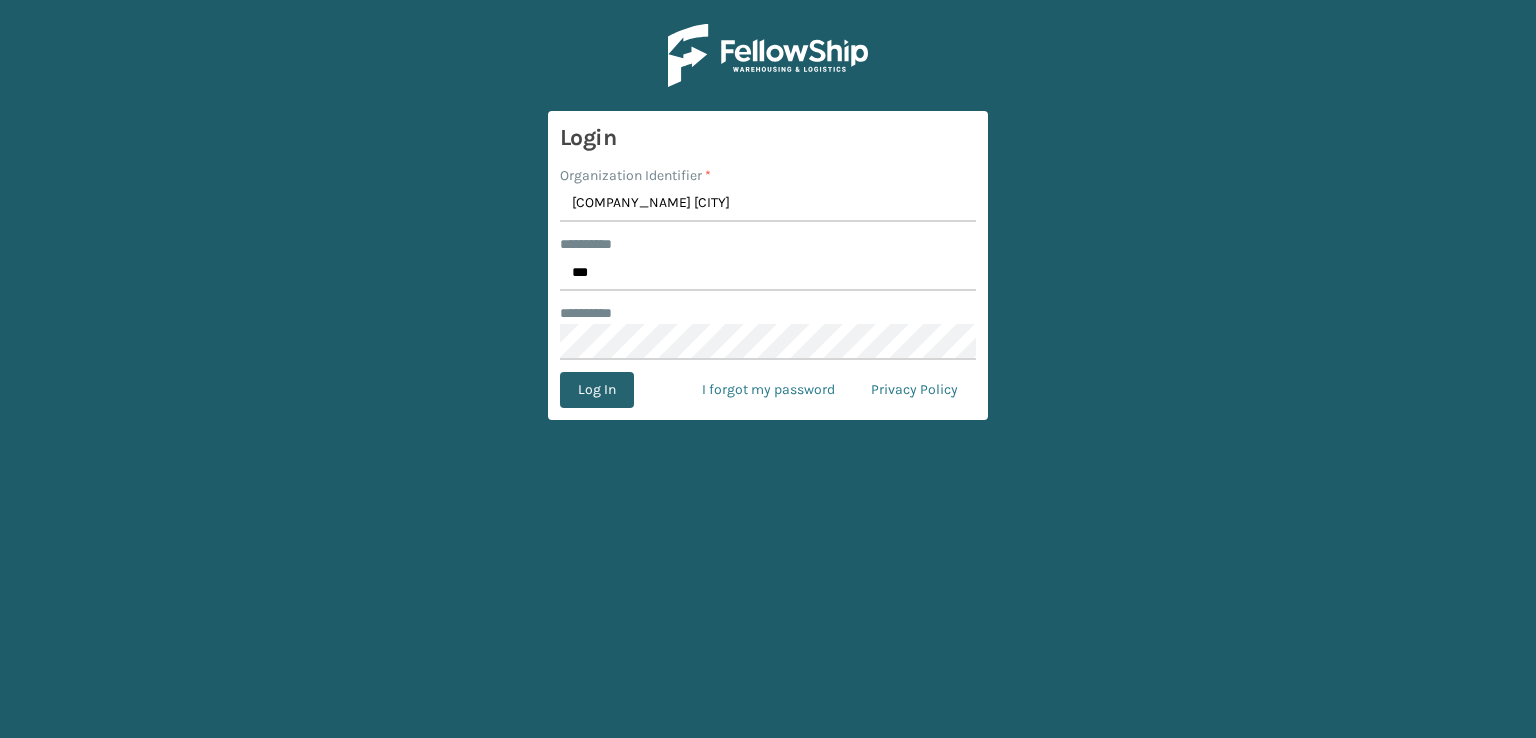 click on "Log In" at bounding box center (597, 390) 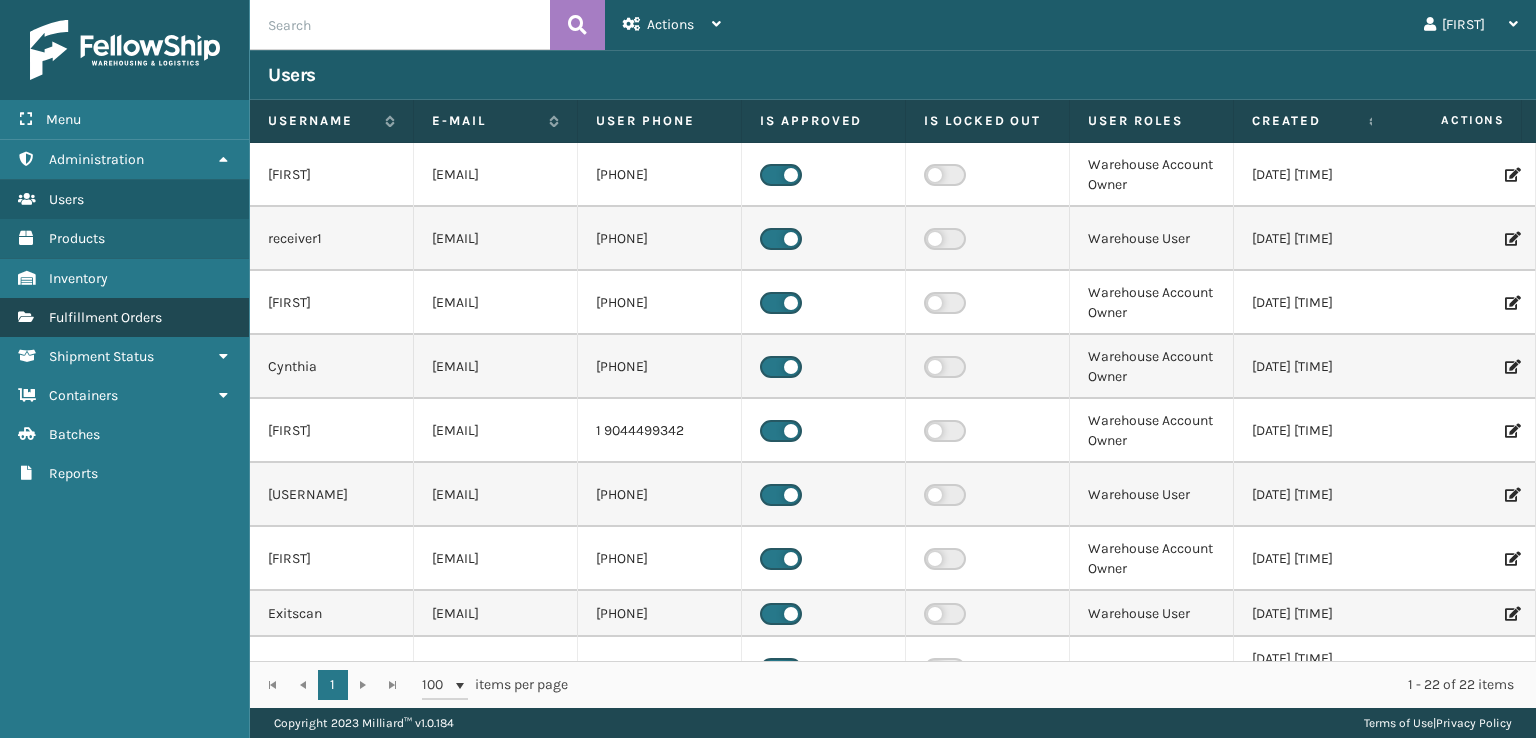 click on "Fulfillment Orders" at bounding box center [124, 317] 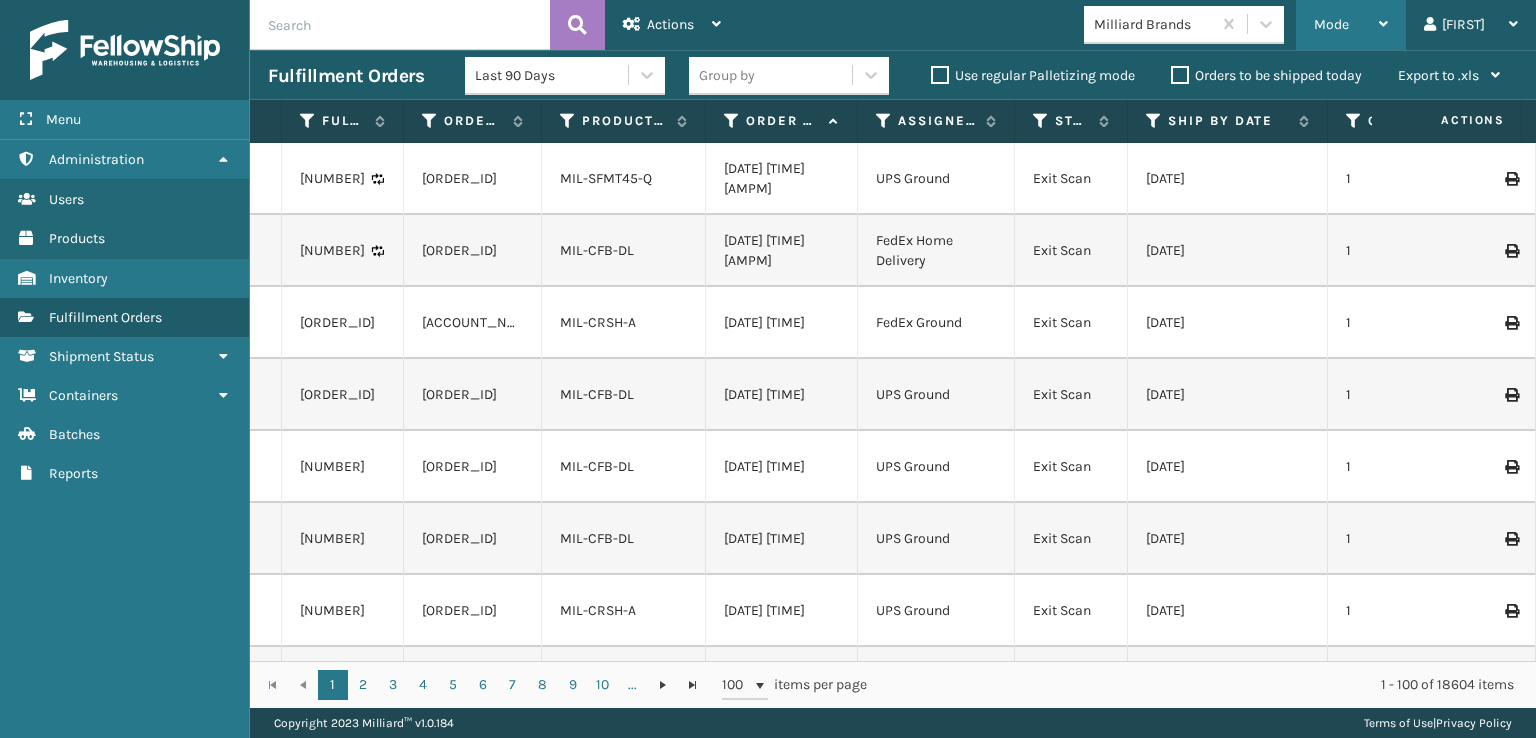 click on "Mode" at bounding box center [1351, 25] 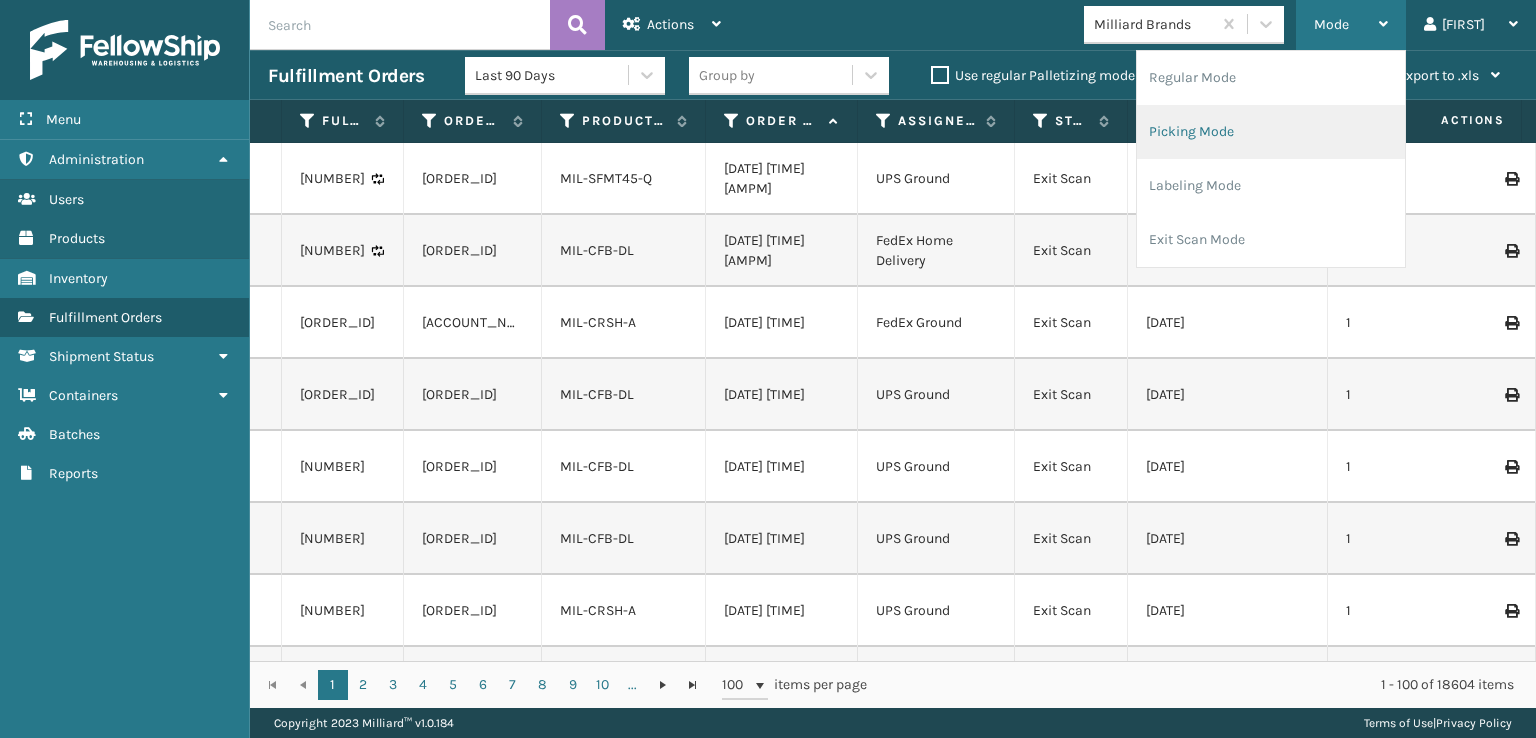 click on "Picking Mode" at bounding box center (1271, 132) 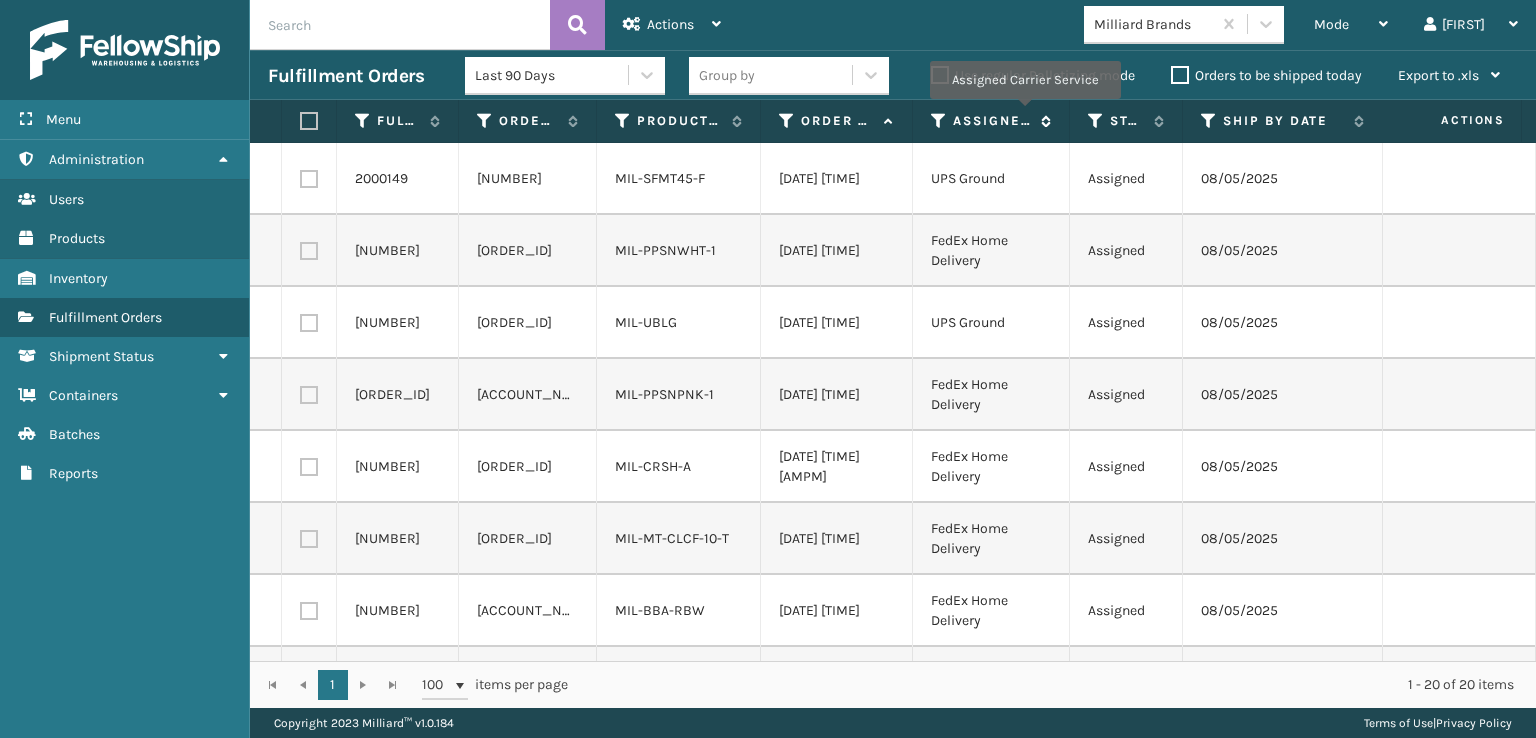 click on "Assigned Carrier Service" at bounding box center [992, 121] 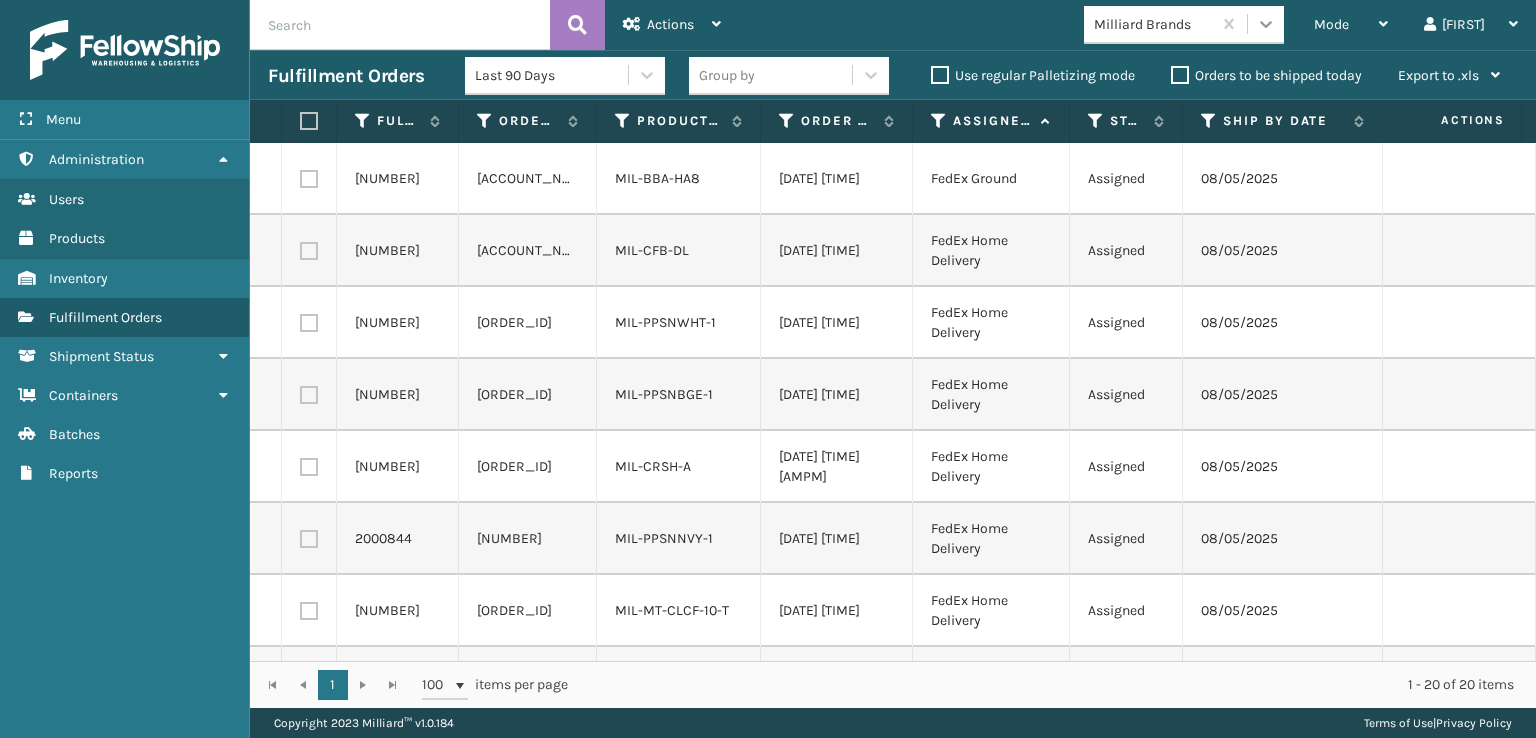 click at bounding box center (1266, 24) 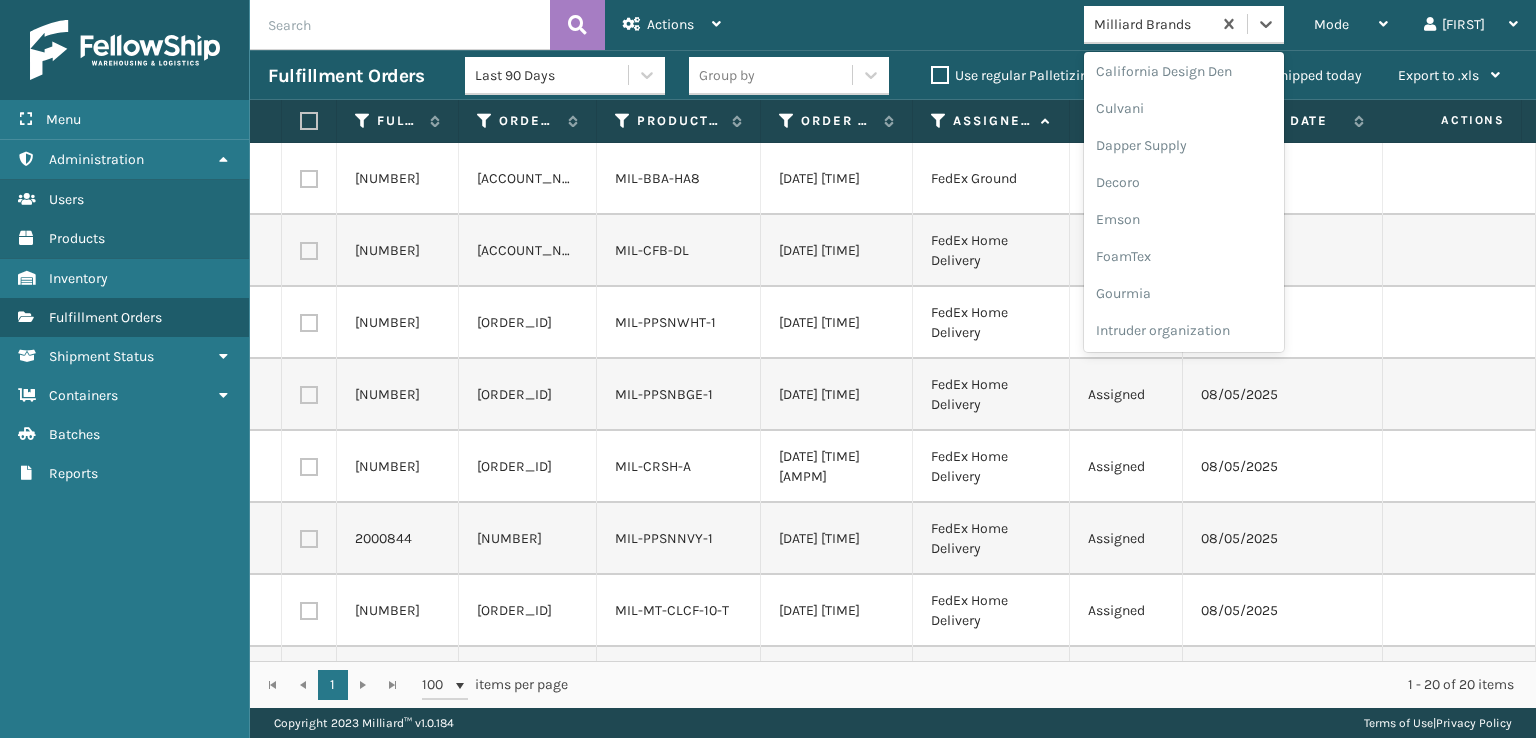 scroll, scrollTop: 300, scrollLeft: 0, axis: vertical 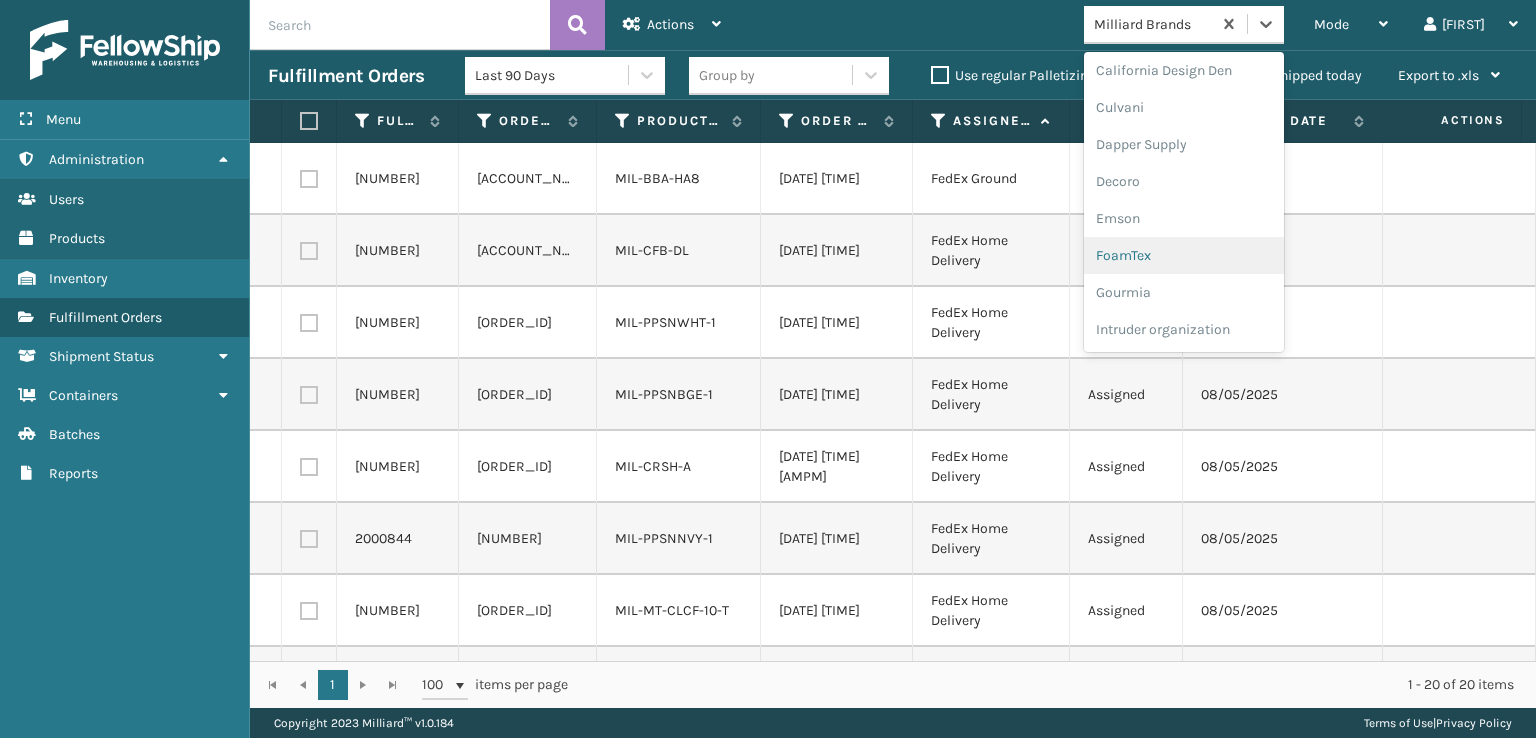 click on "FoamTex" at bounding box center [1184, 255] 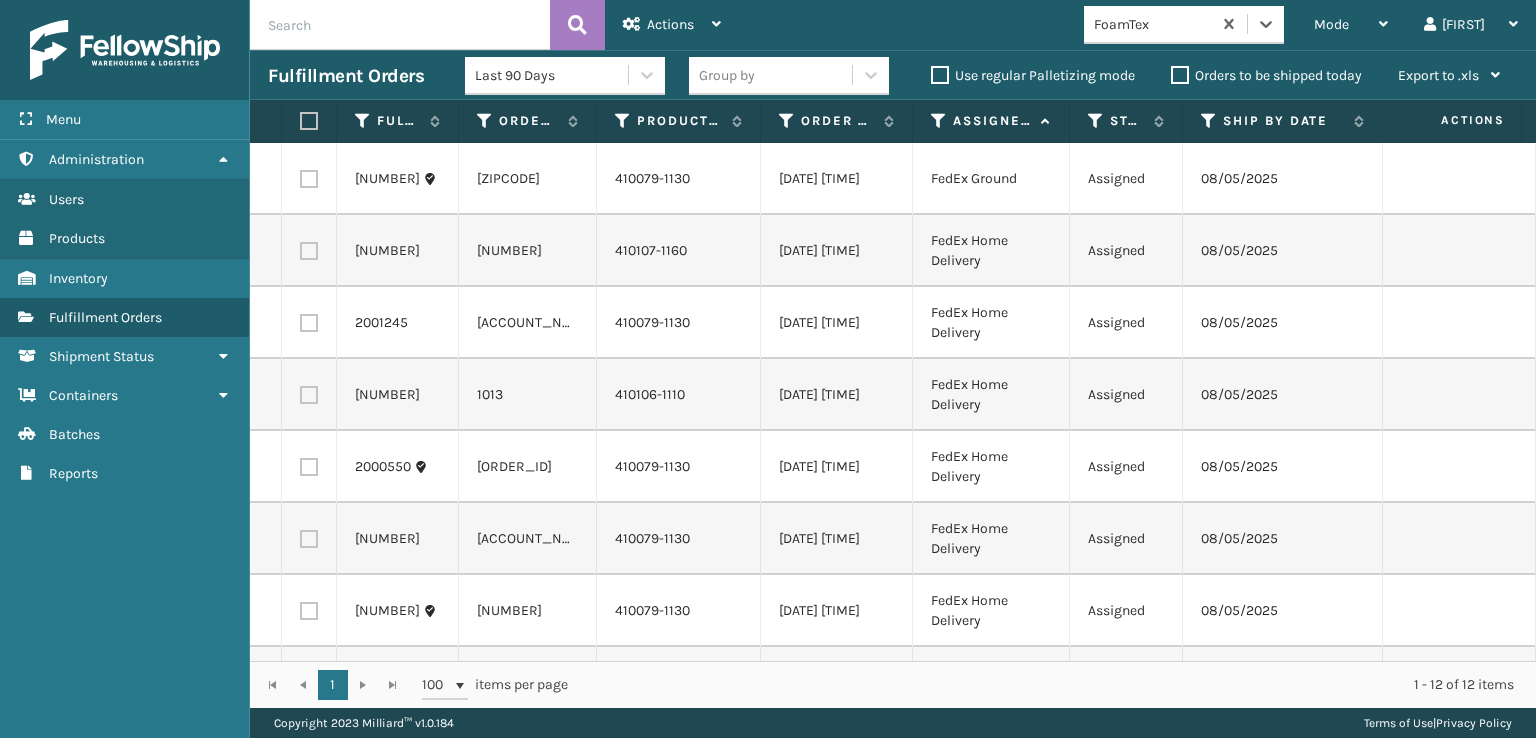 click at bounding box center [309, 121] 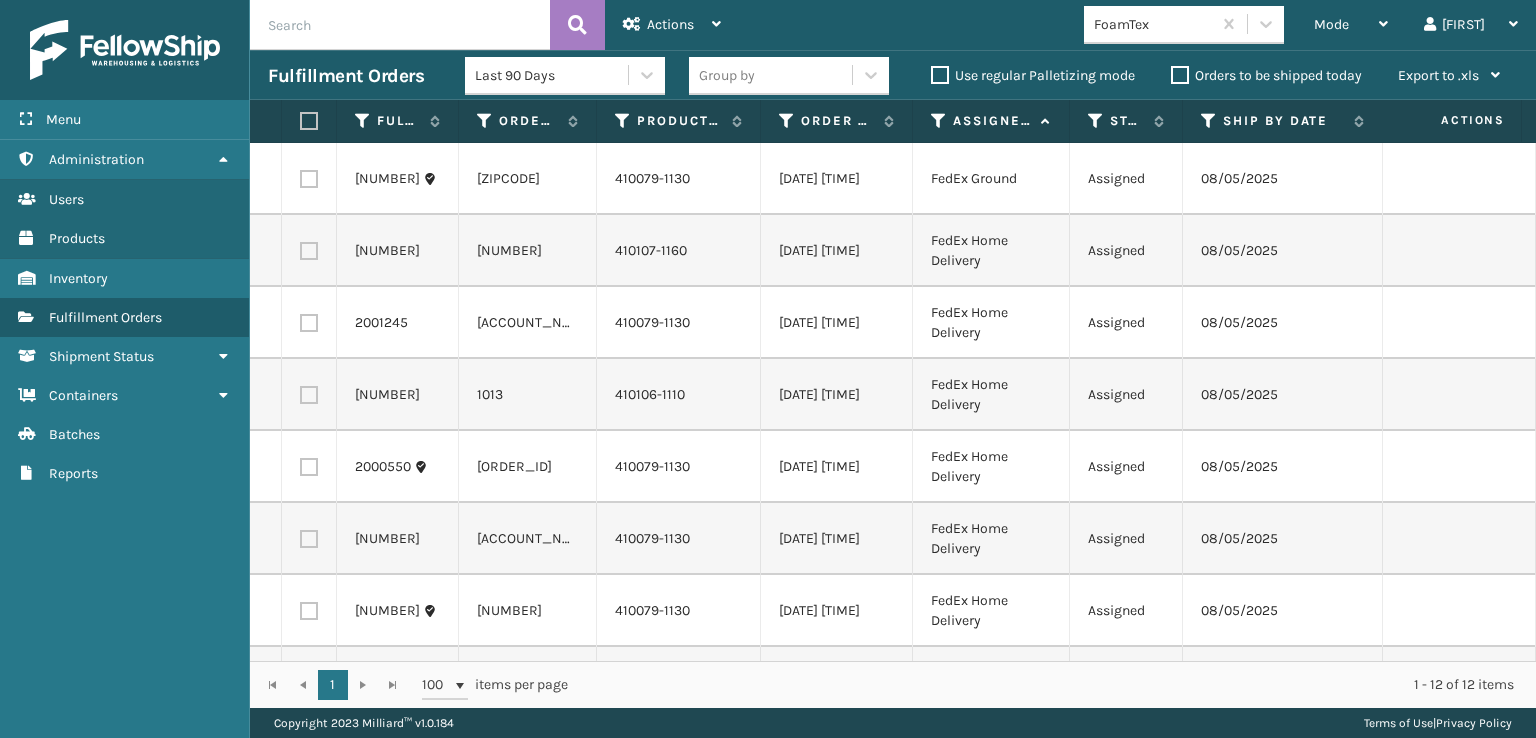 click at bounding box center (309, 121) 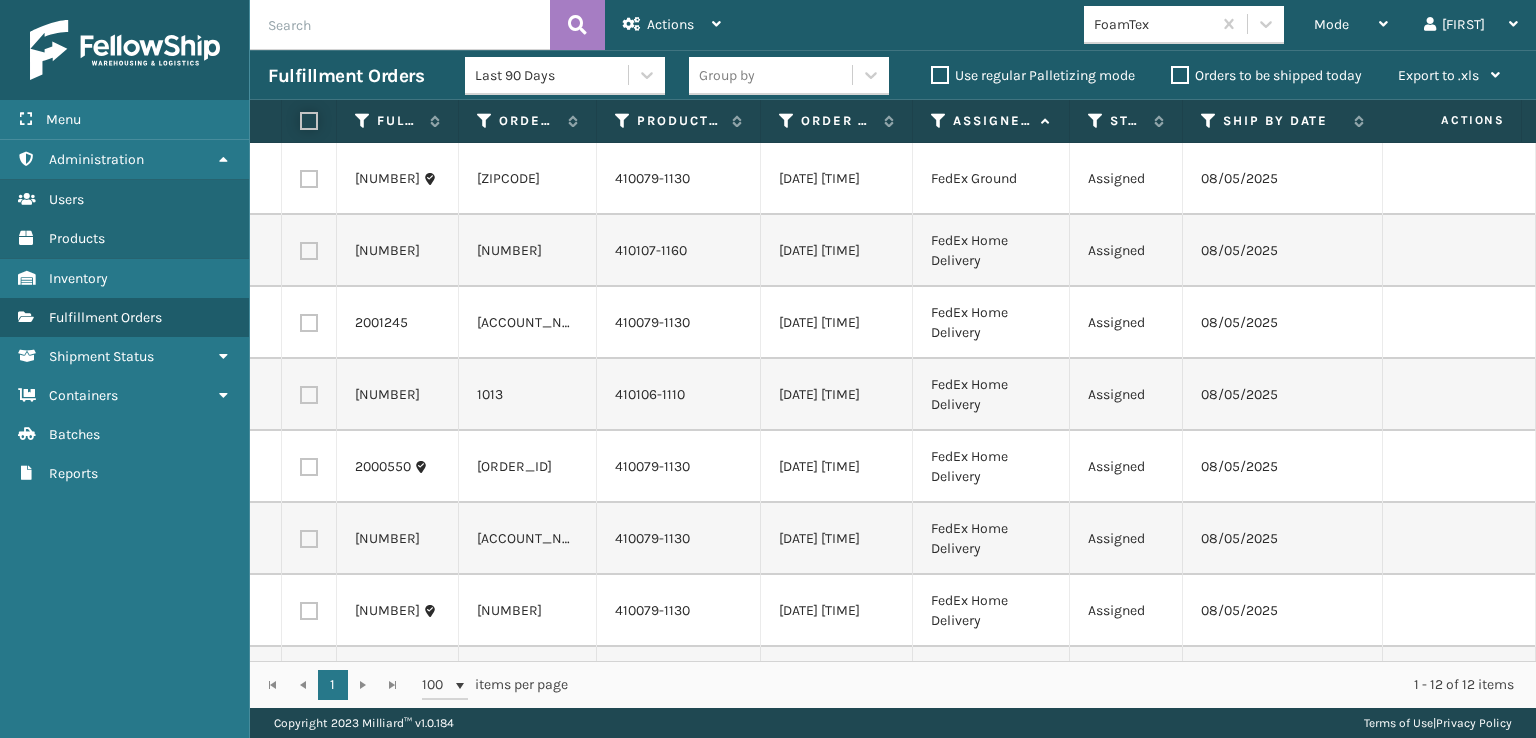 click at bounding box center (300, 121) 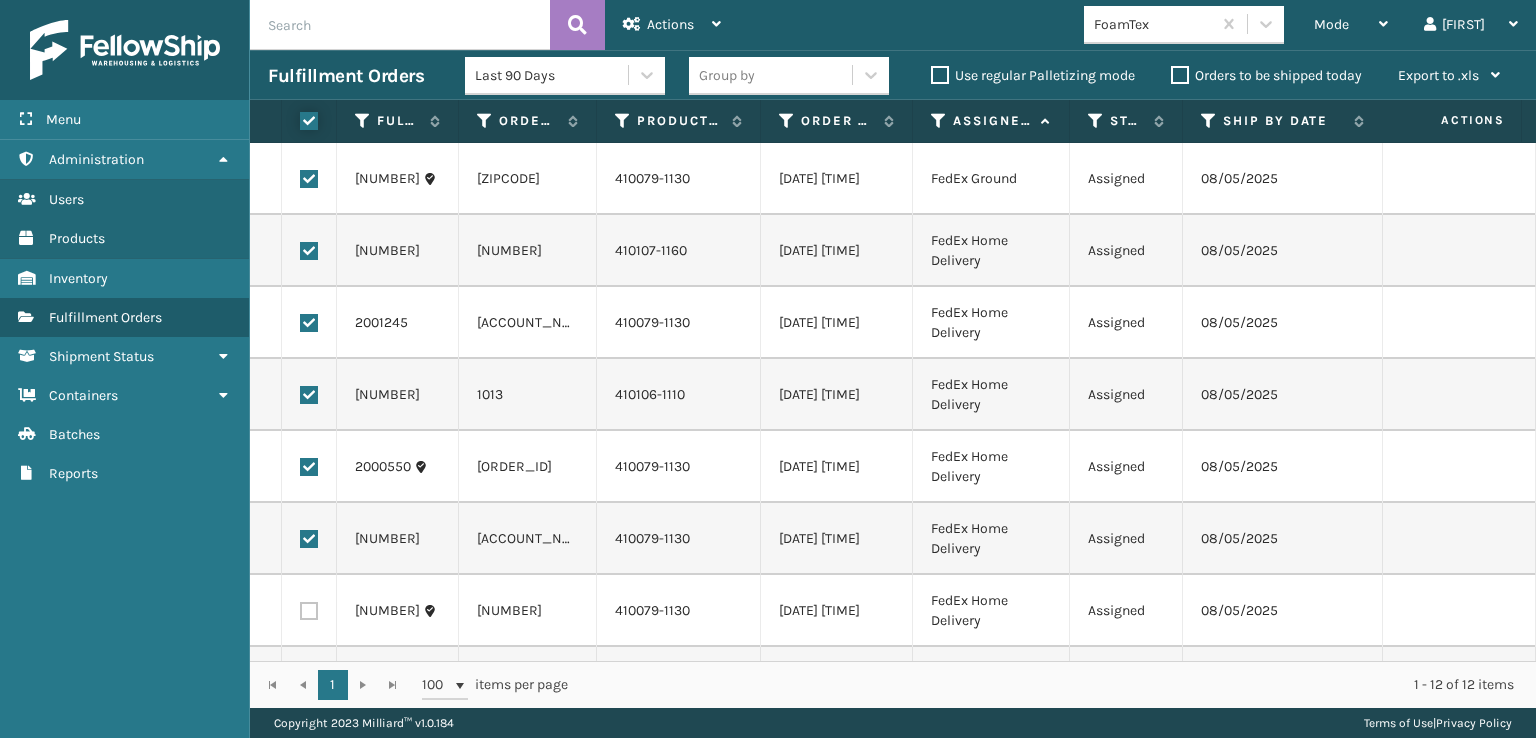 checkbox on "true" 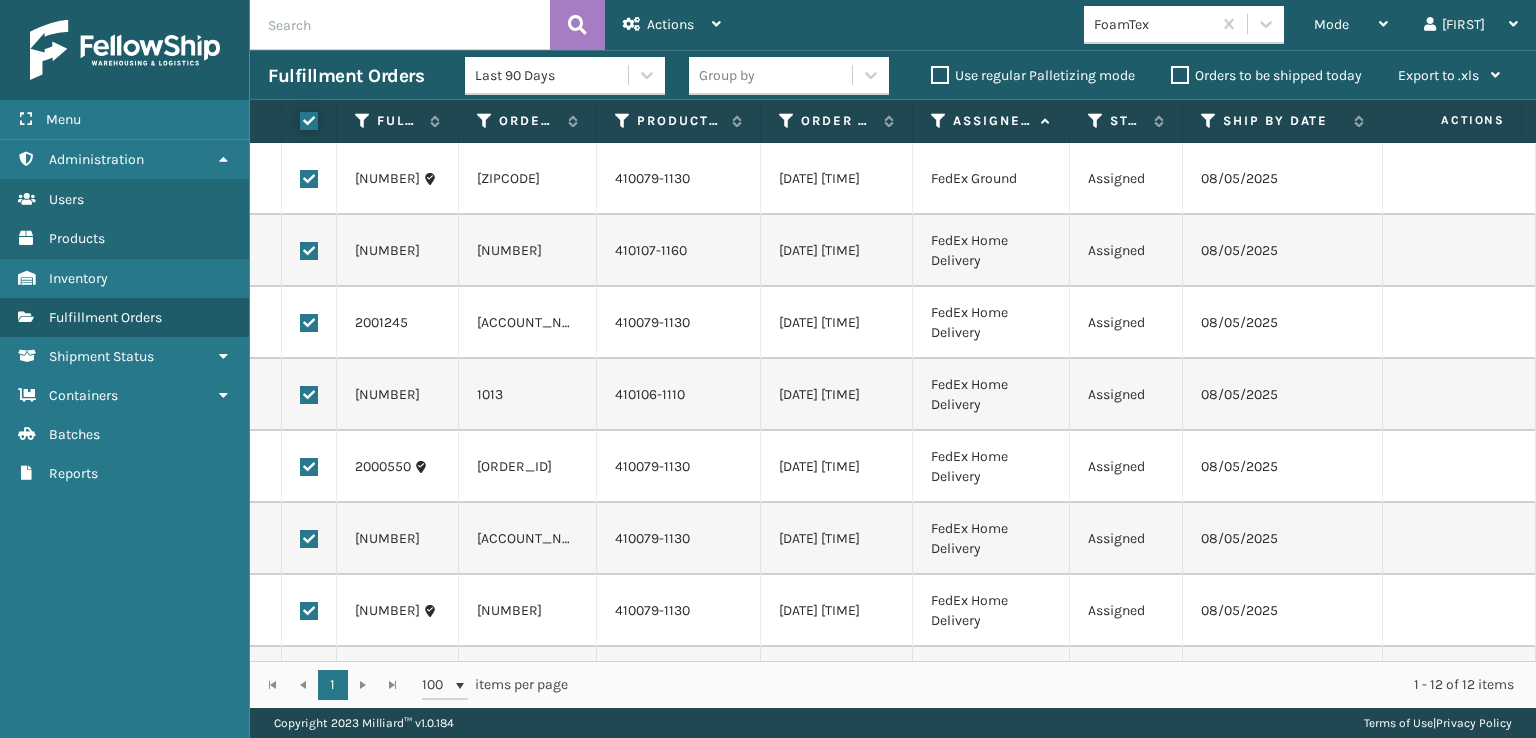checkbox on "true" 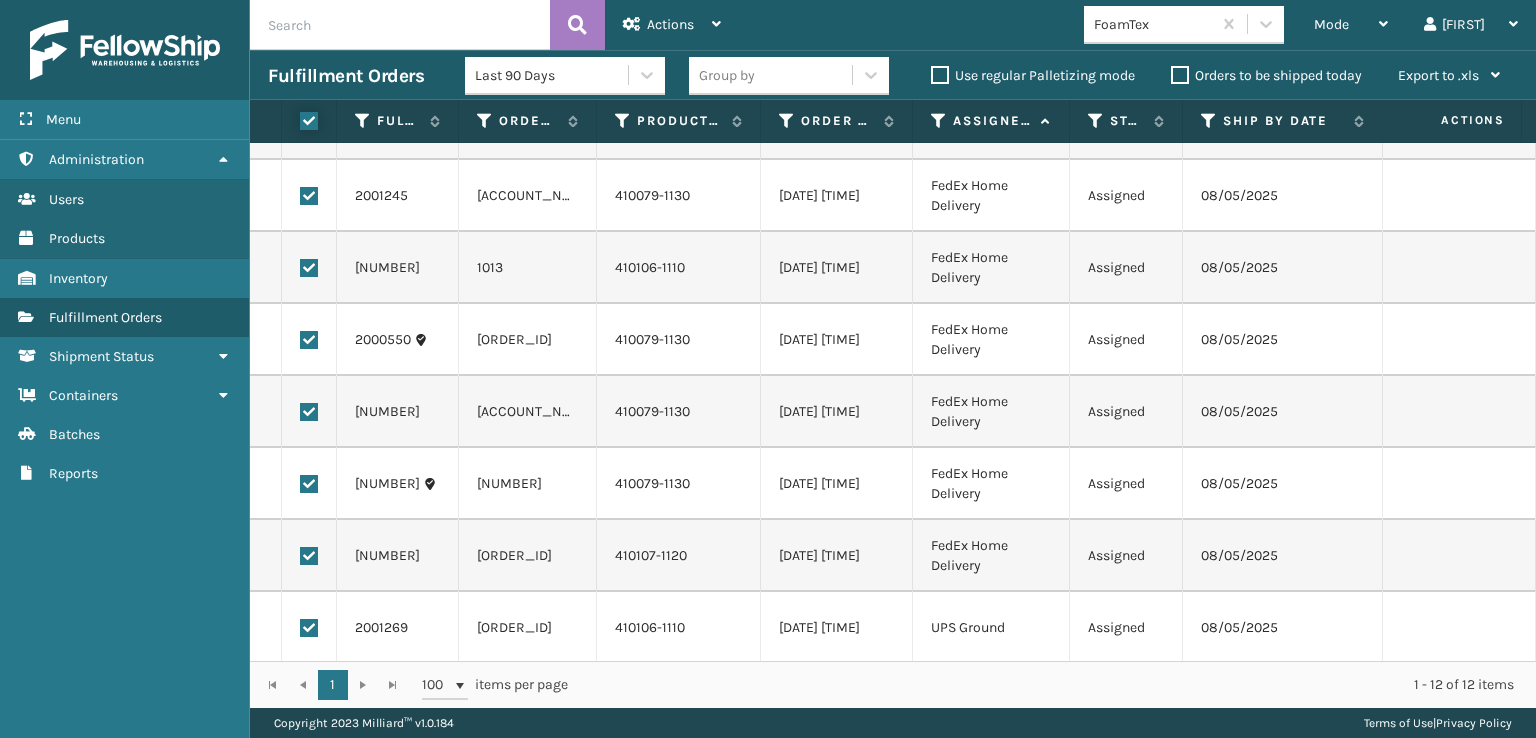 scroll, scrollTop: 360, scrollLeft: 0, axis: vertical 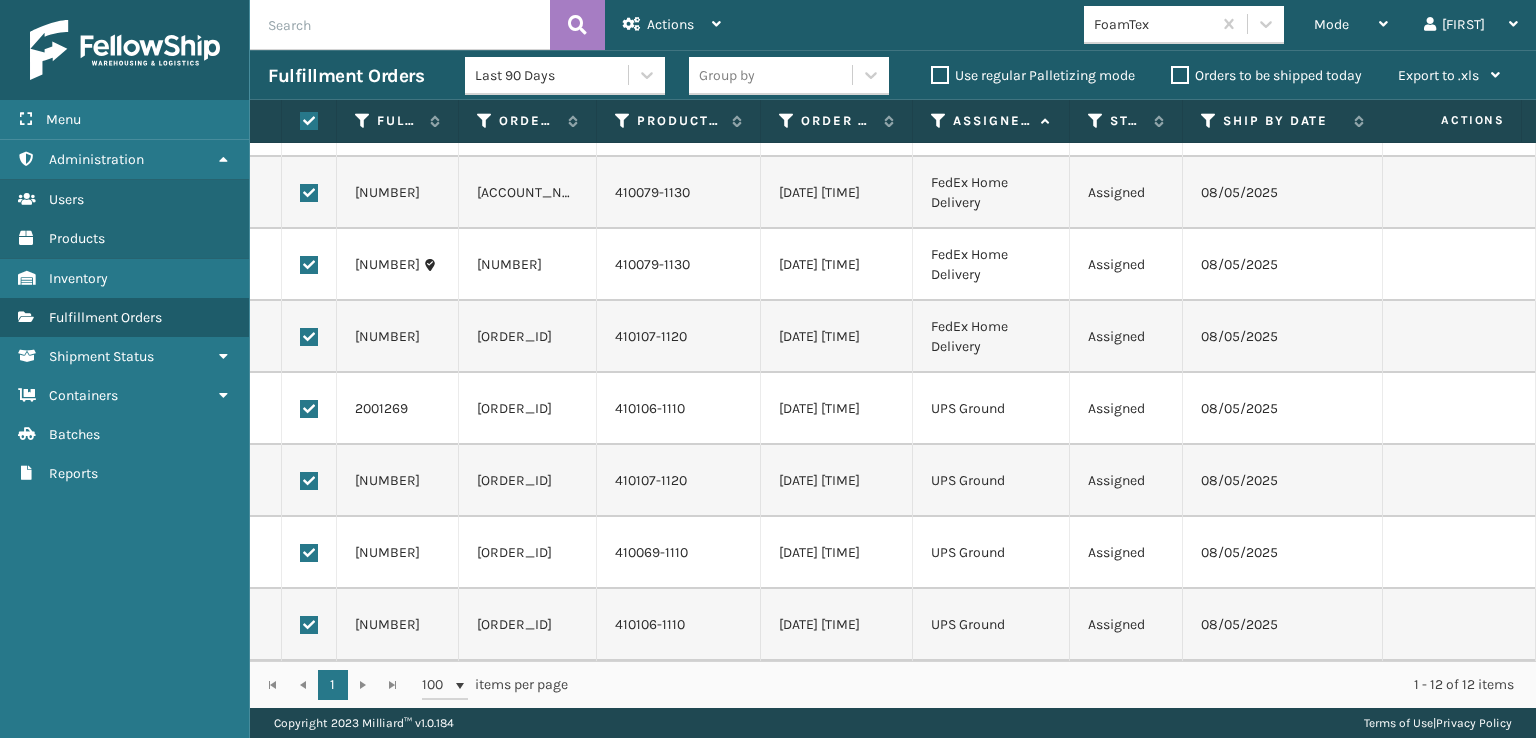 click at bounding box center (309, 625) 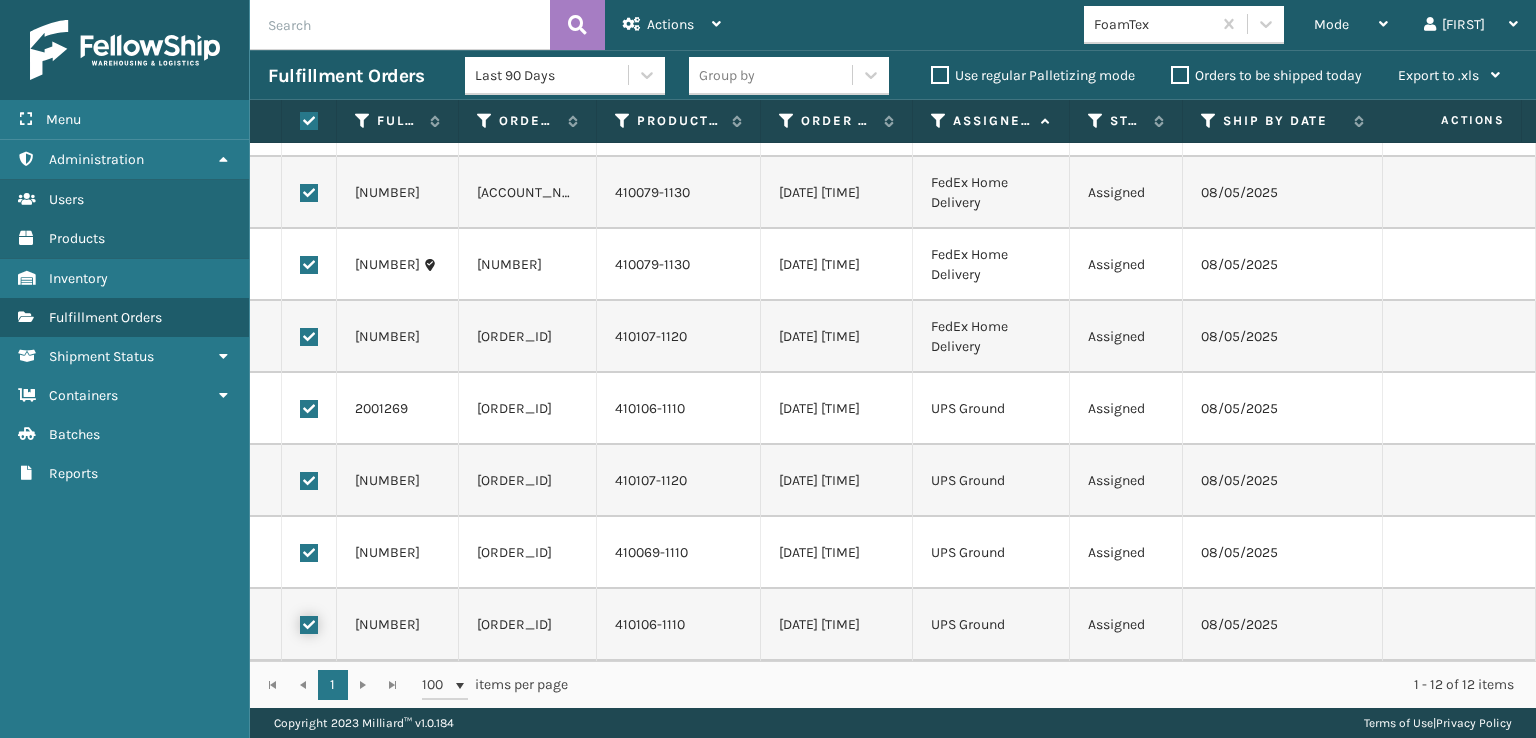 click at bounding box center (300, 622) 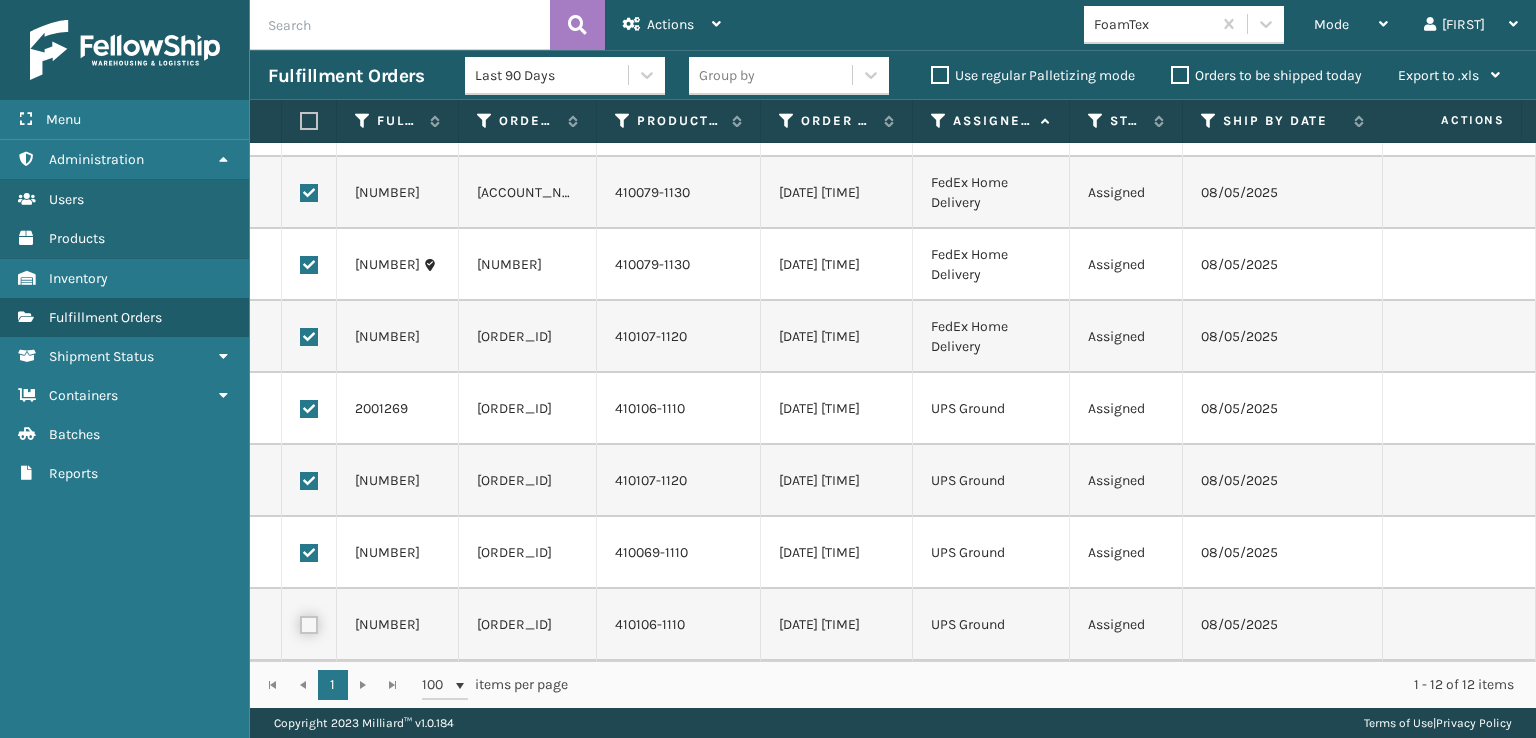 checkbox on "false" 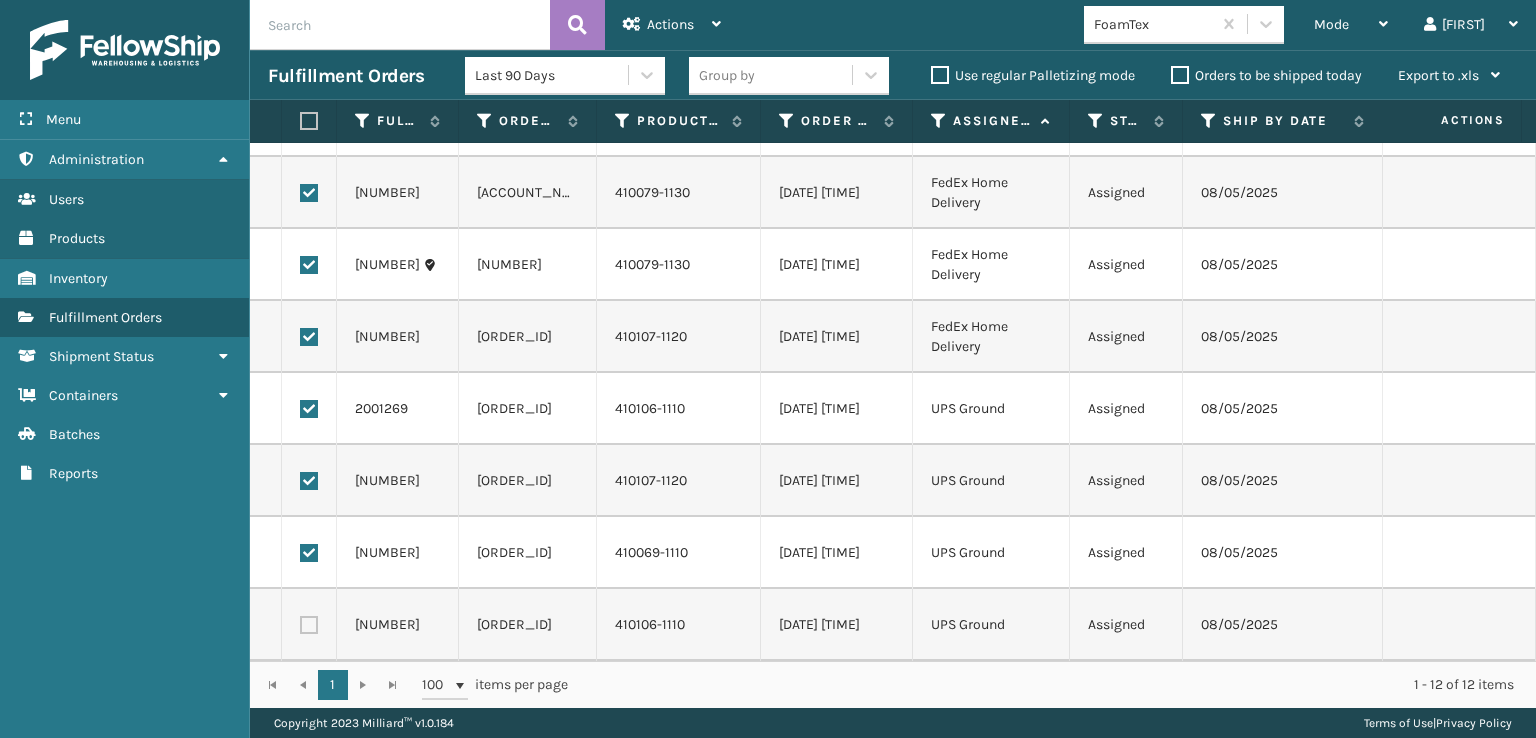 click at bounding box center (309, 553) 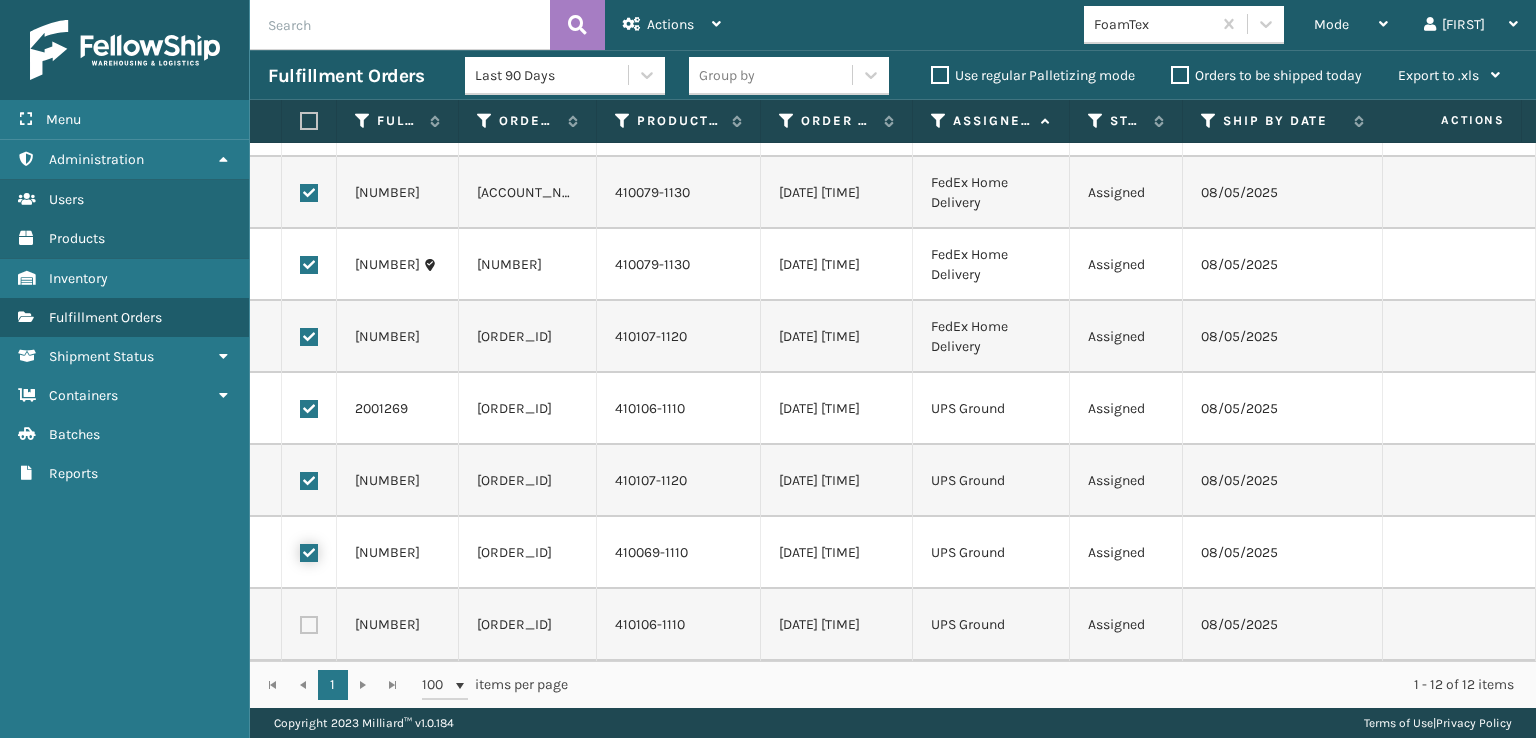 click at bounding box center (300, 550) 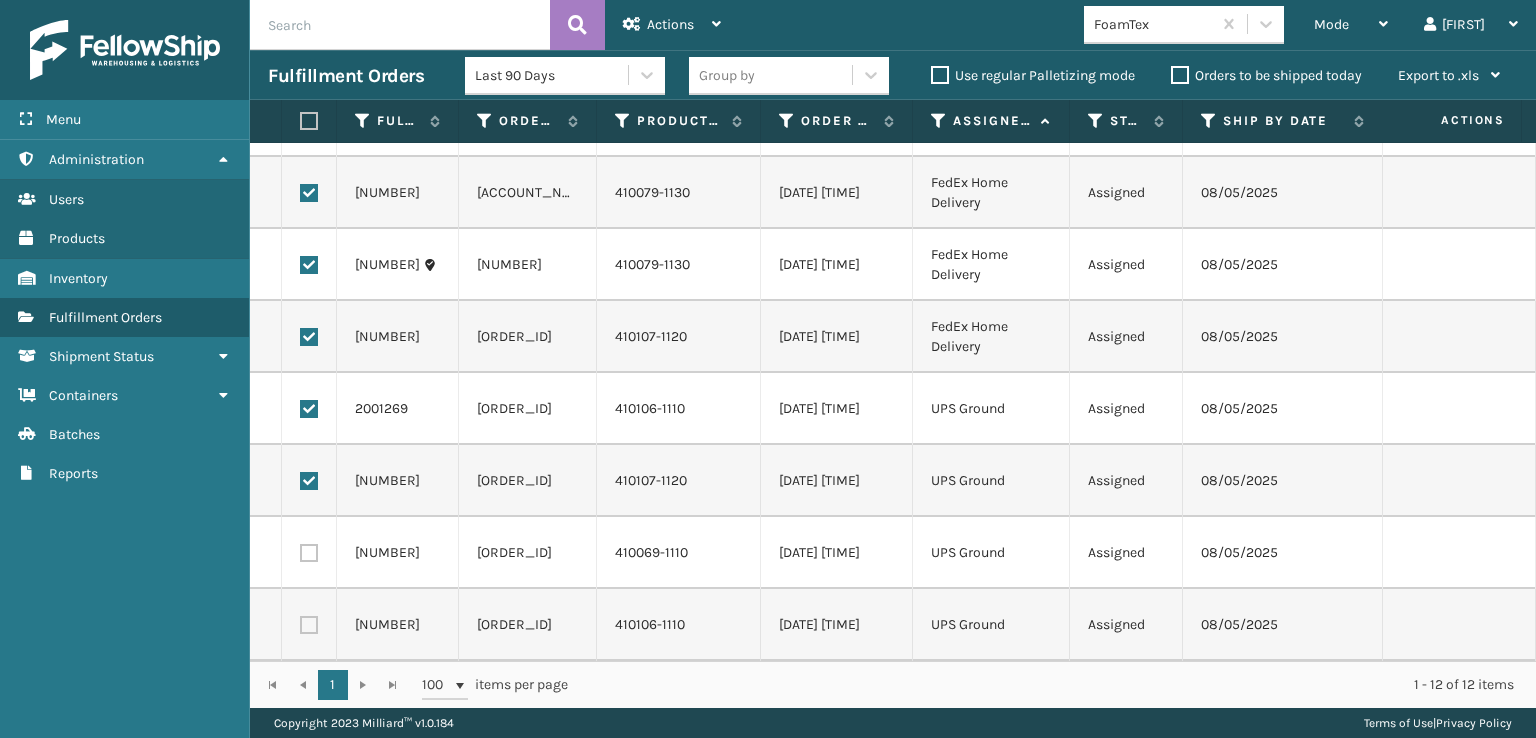 click at bounding box center [309, 481] 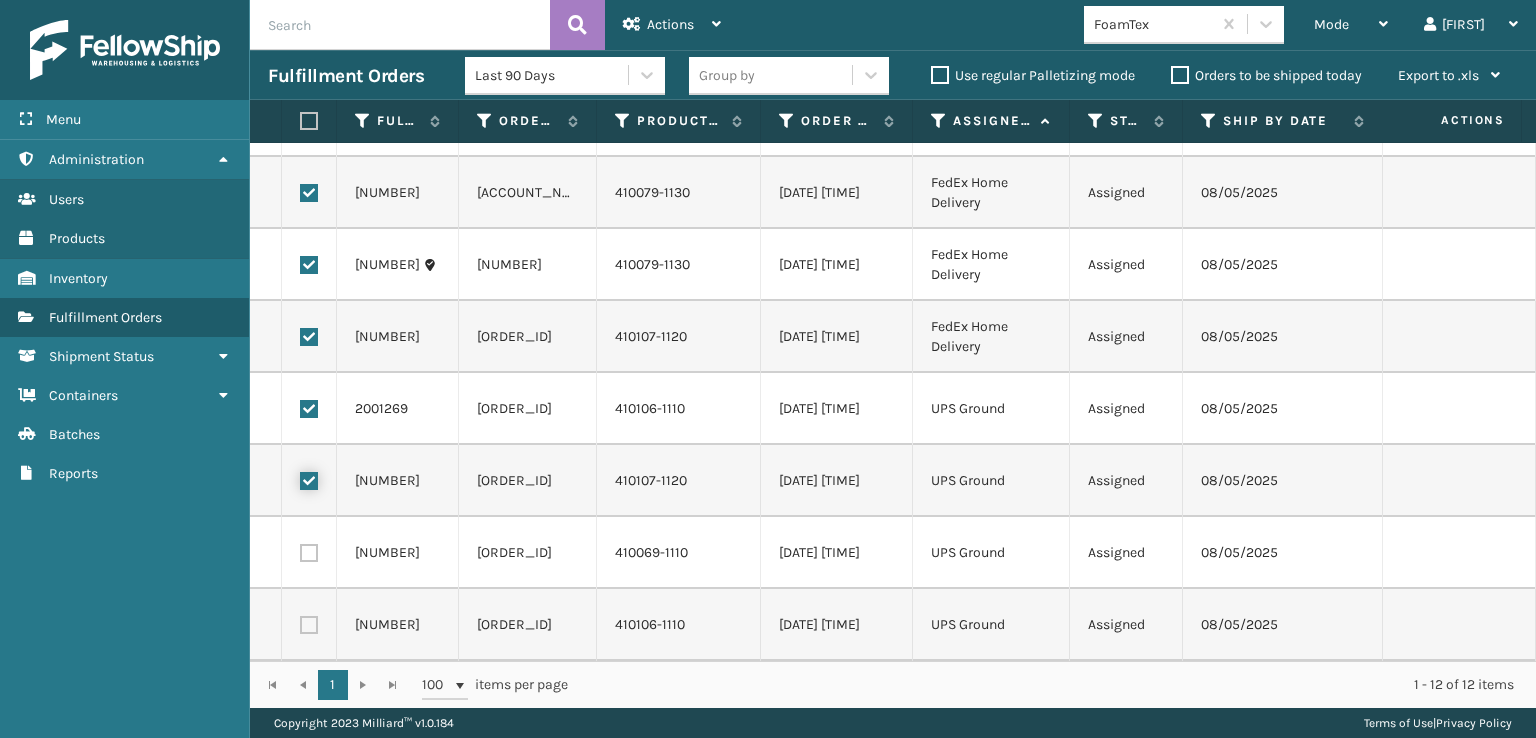 click at bounding box center (300, 478) 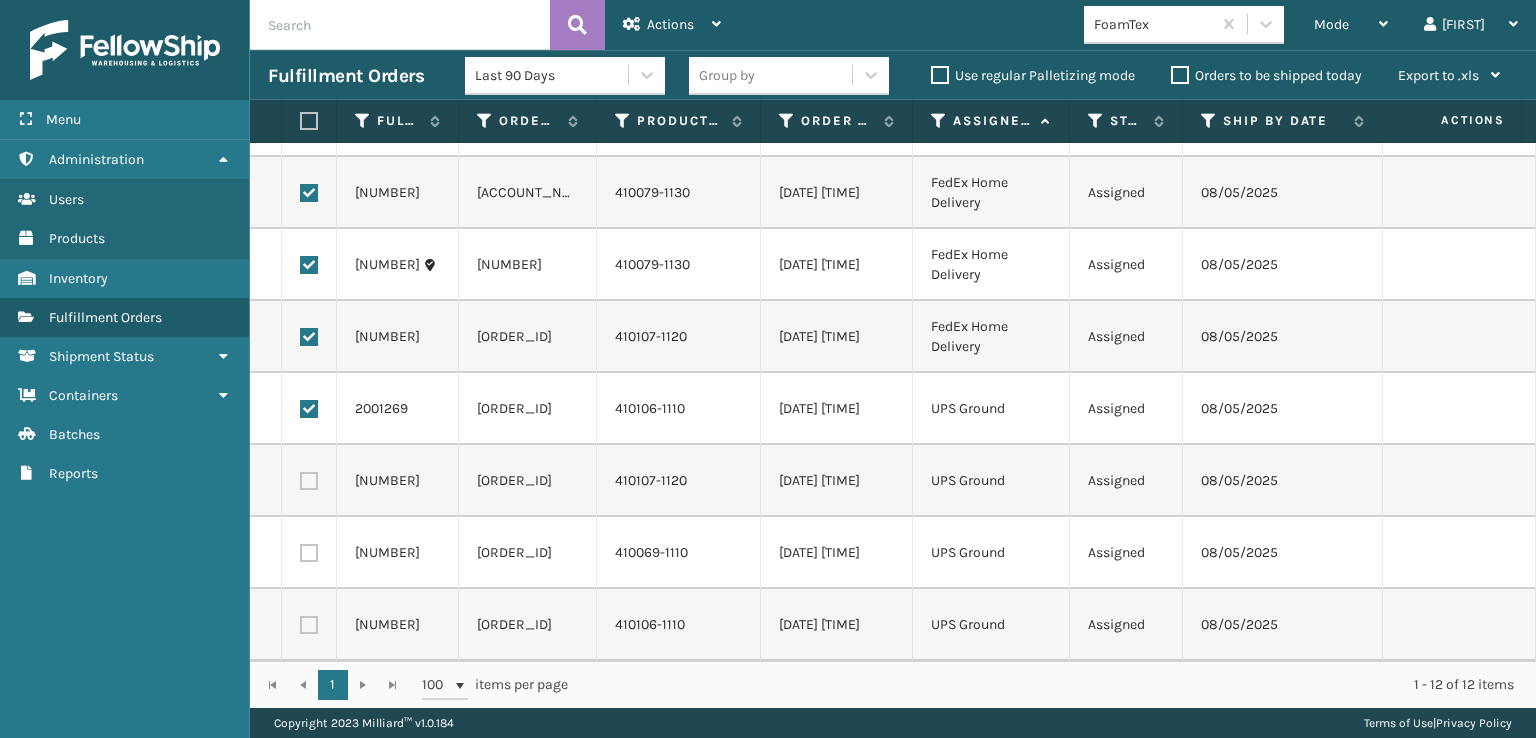 click at bounding box center (309, 409) 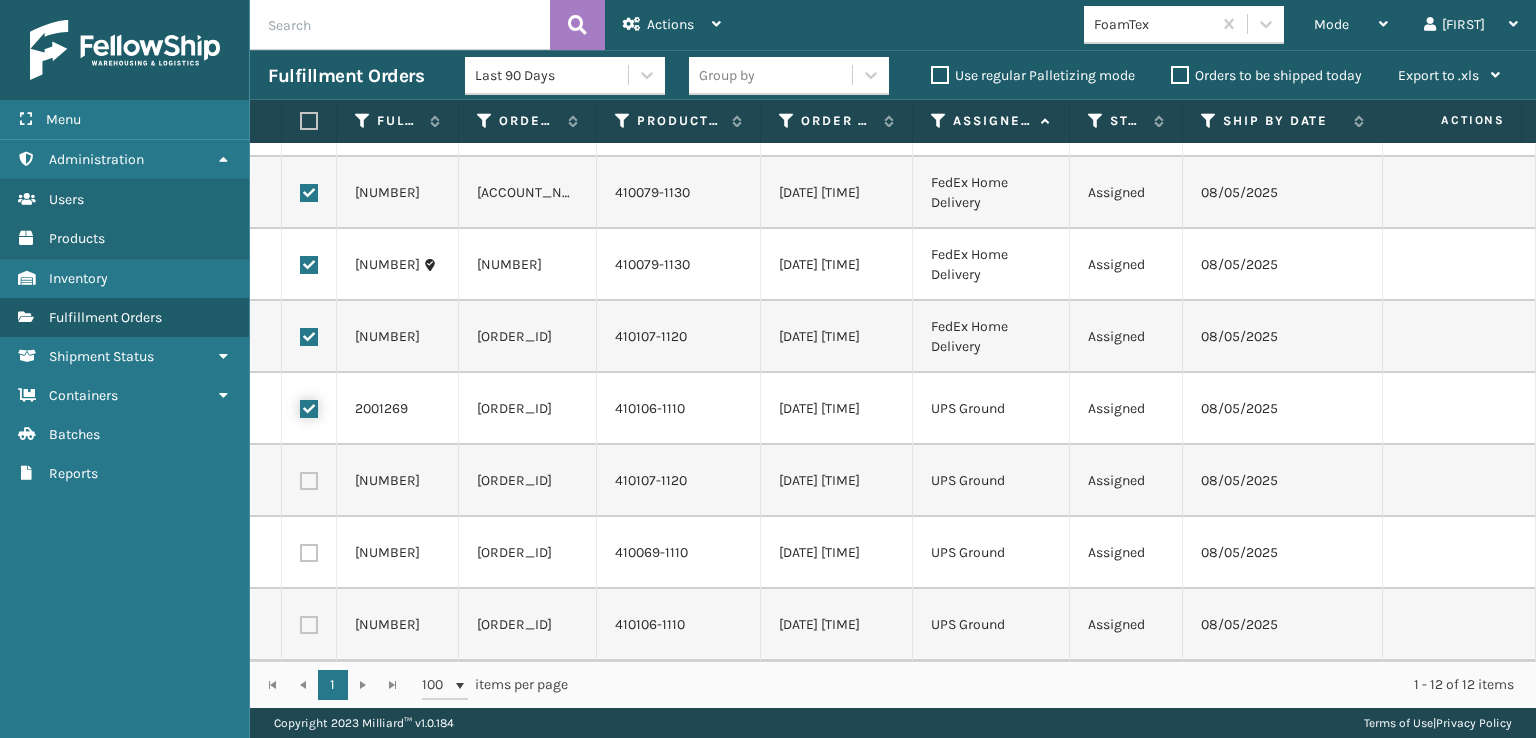 click at bounding box center [300, 406] 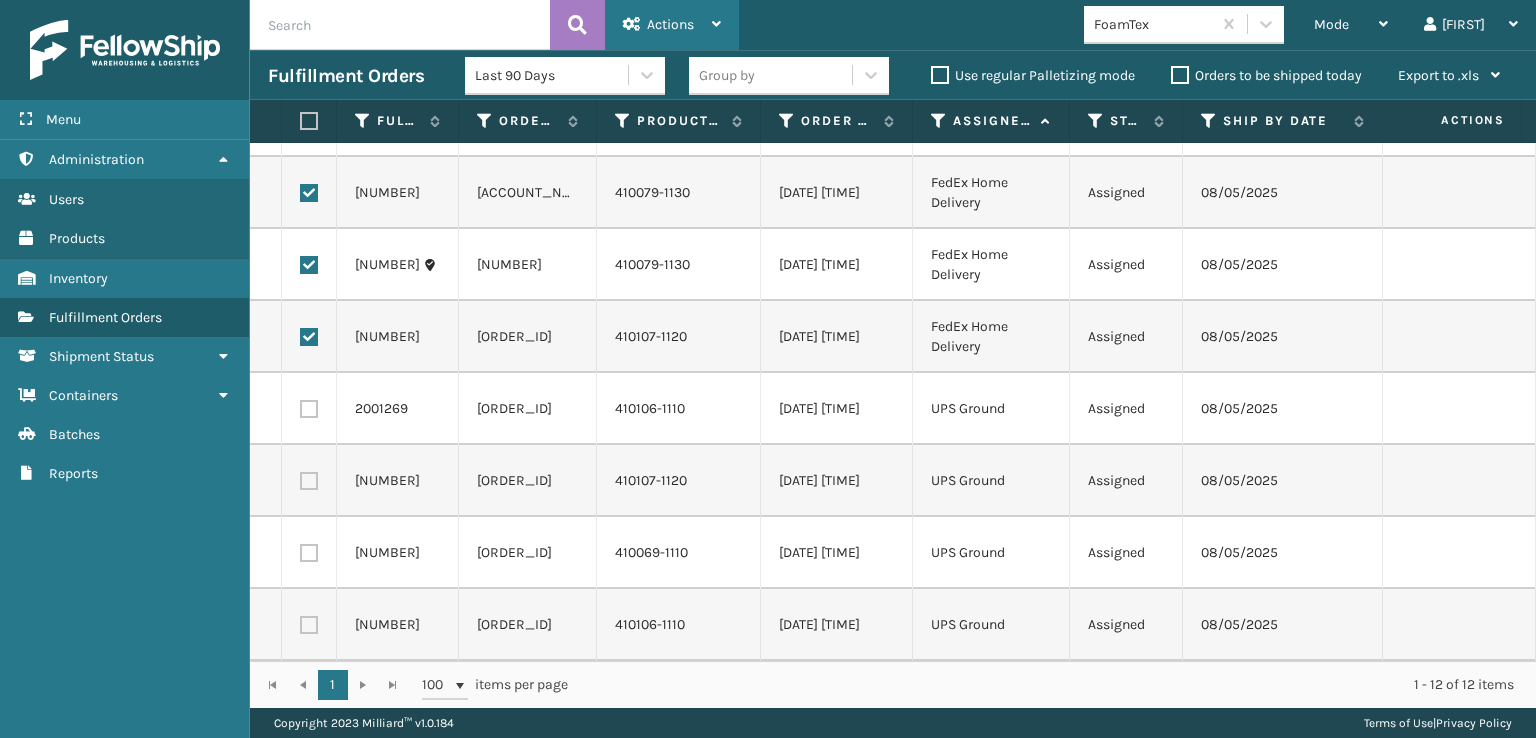 click at bounding box center (716, 24) 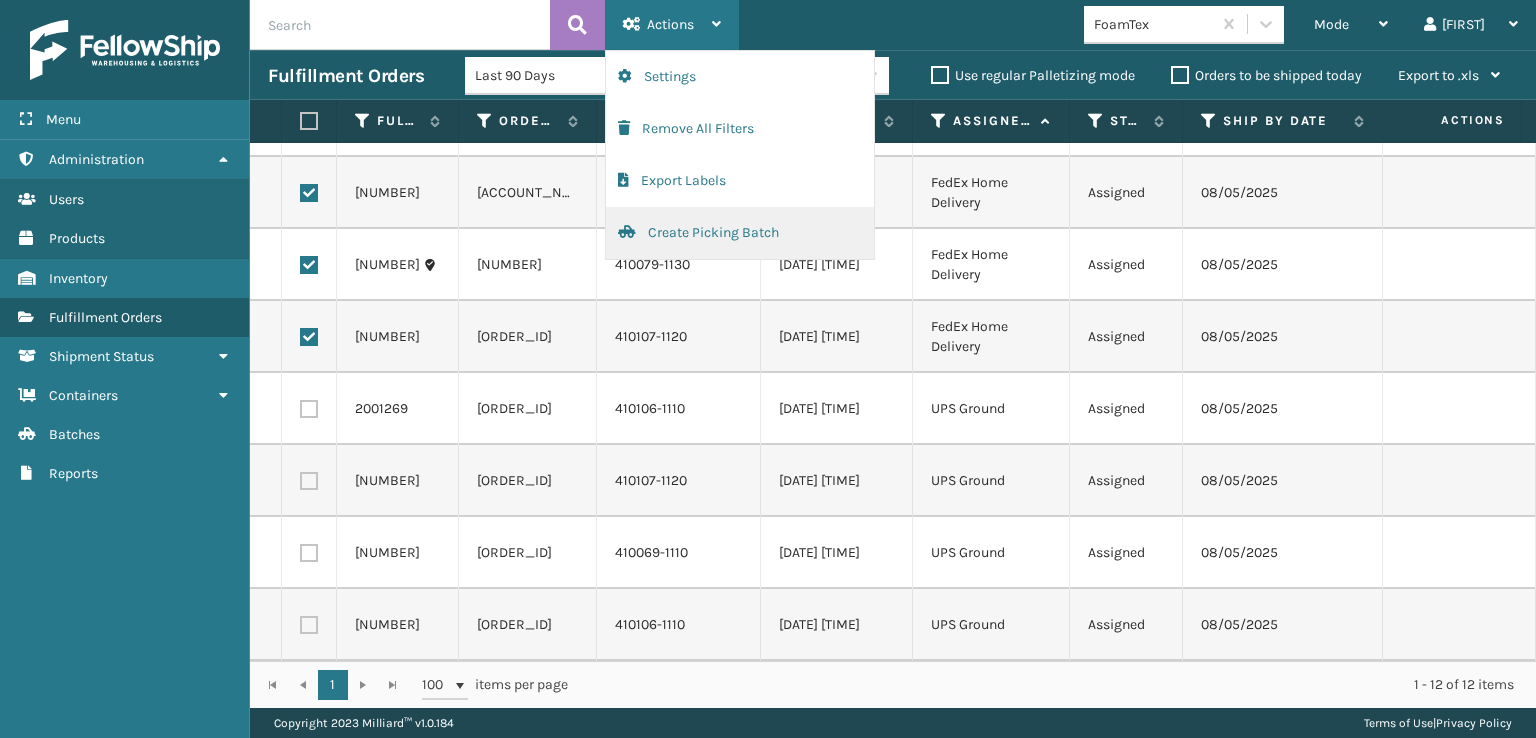 click on "Create Picking Batch" at bounding box center [740, 233] 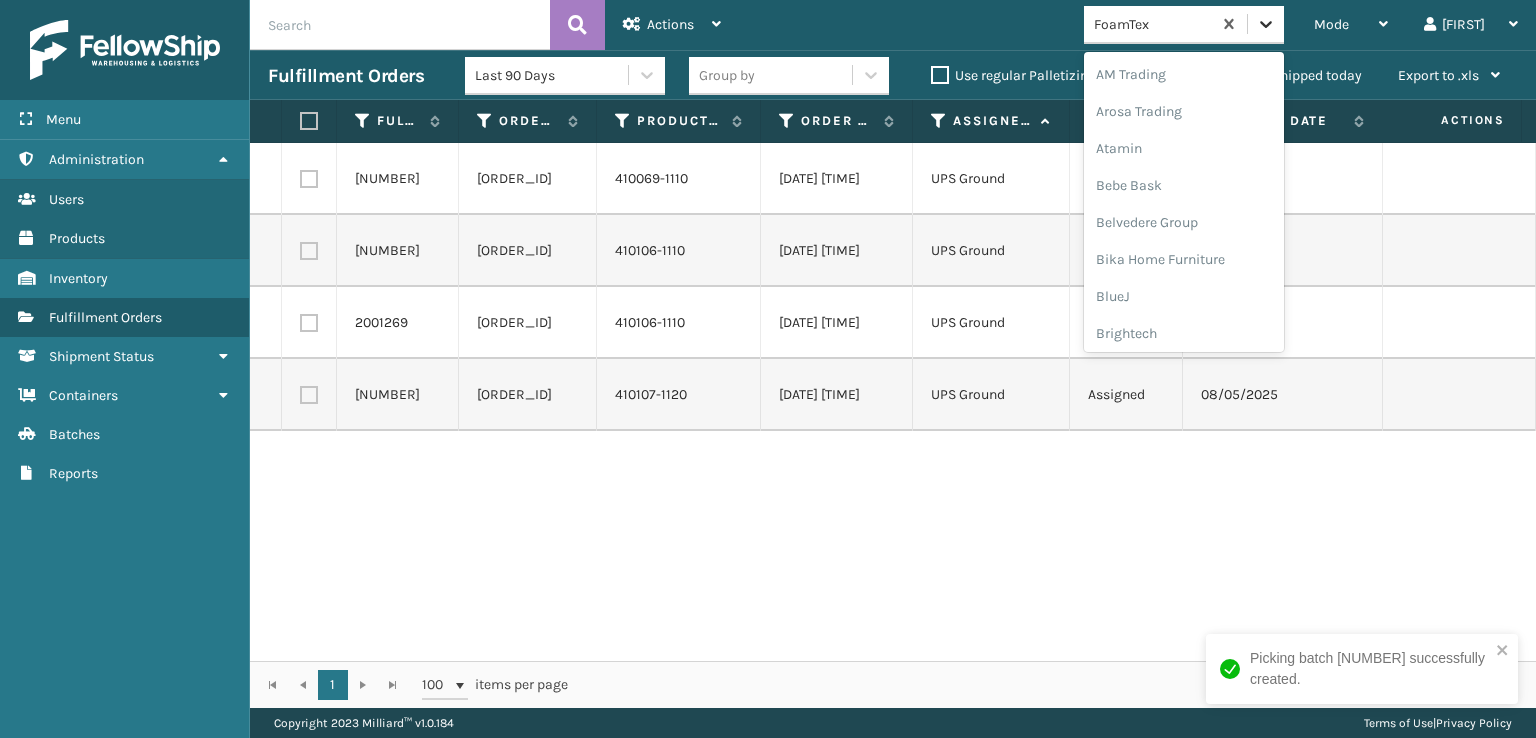 click 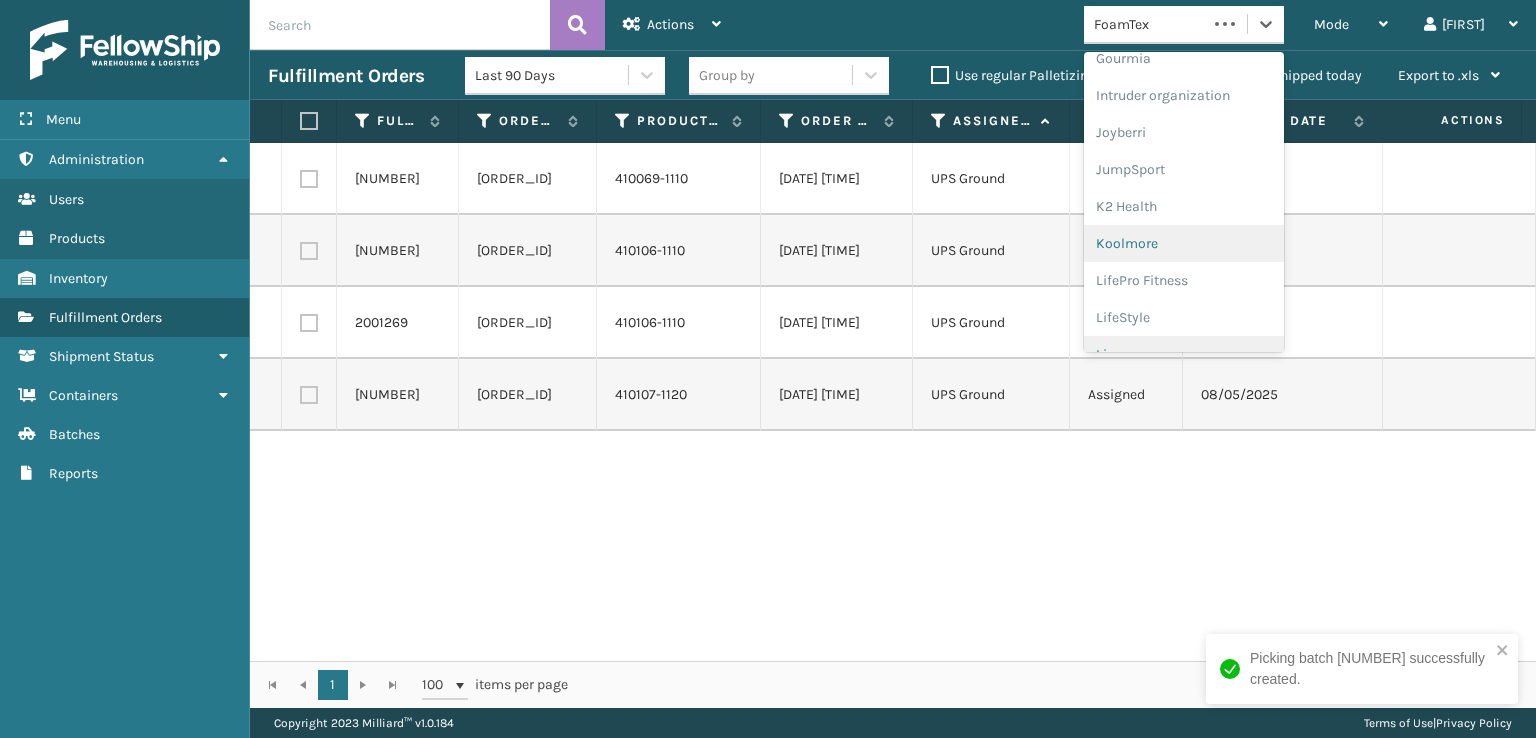 scroll, scrollTop: 632, scrollLeft: 0, axis: vertical 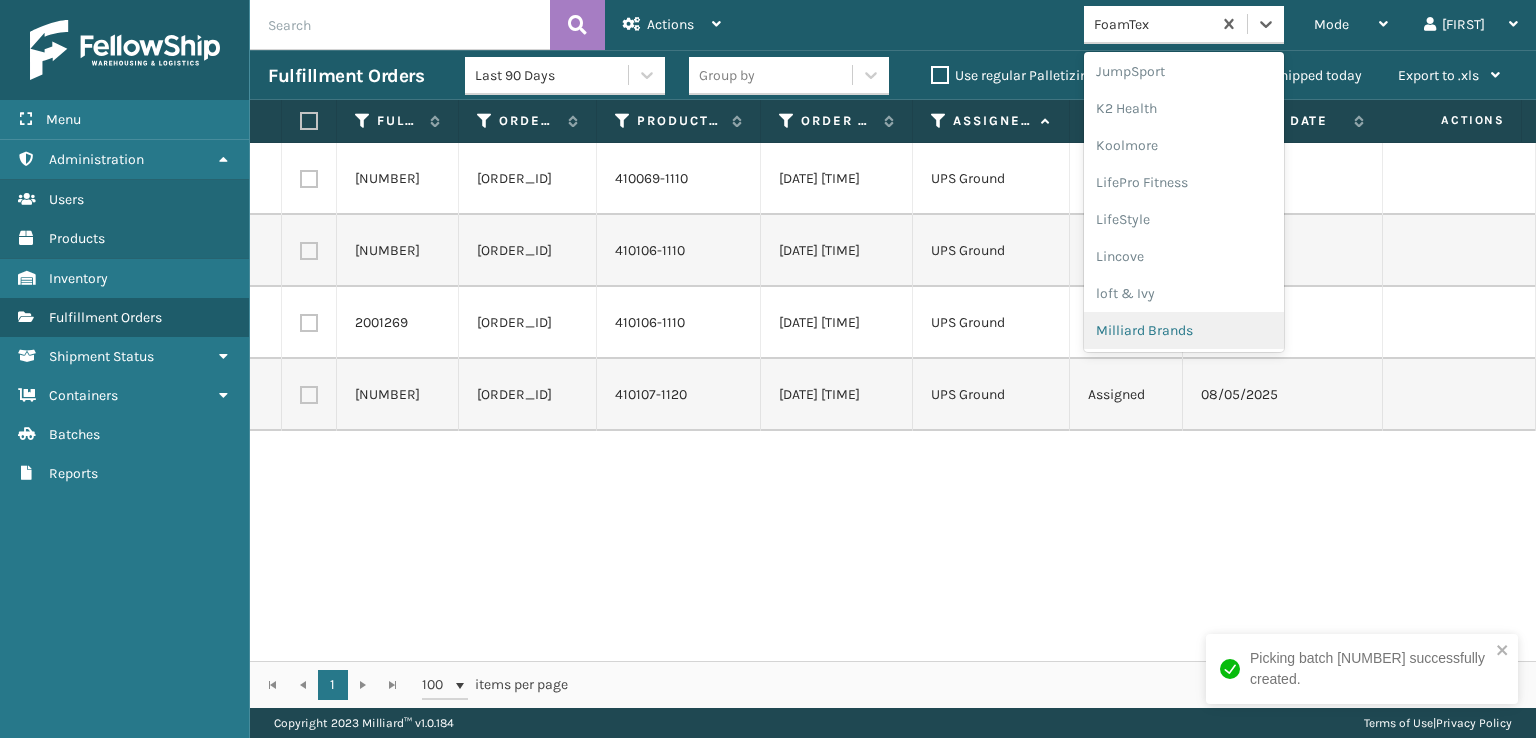 click on "Milliard Brands" at bounding box center [1184, 330] 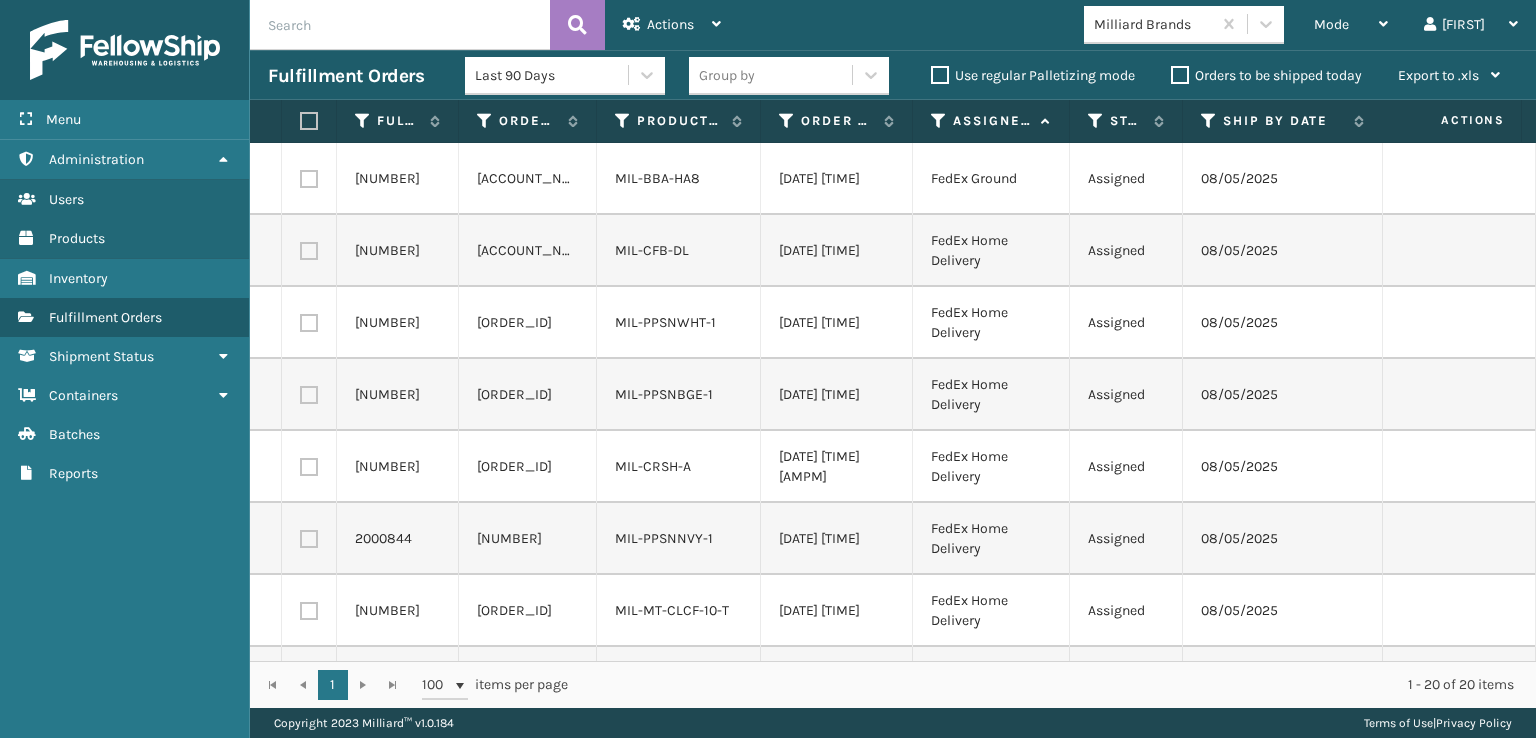 click at bounding box center [309, 121] 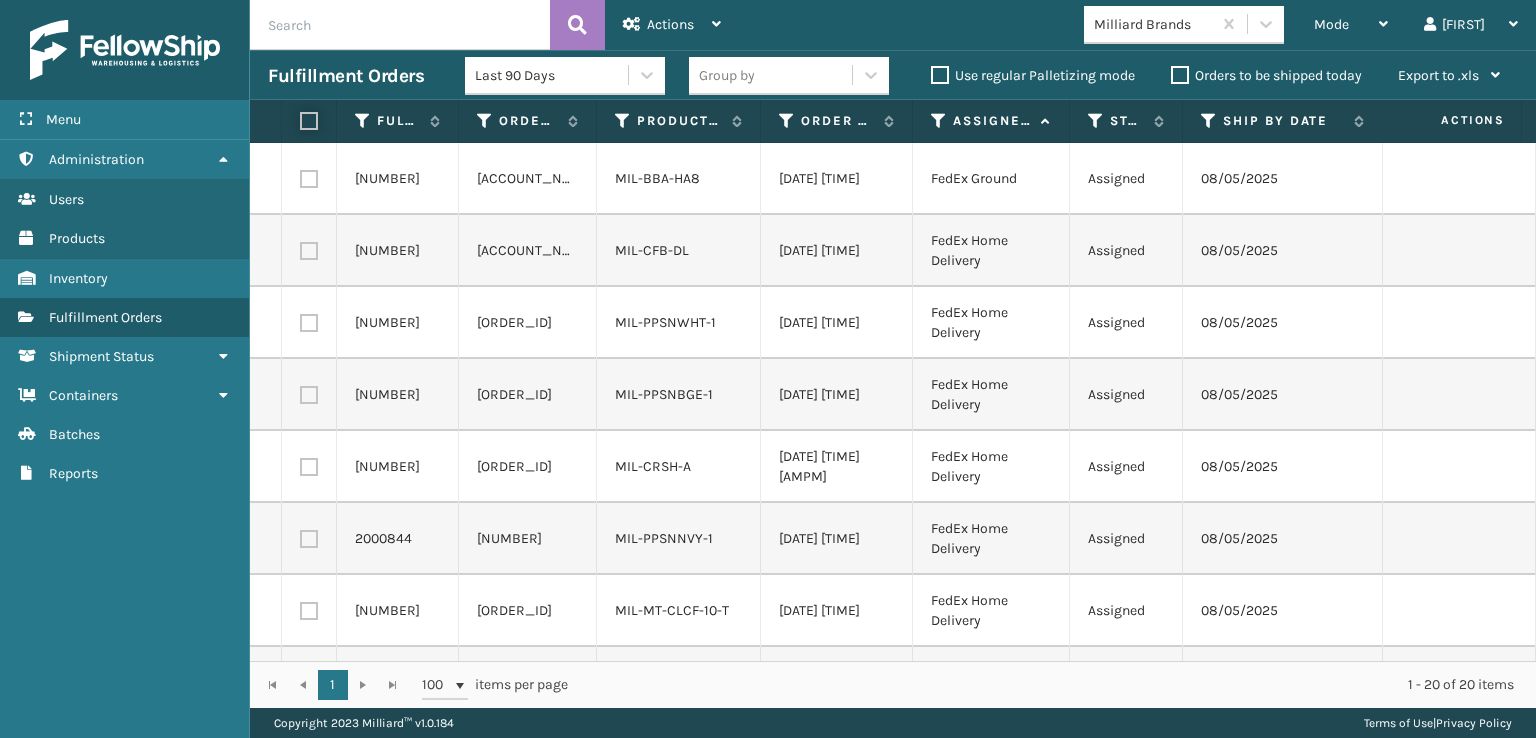 click at bounding box center [300, 121] 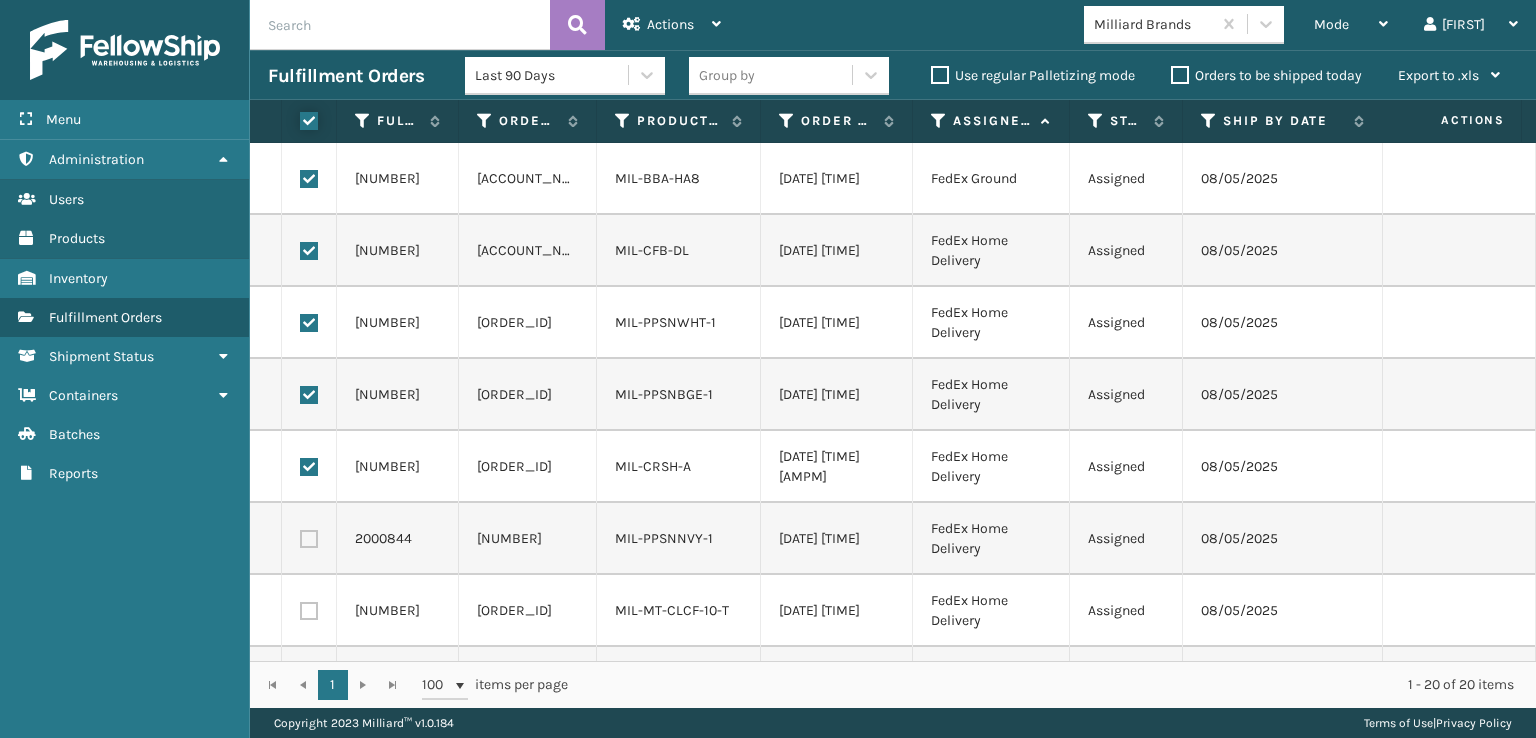 checkbox on "true" 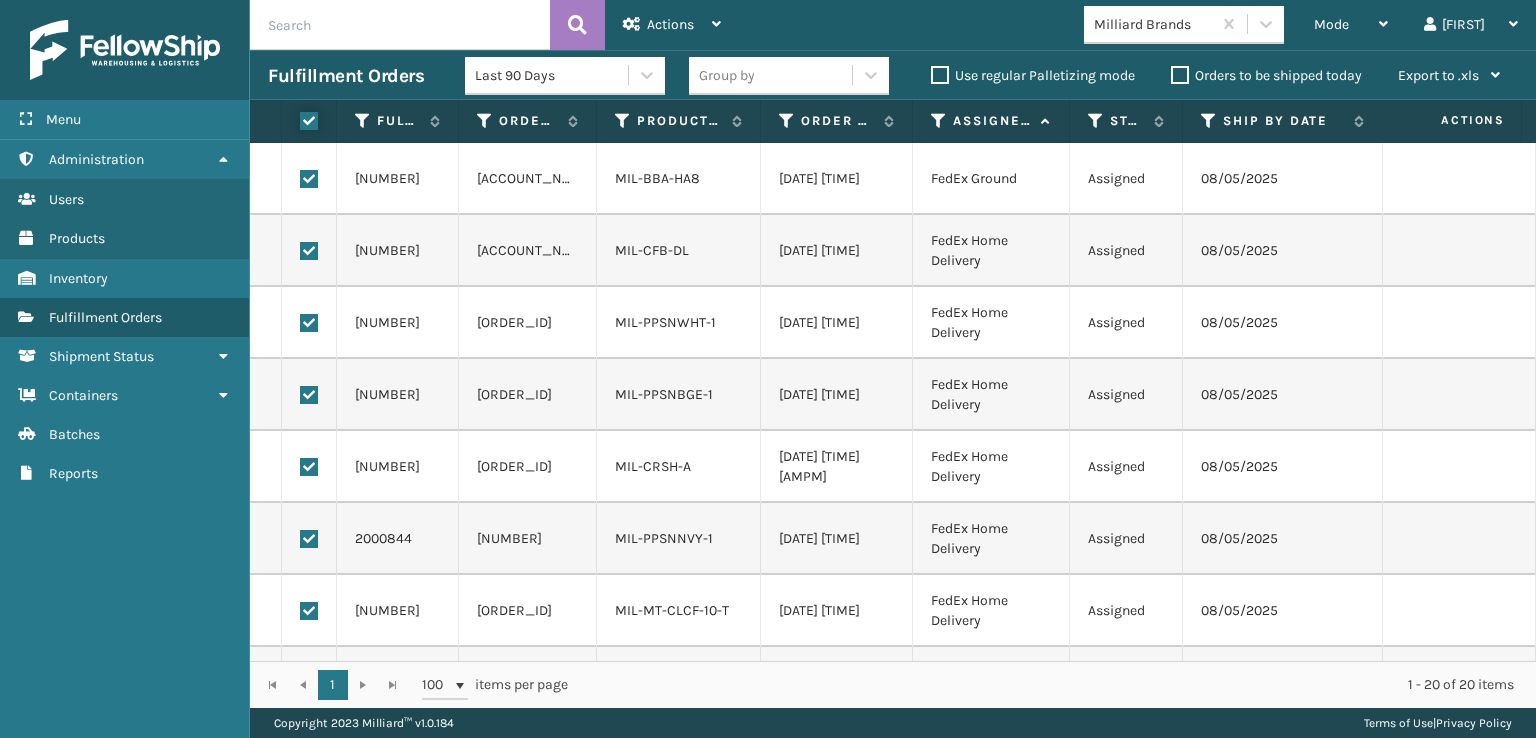 checkbox on "true" 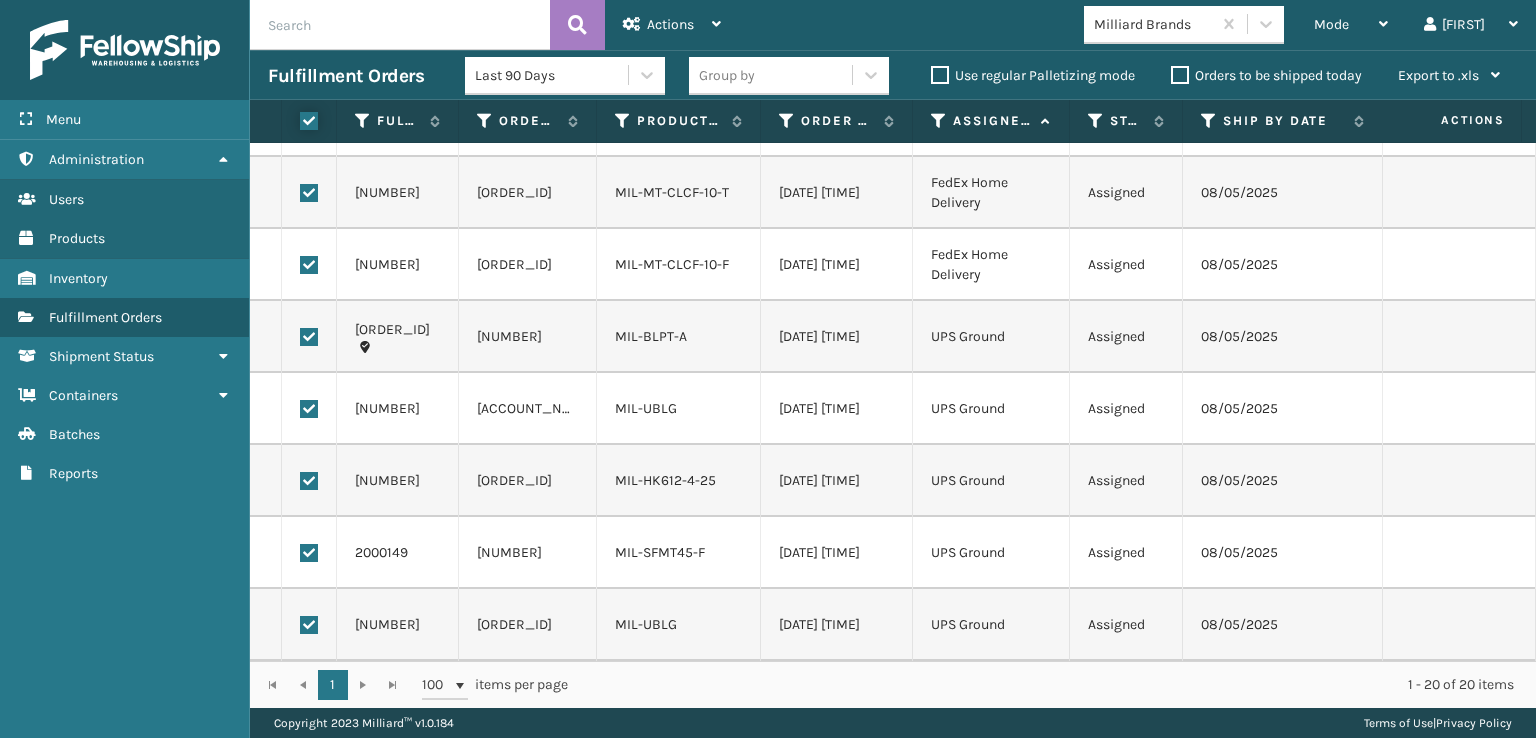 scroll, scrollTop: 936, scrollLeft: 0, axis: vertical 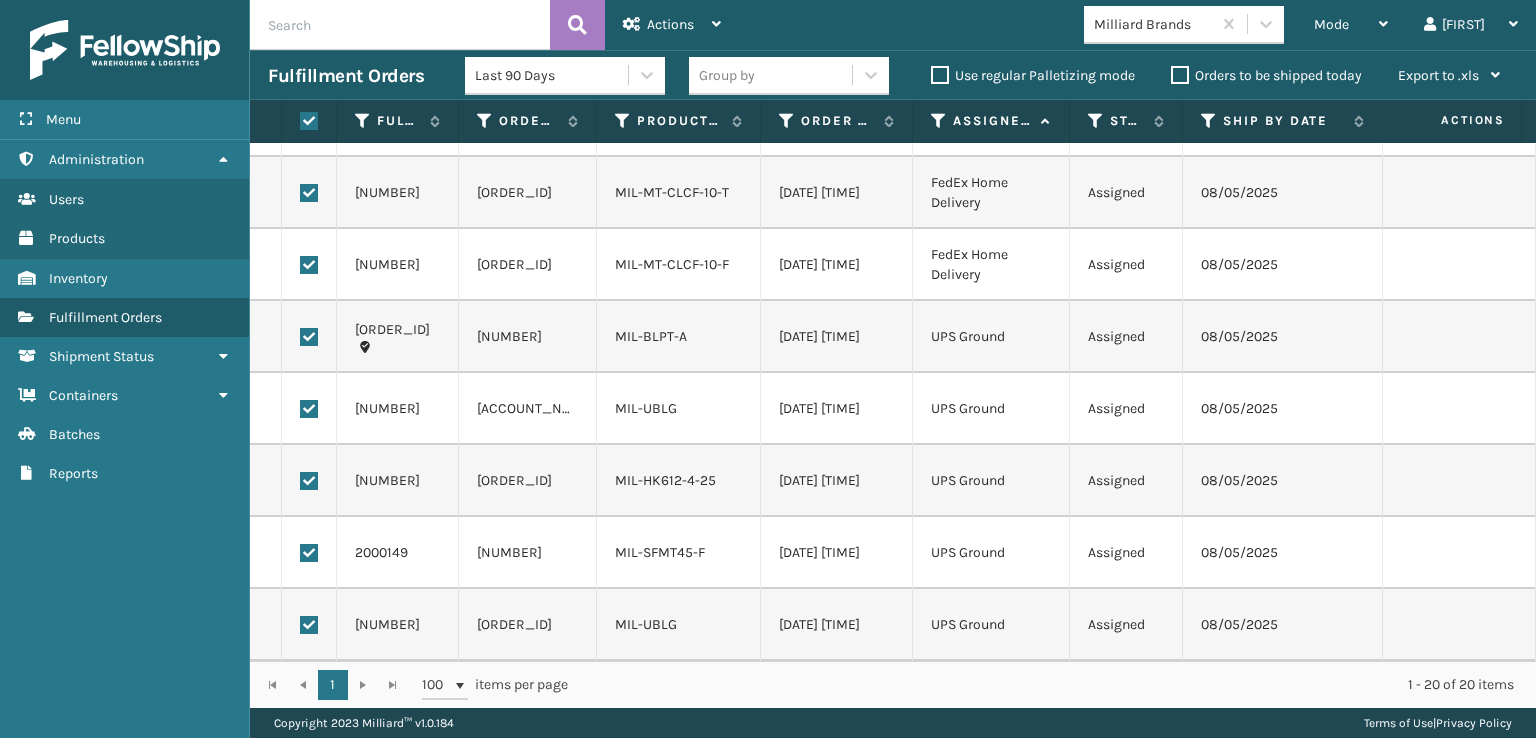 click at bounding box center [309, 625] 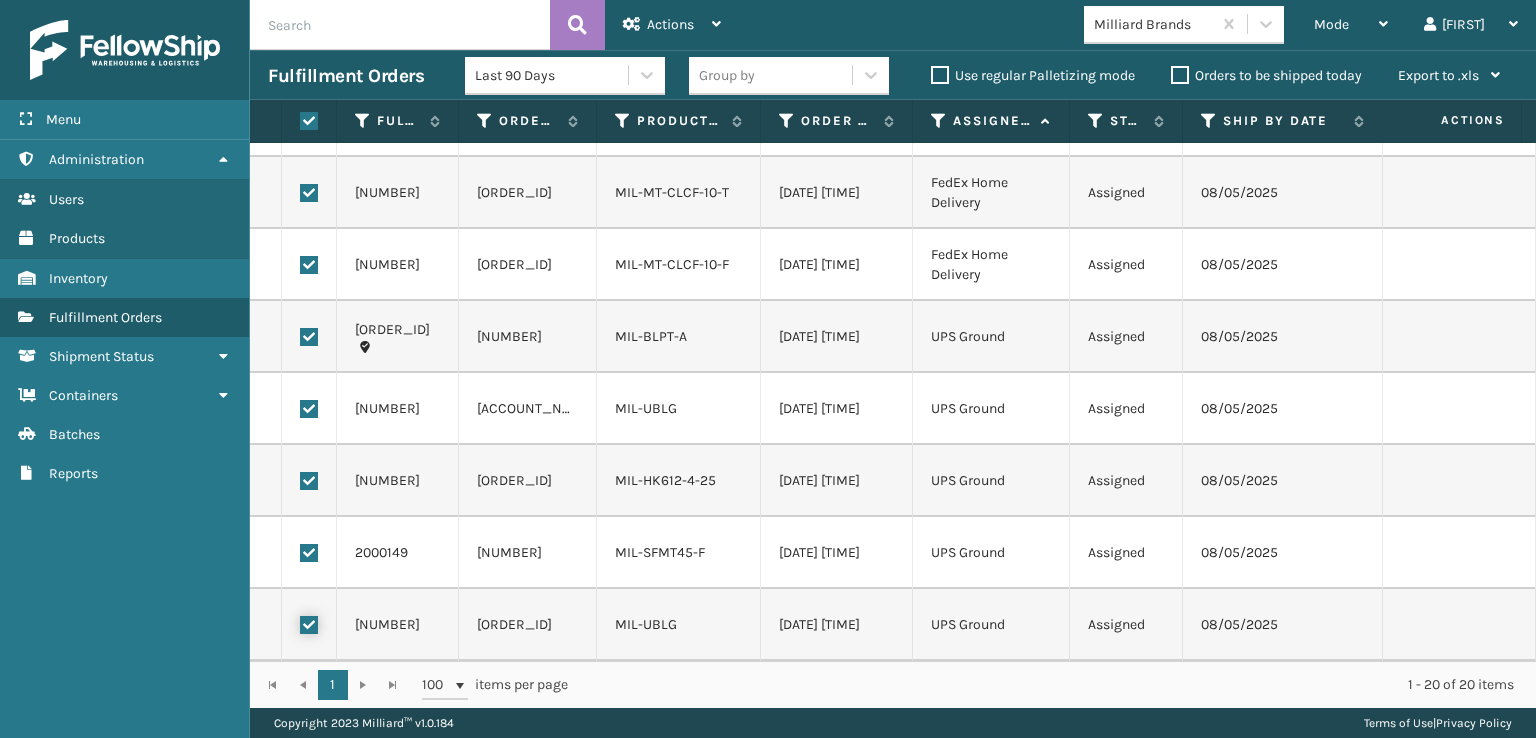 click at bounding box center [300, 622] 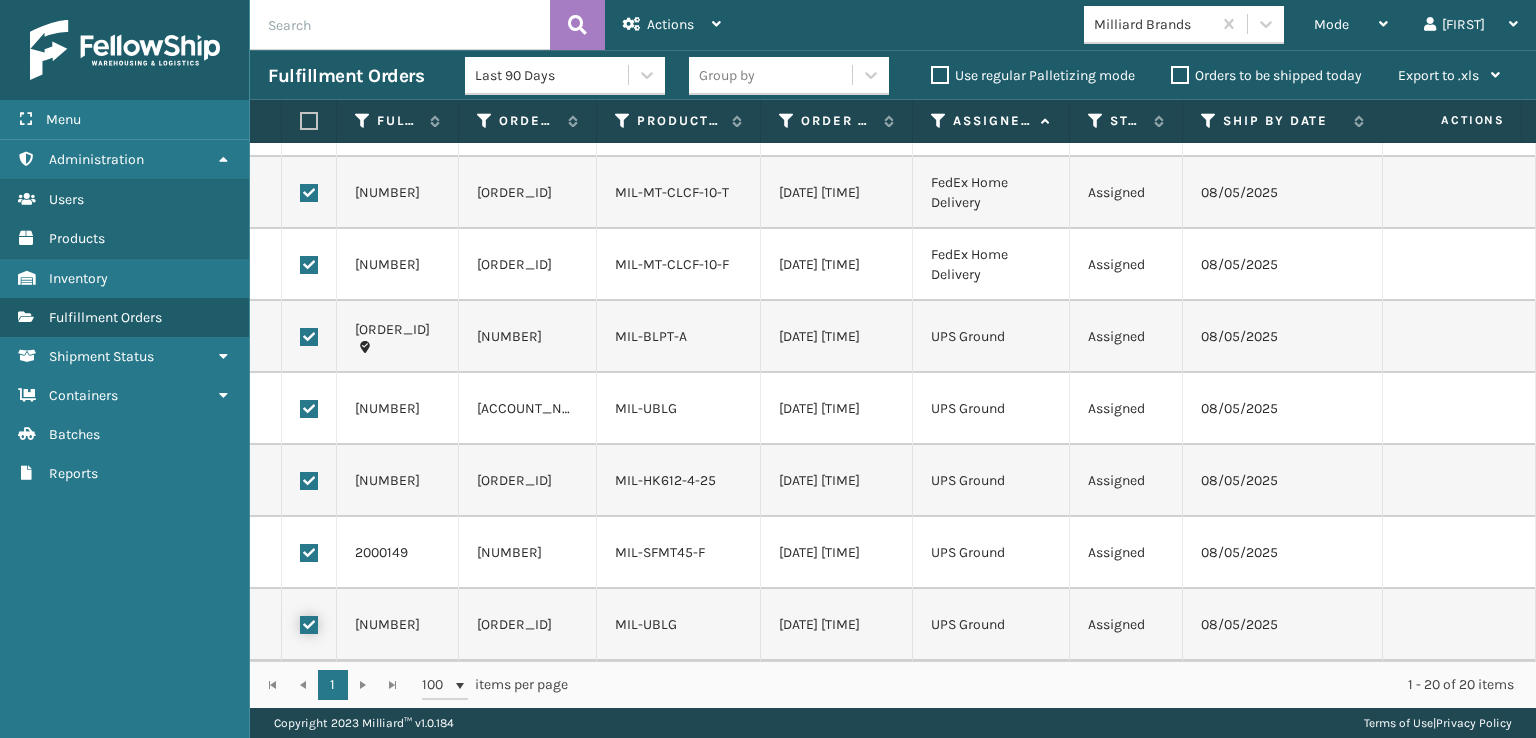 checkbox on "false" 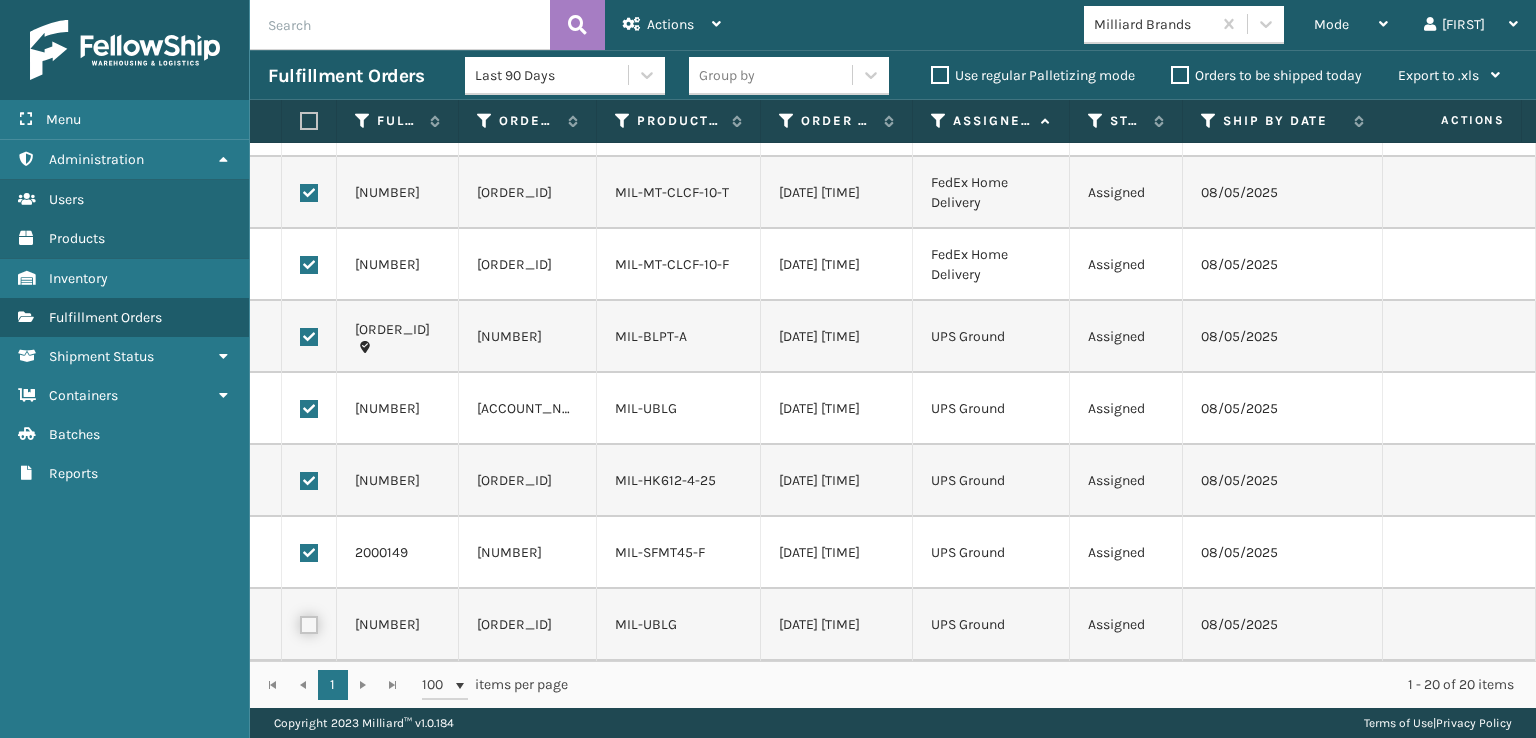 checkbox on "false" 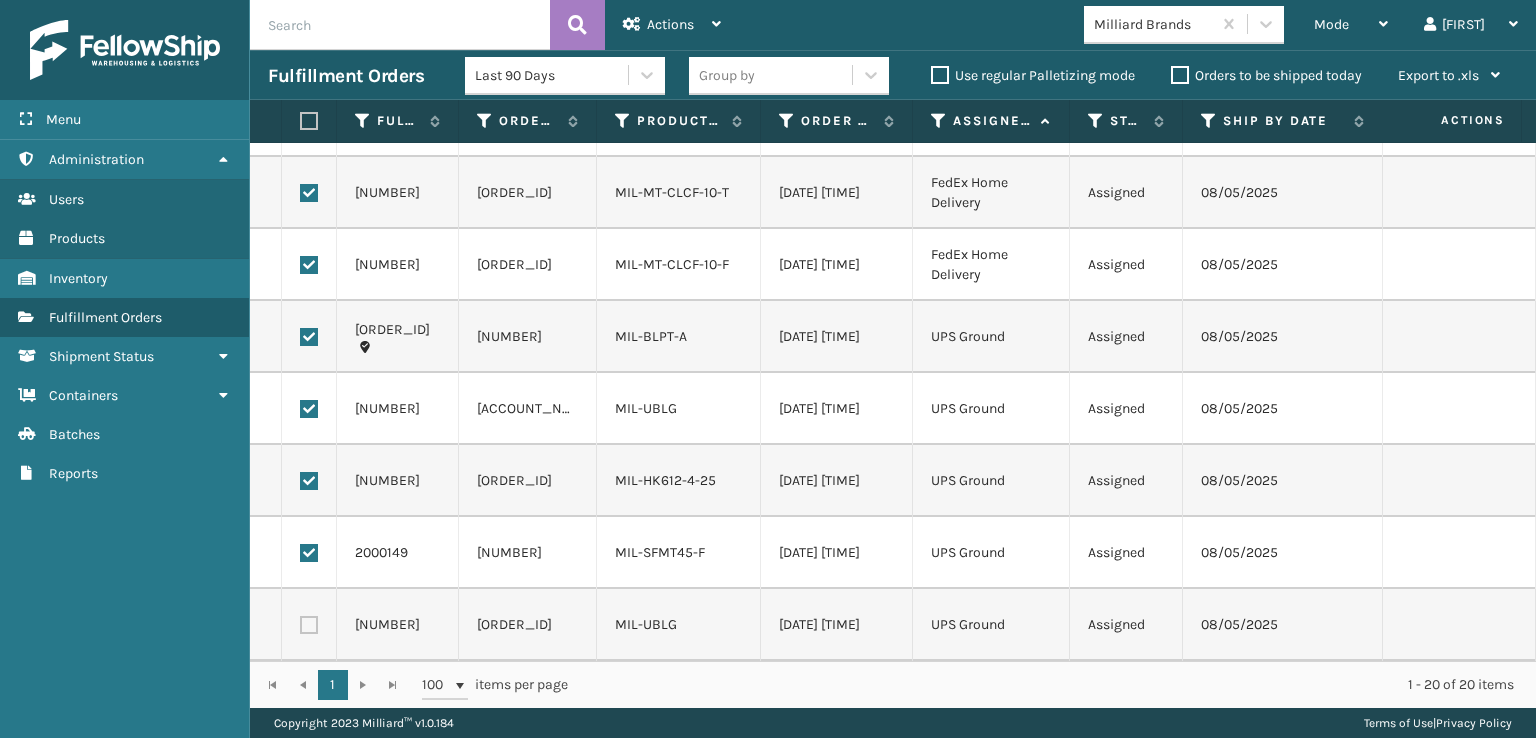 click at bounding box center (309, 553) 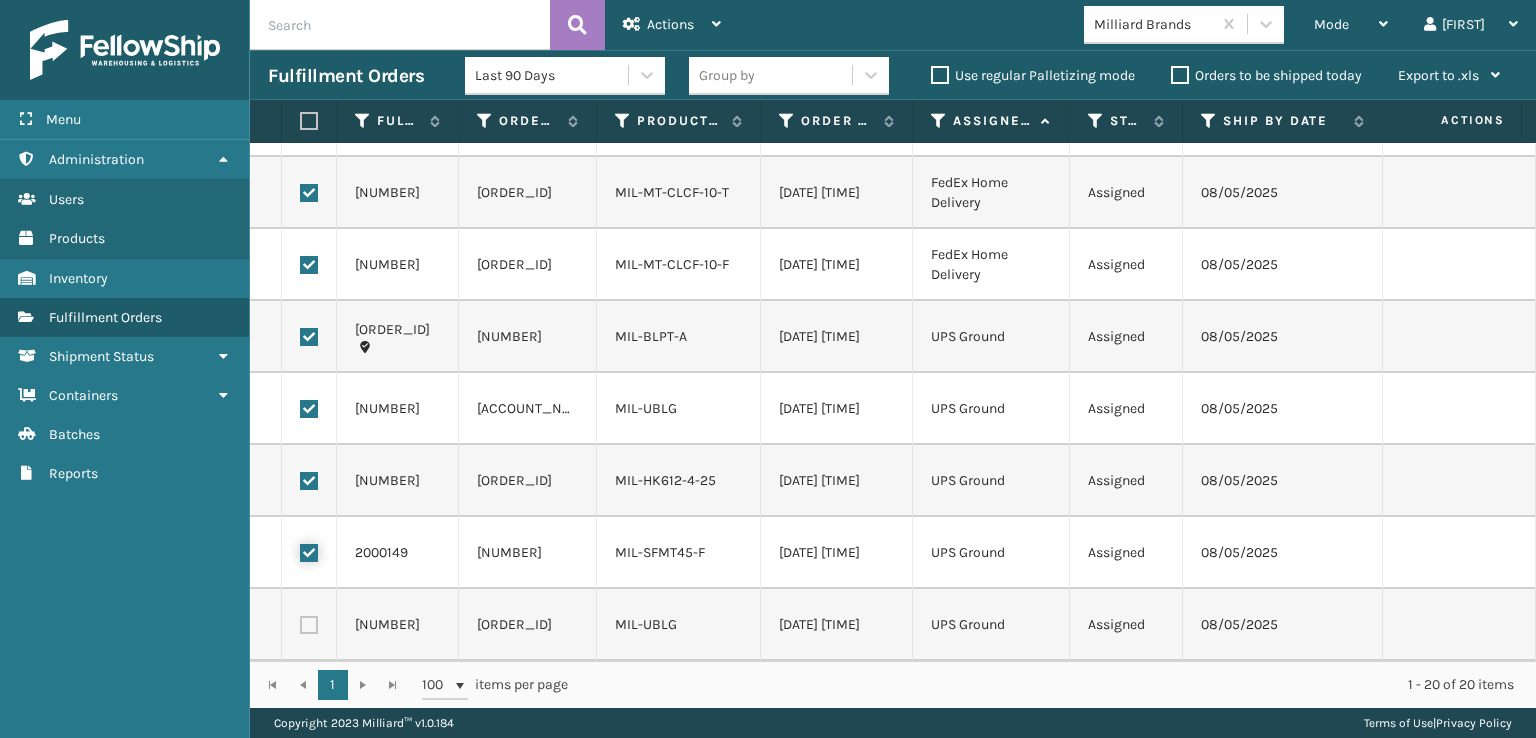 click at bounding box center [300, 550] 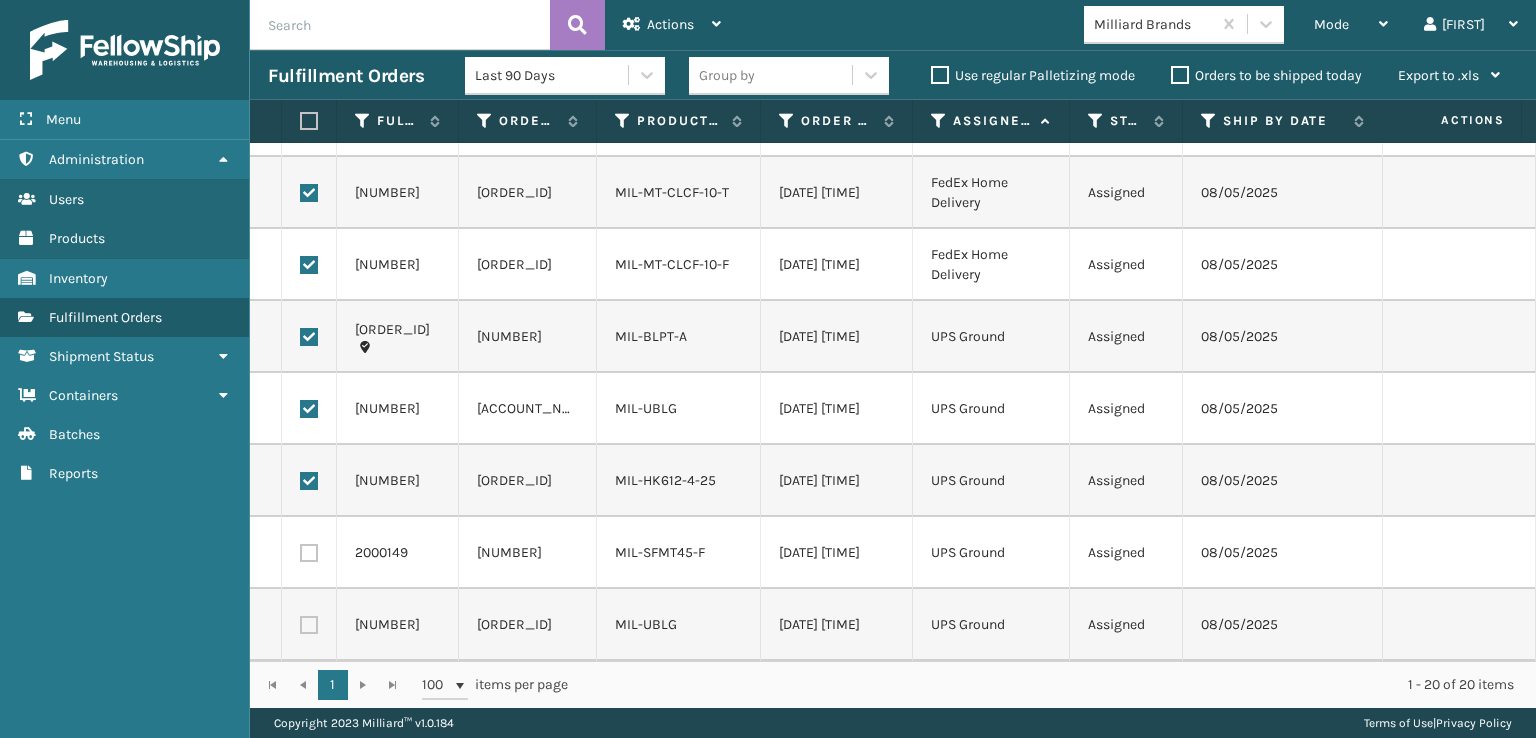 click at bounding box center [309, 481] 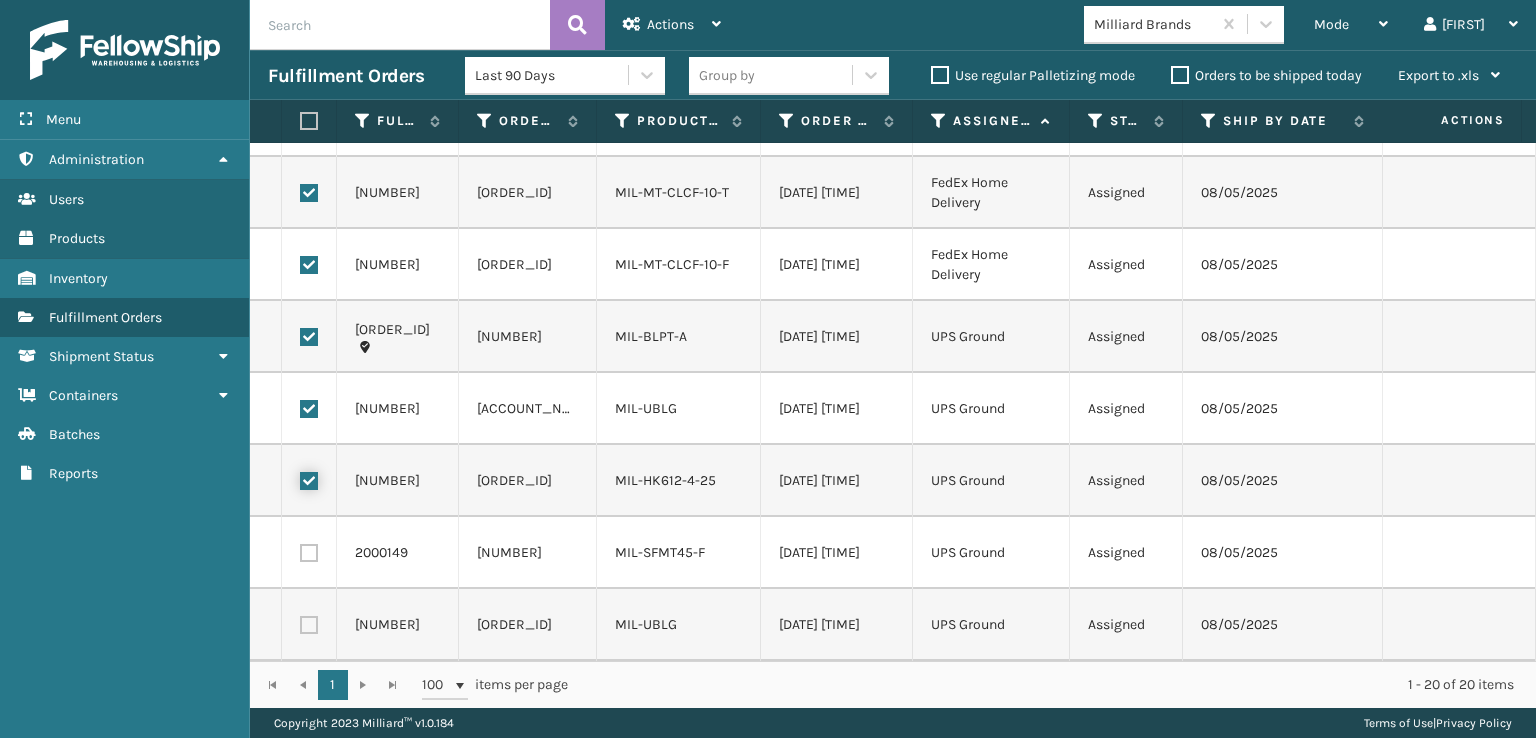 click at bounding box center [300, 478] 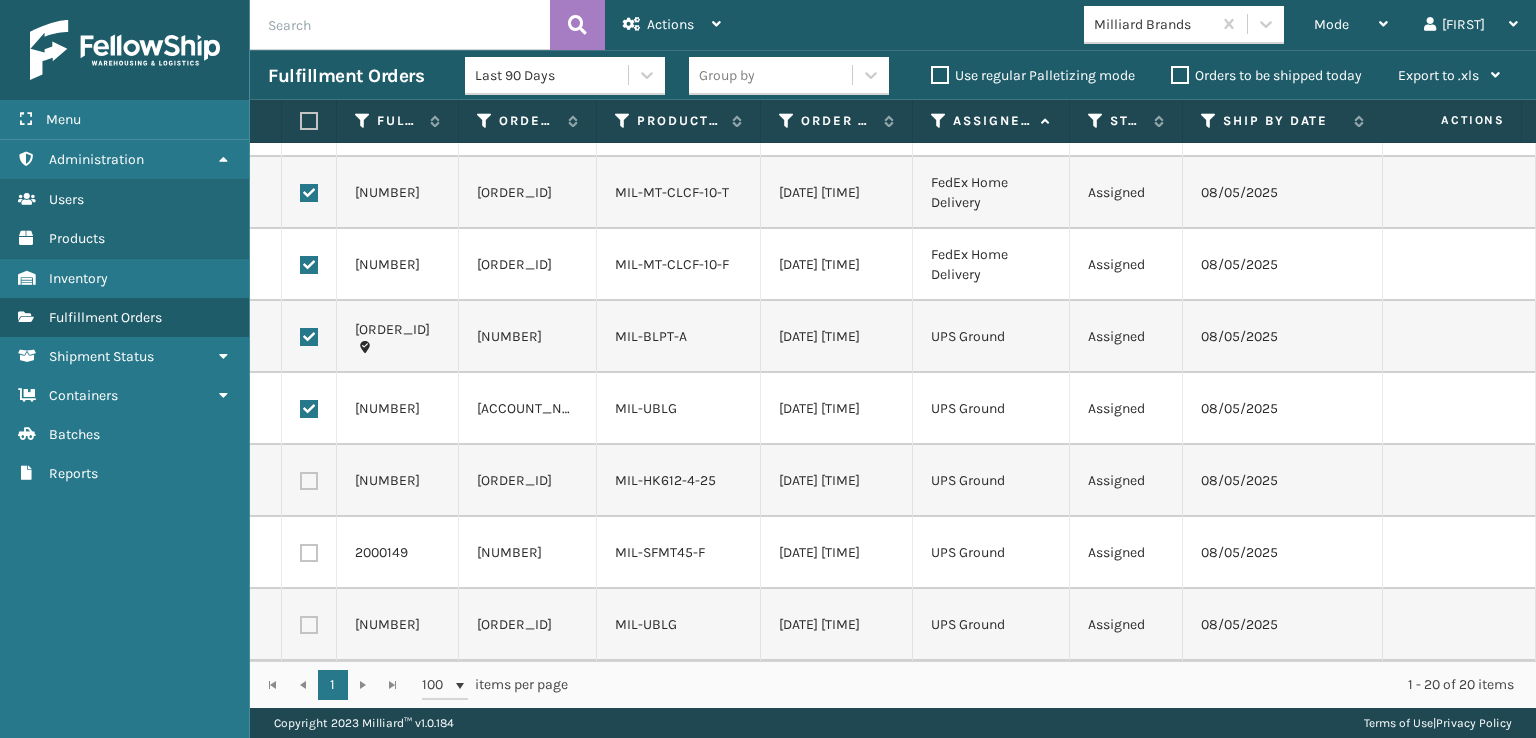 click at bounding box center [309, 409] 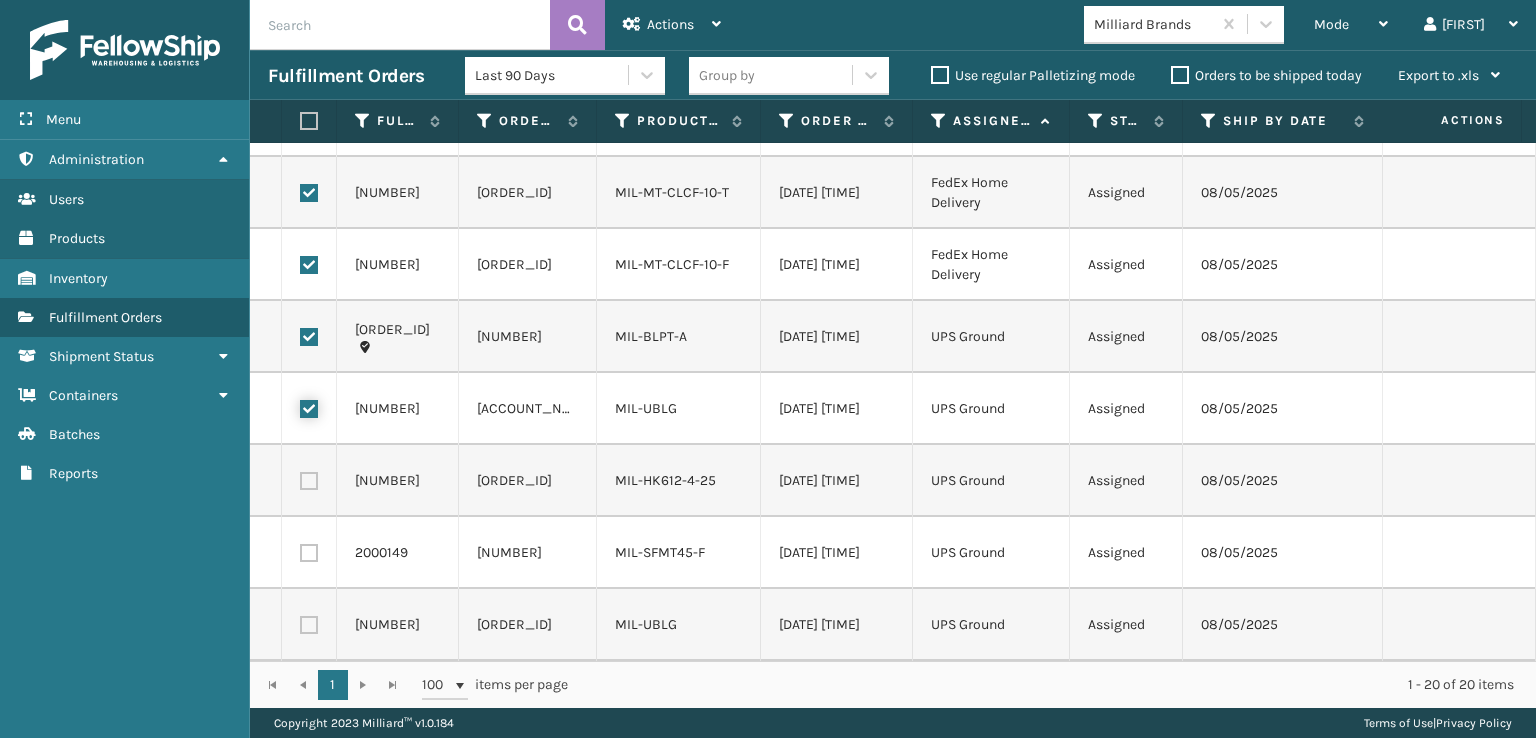 click at bounding box center [300, 406] 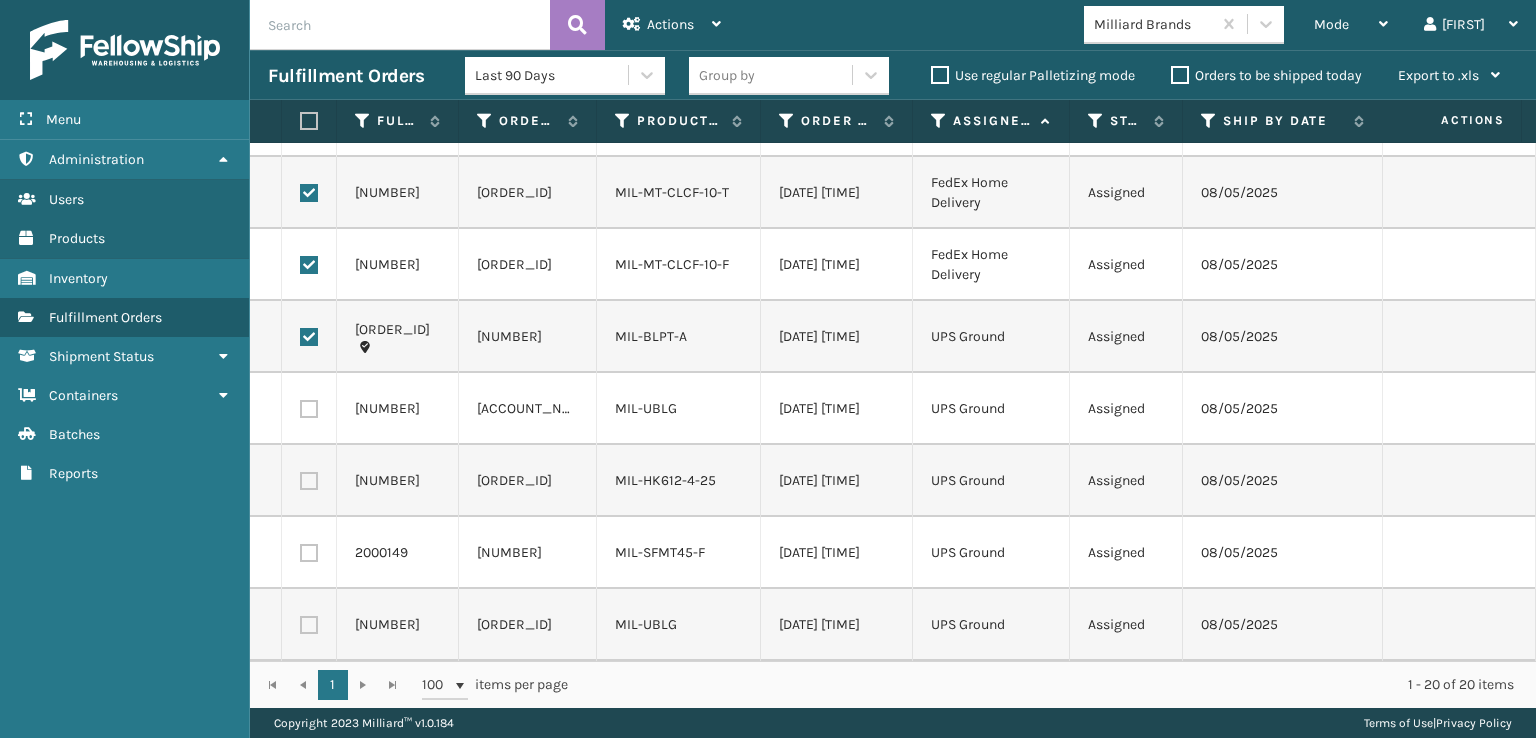 click at bounding box center [309, 337] 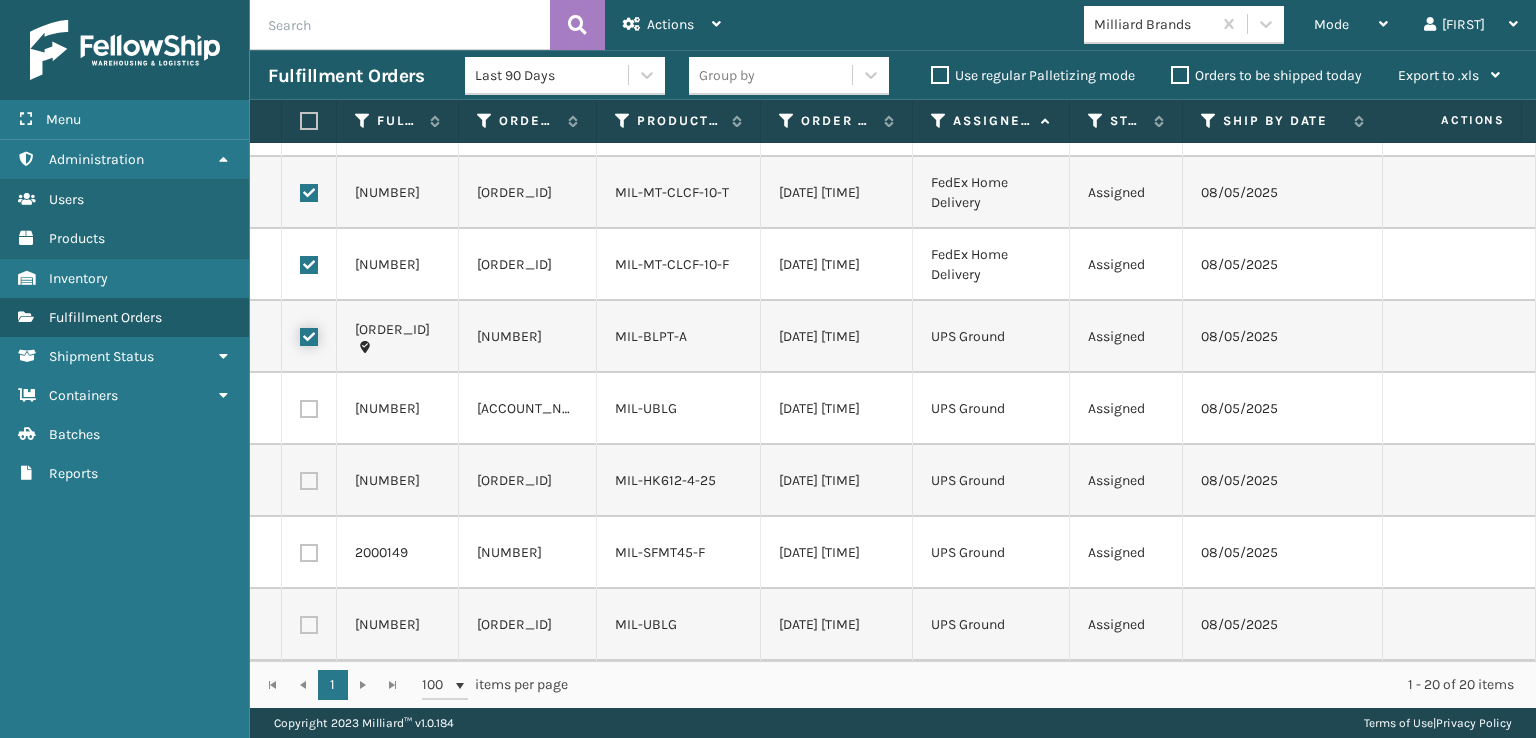 click at bounding box center [300, 334] 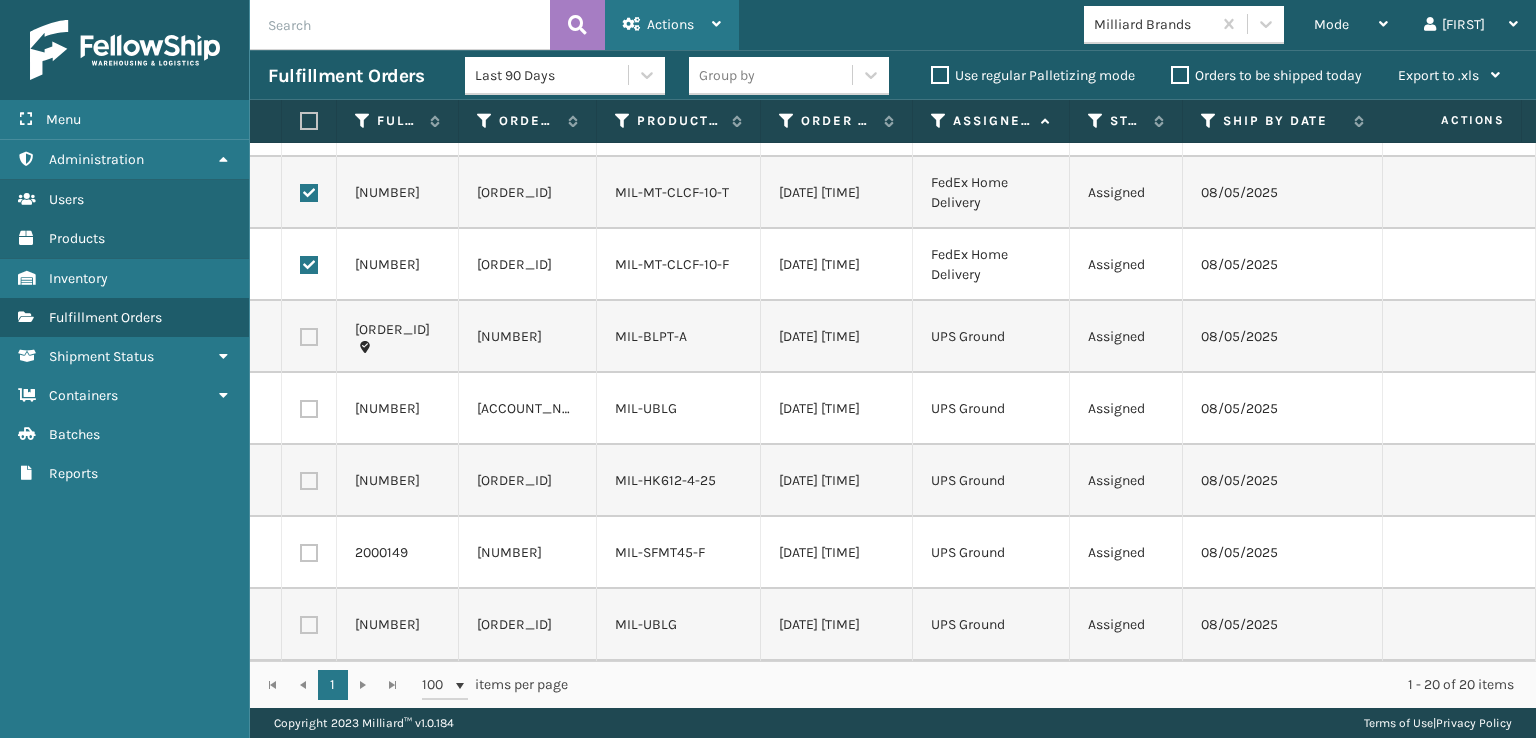 click on "Actions" at bounding box center [670, 24] 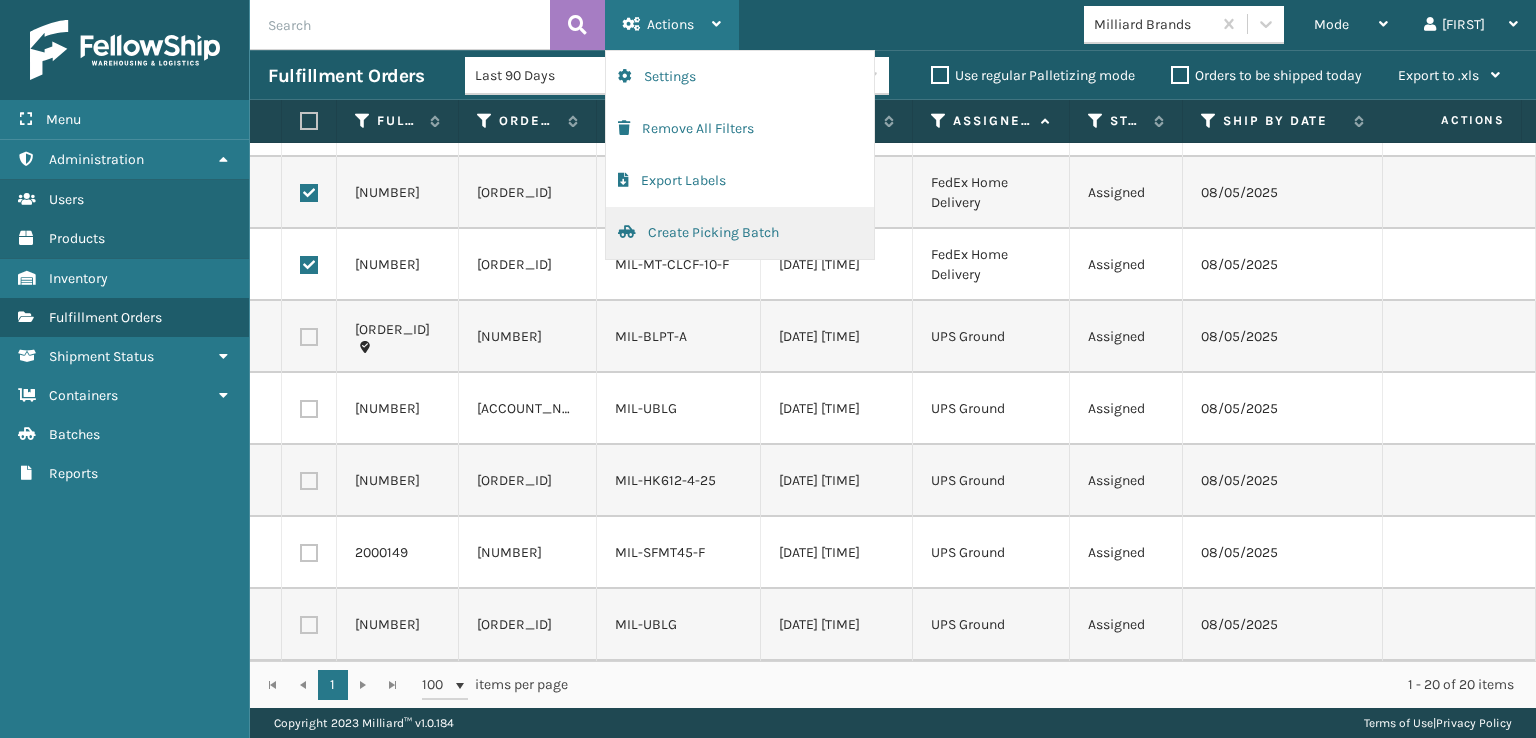 click on "Create Picking Batch" at bounding box center (740, 233) 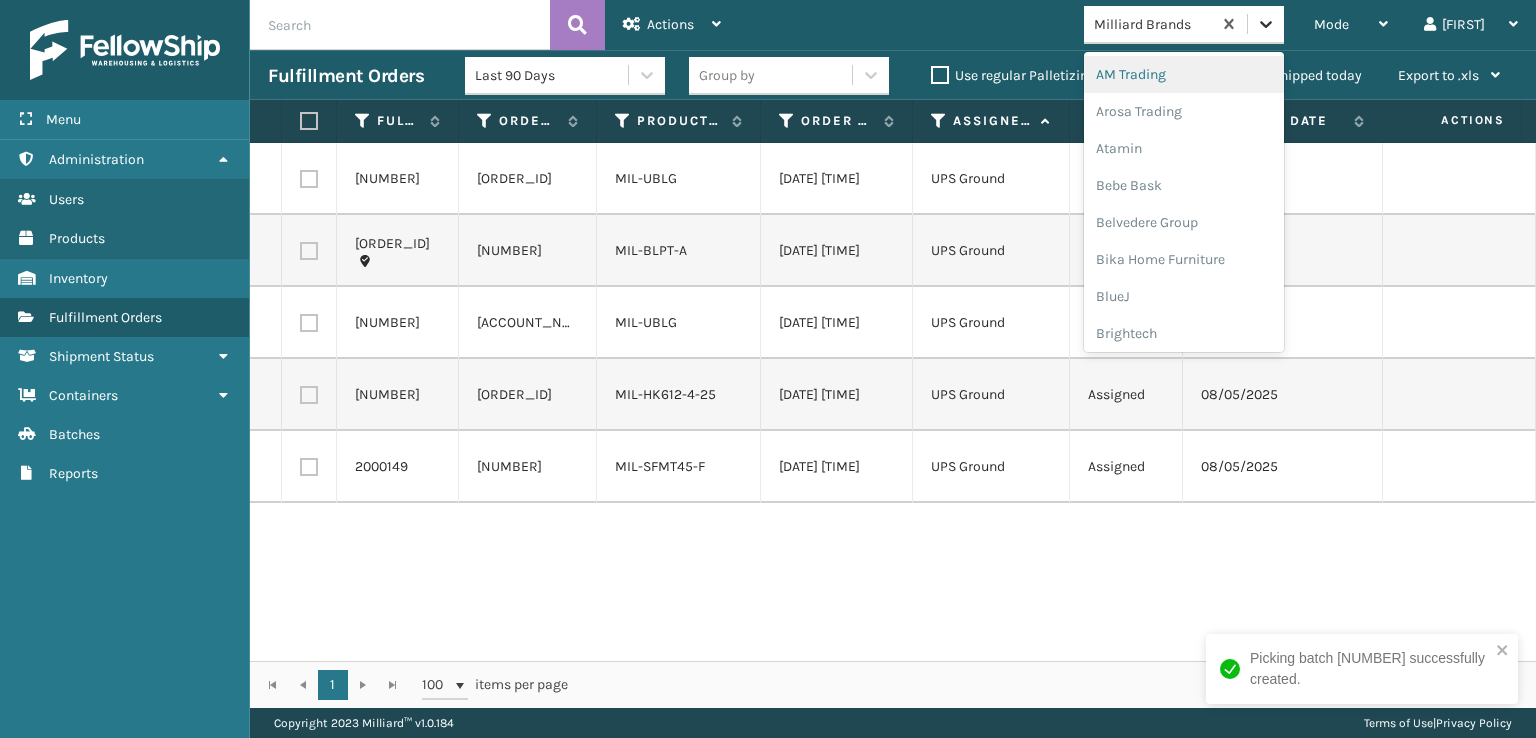 click at bounding box center (1266, 24) 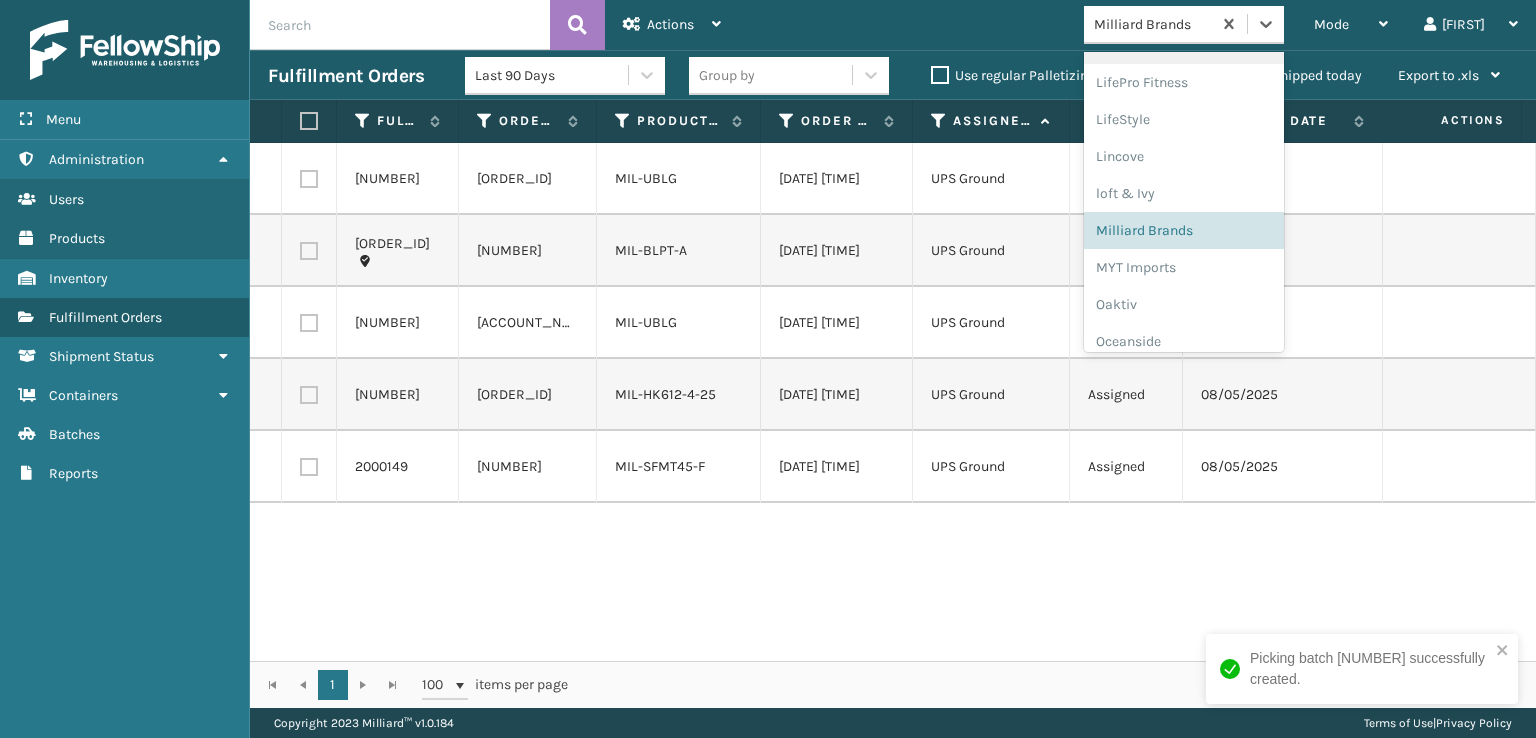 scroll, scrollTop: 966, scrollLeft: 0, axis: vertical 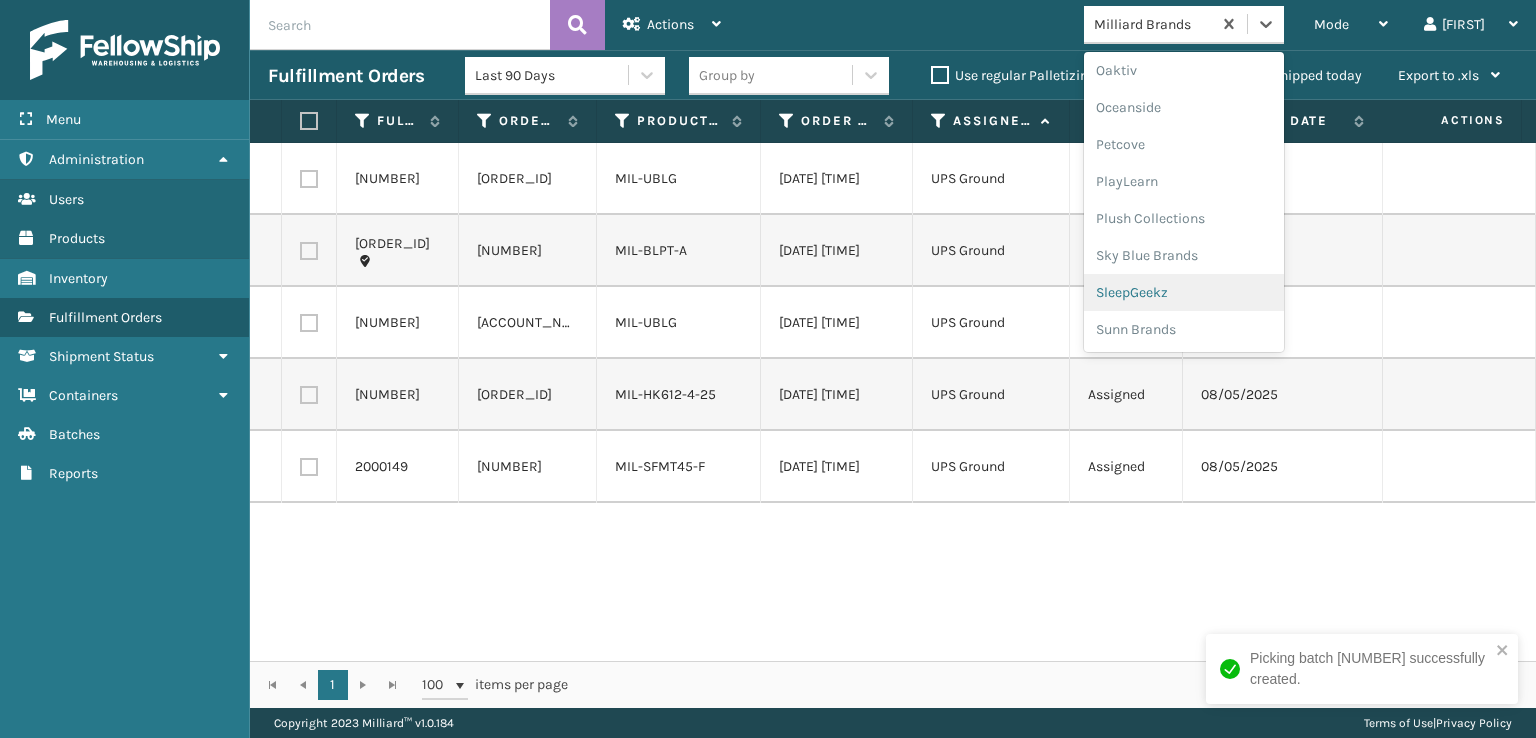 click on "SleepGeekz" at bounding box center (1184, 292) 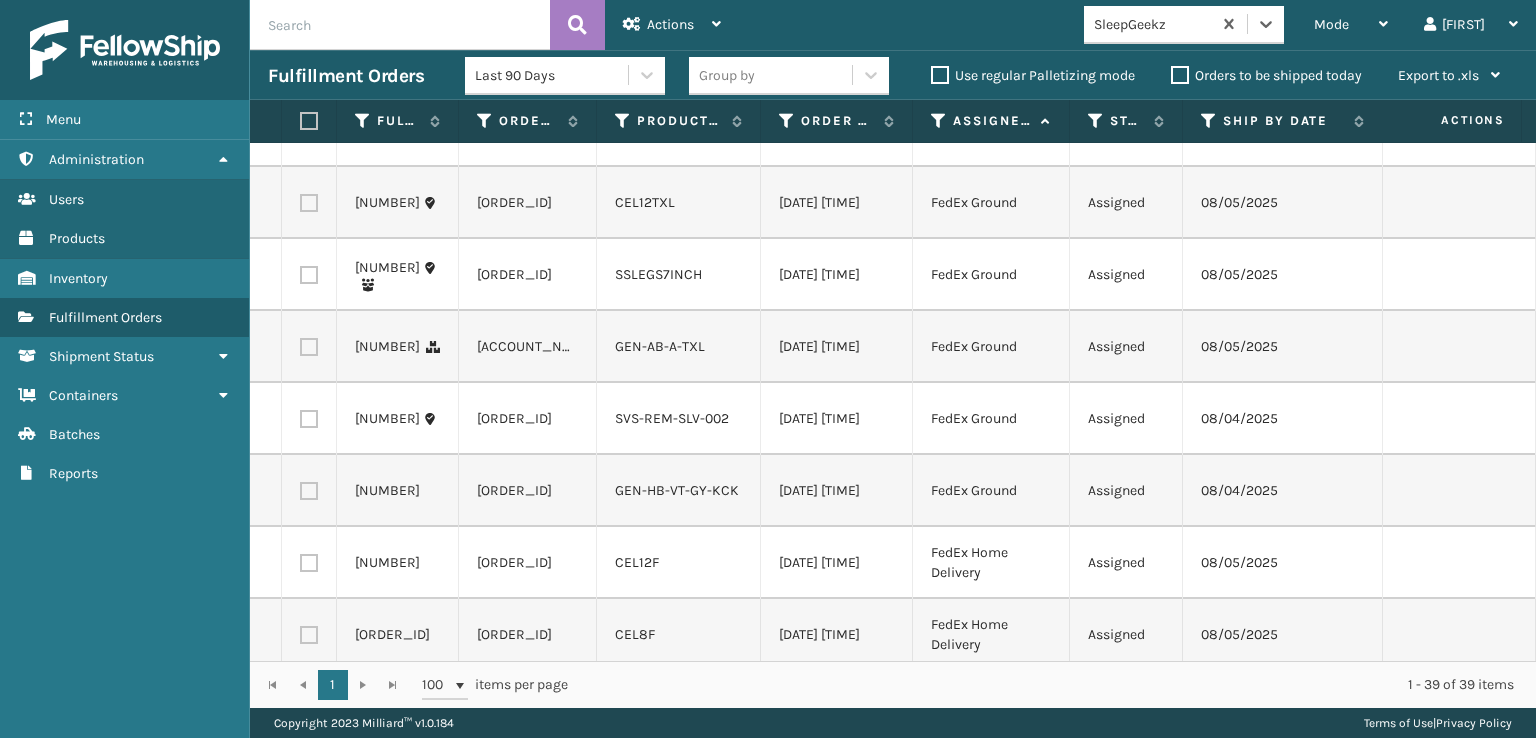 scroll, scrollTop: 500, scrollLeft: 0, axis: vertical 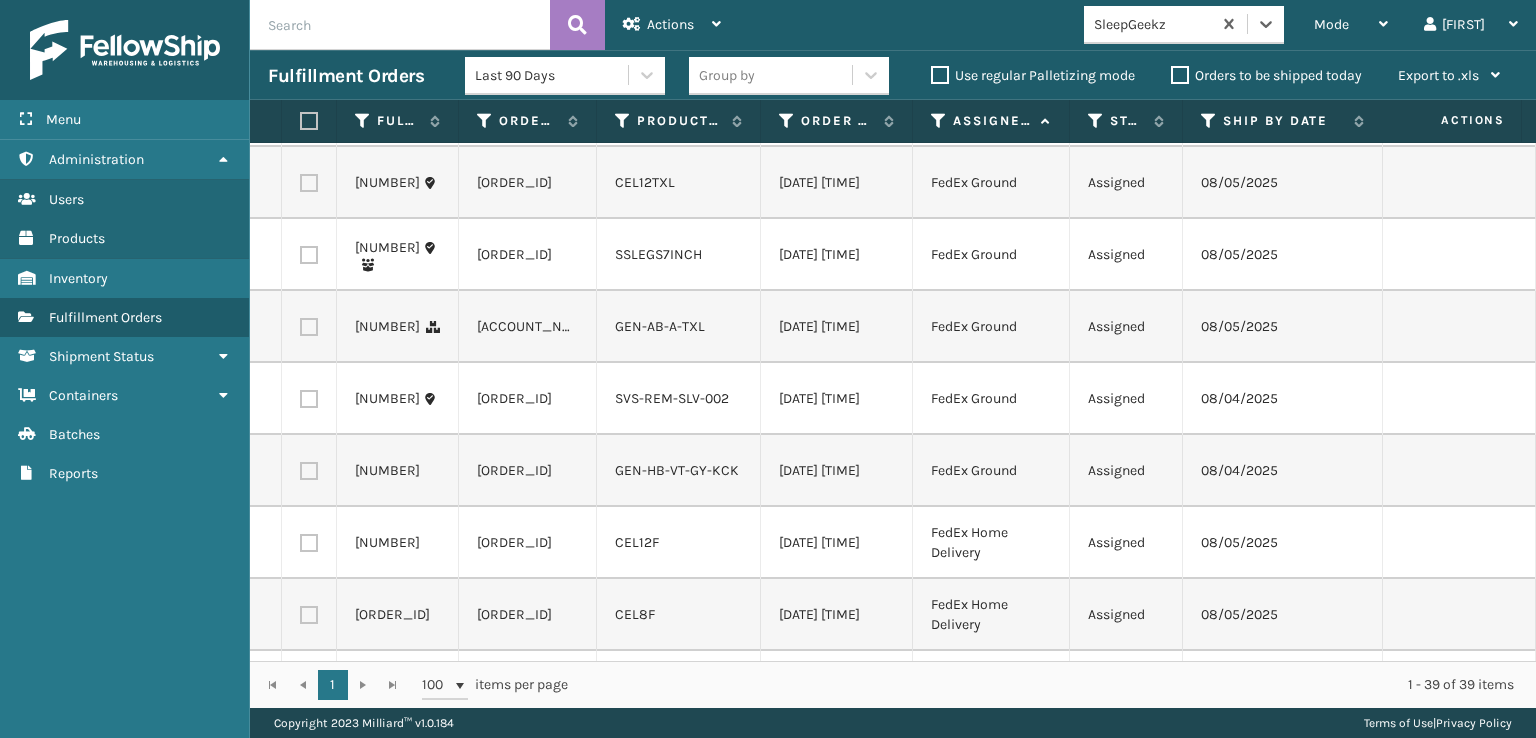click at bounding box center [309, 183] 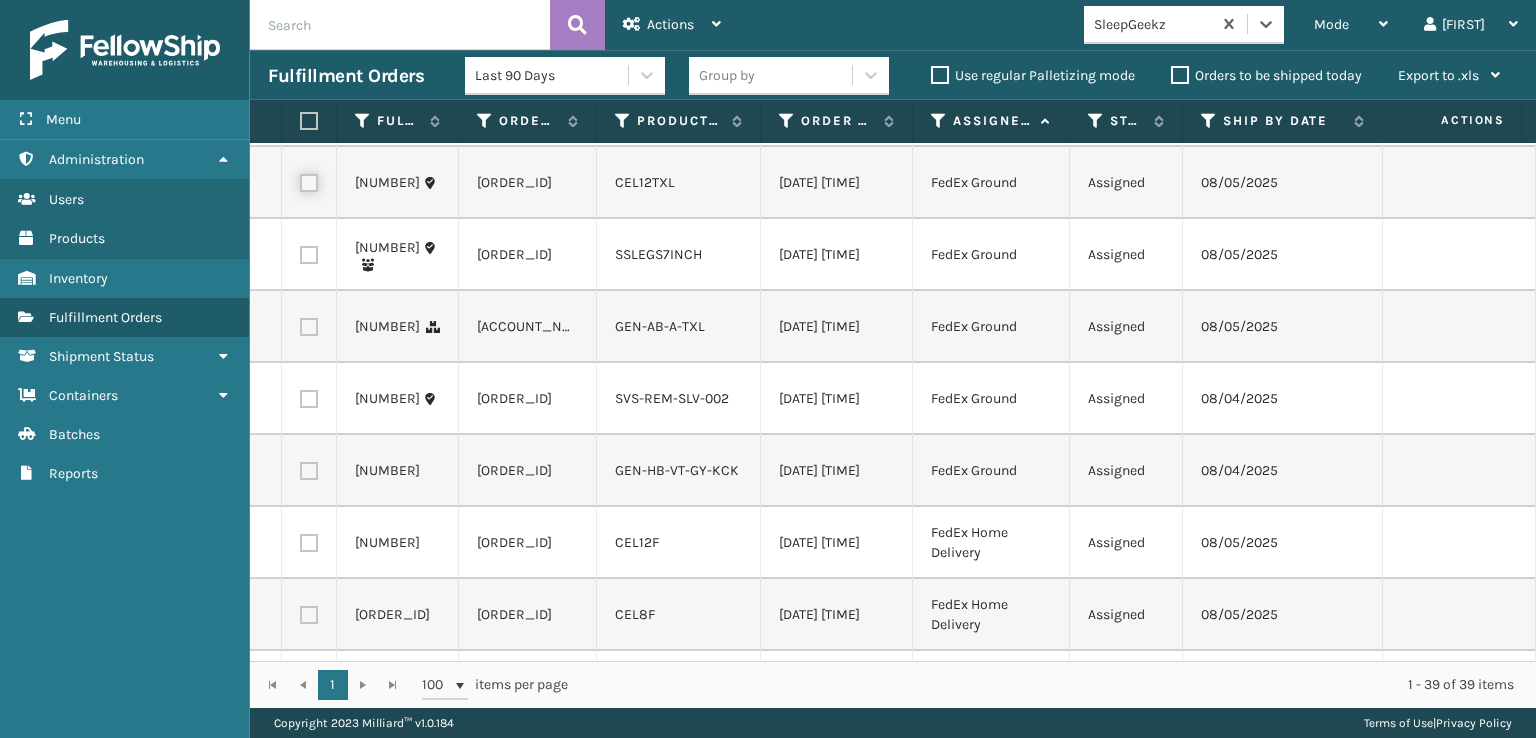 click at bounding box center (300, 180) 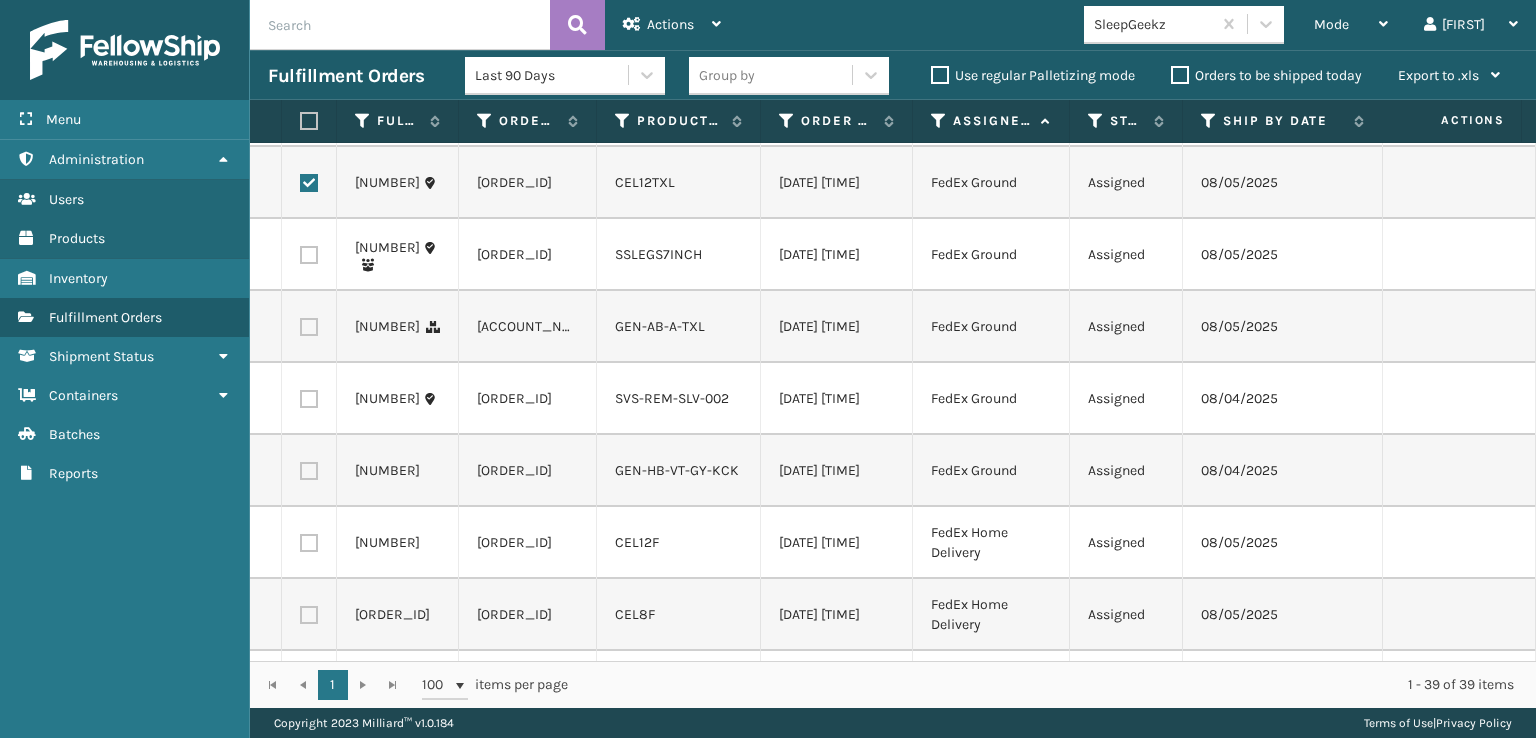 click at bounding box center (309, 327) 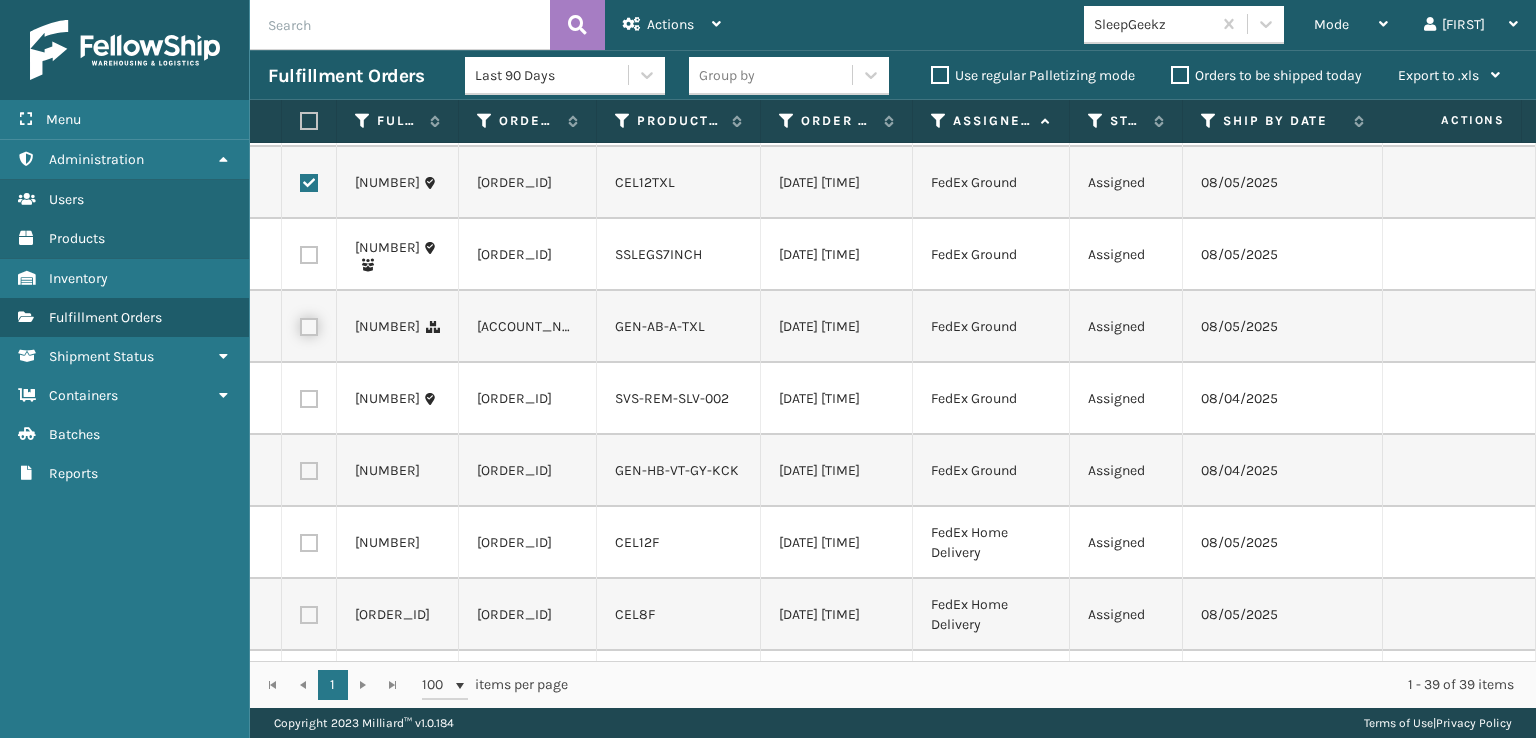 click at bounding box center [300, 324] 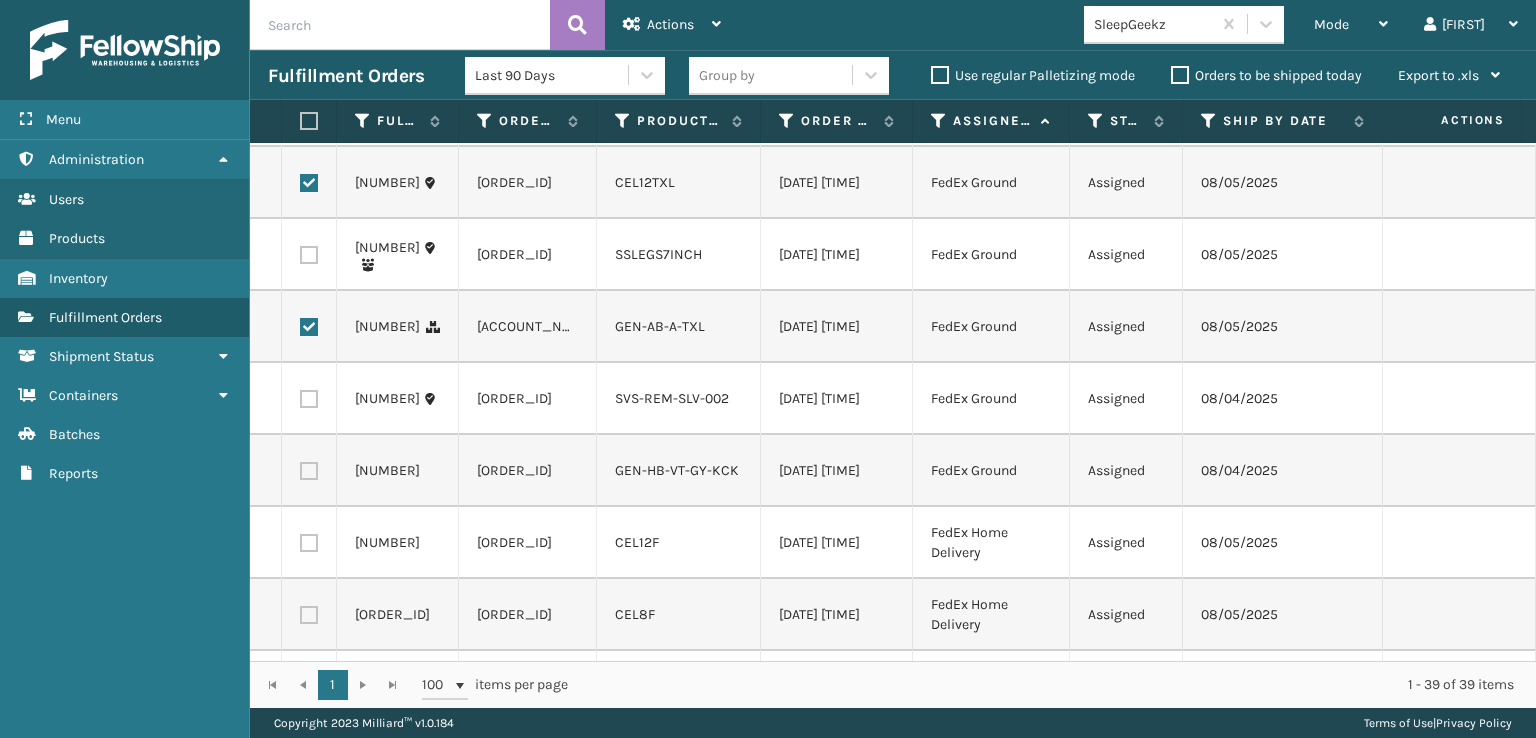 click at bounding box center (309, 471) 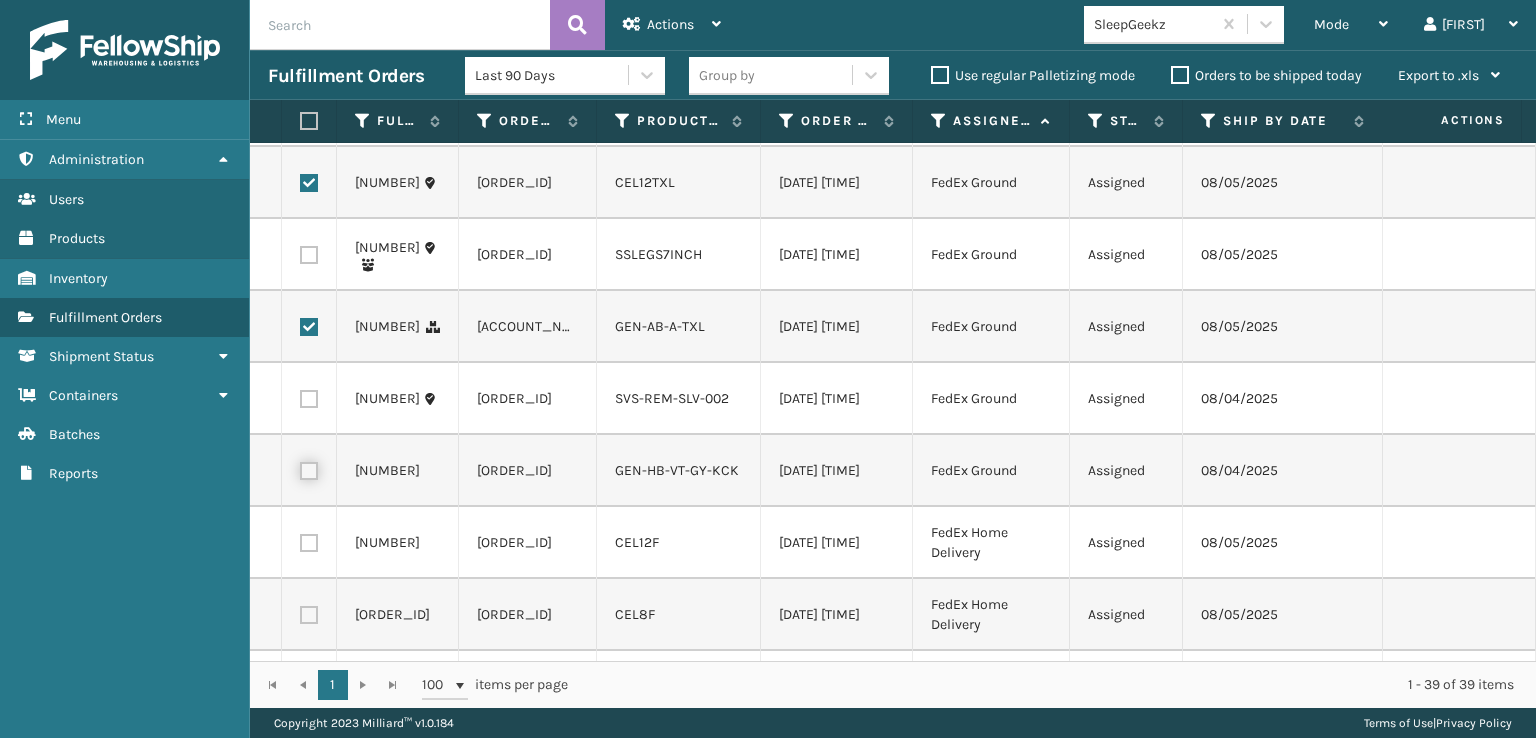 click at bounding box center (300, 468) 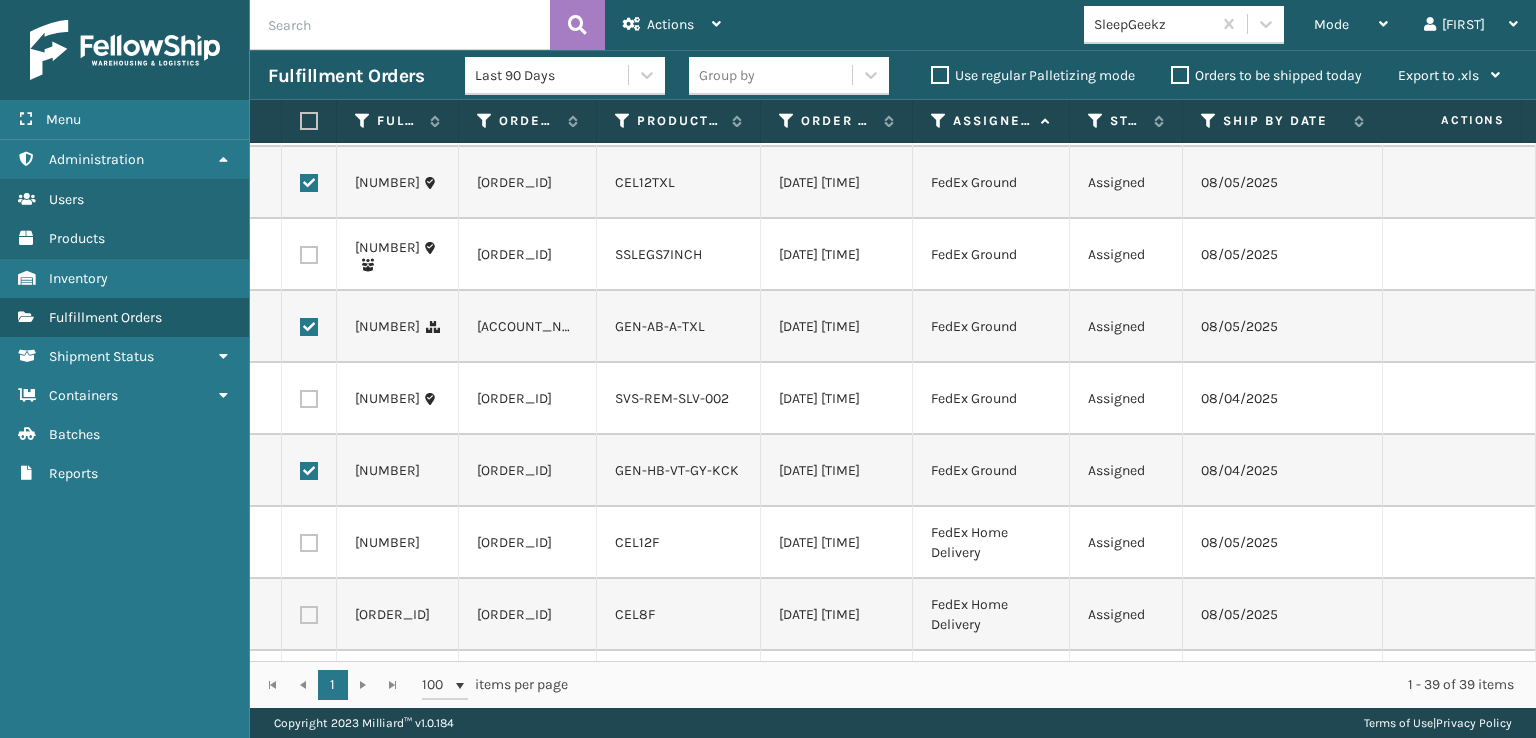 click at bounding box center [309, 543] 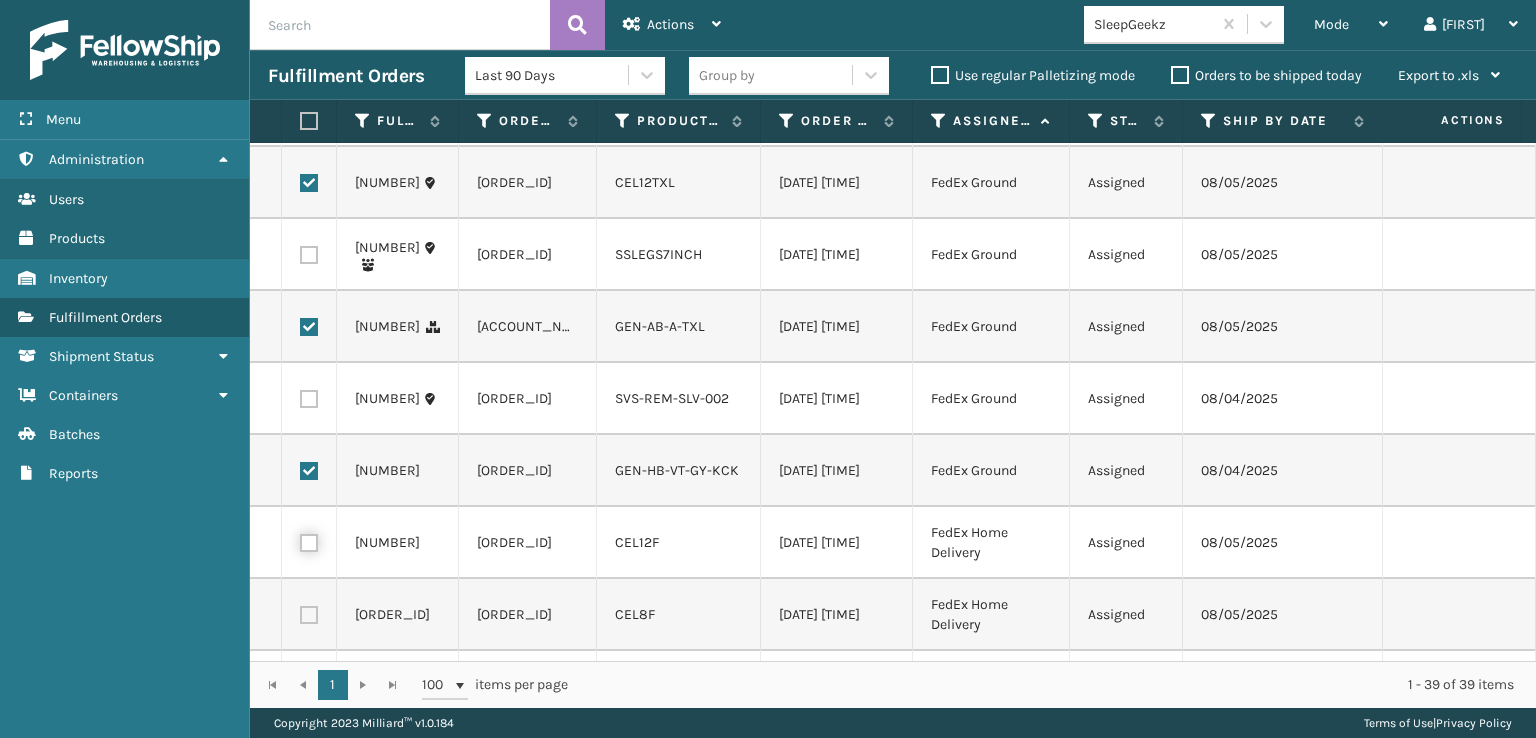 click at bounding box center [300, 540] 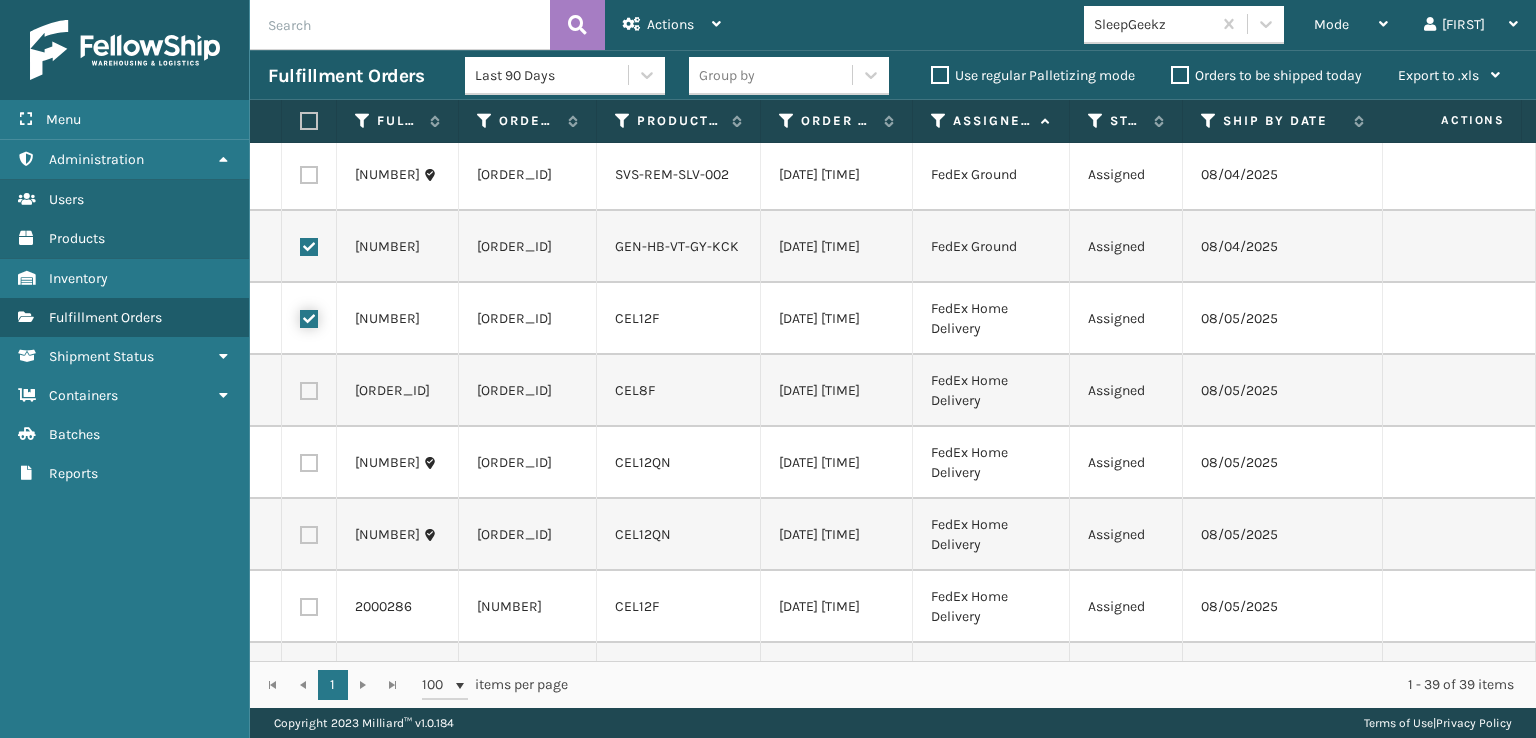 scroll, scrollTop: 800, scrollLeft: 0, axis: vertical 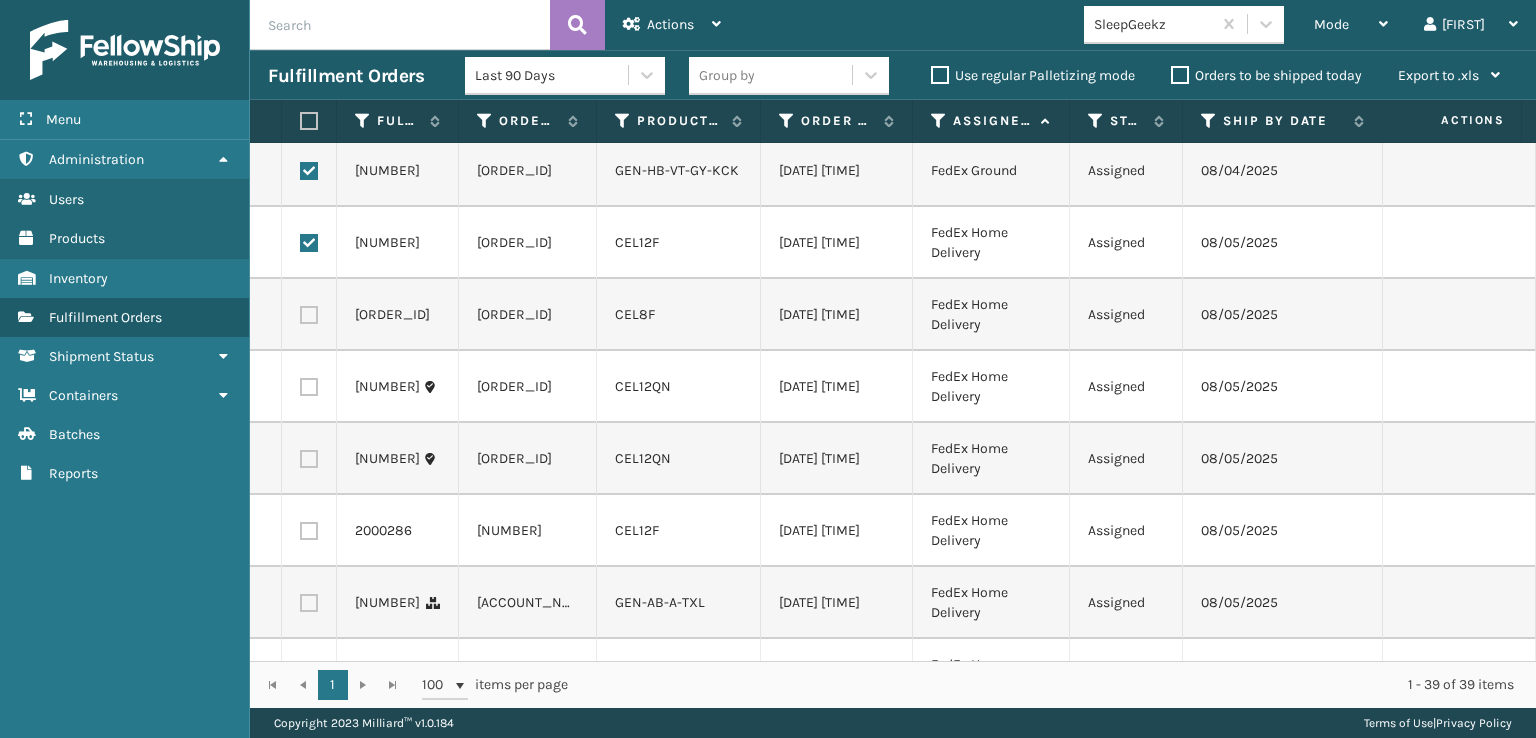 click at bounding box center [309, 315] 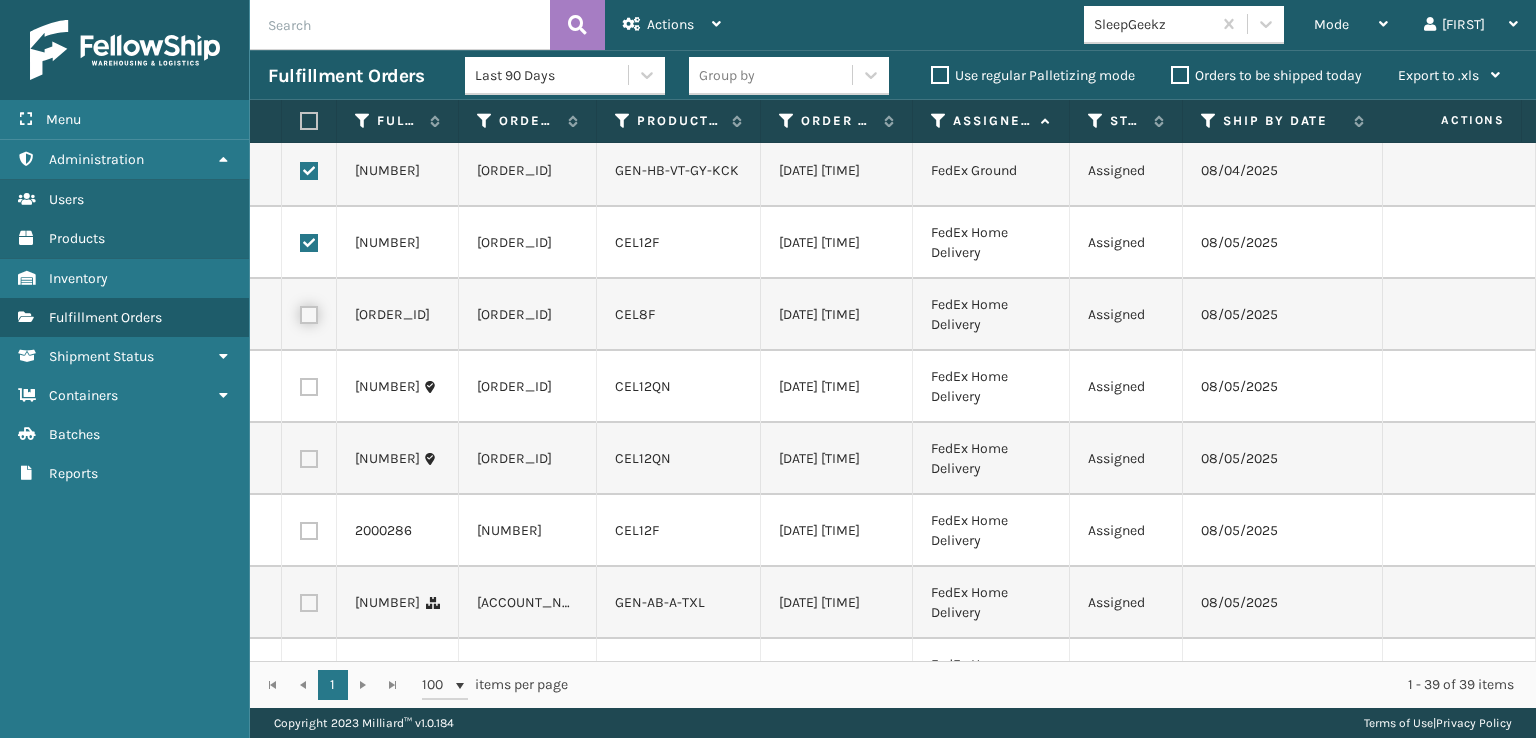 click at bounding box center [300, 312] 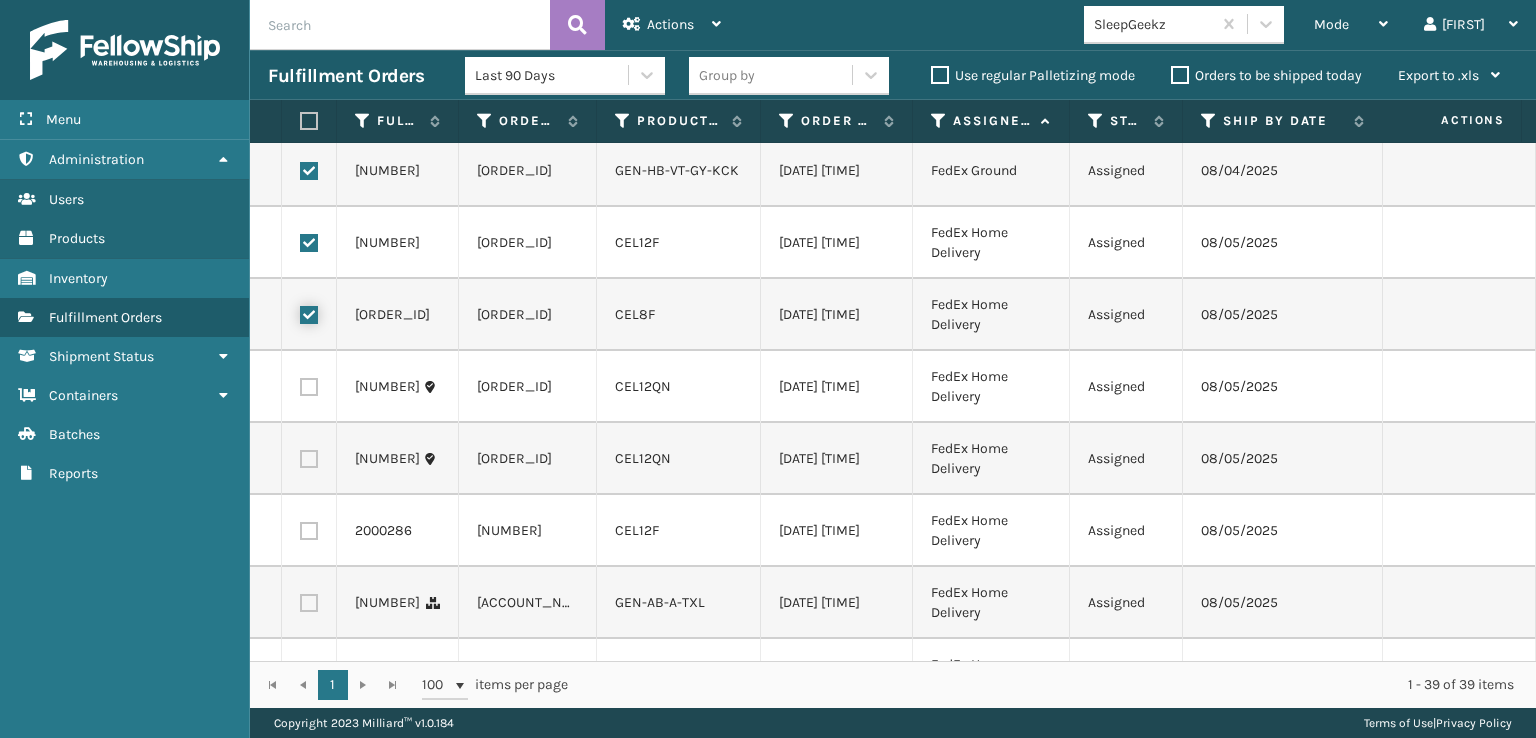 checkbox on "true" 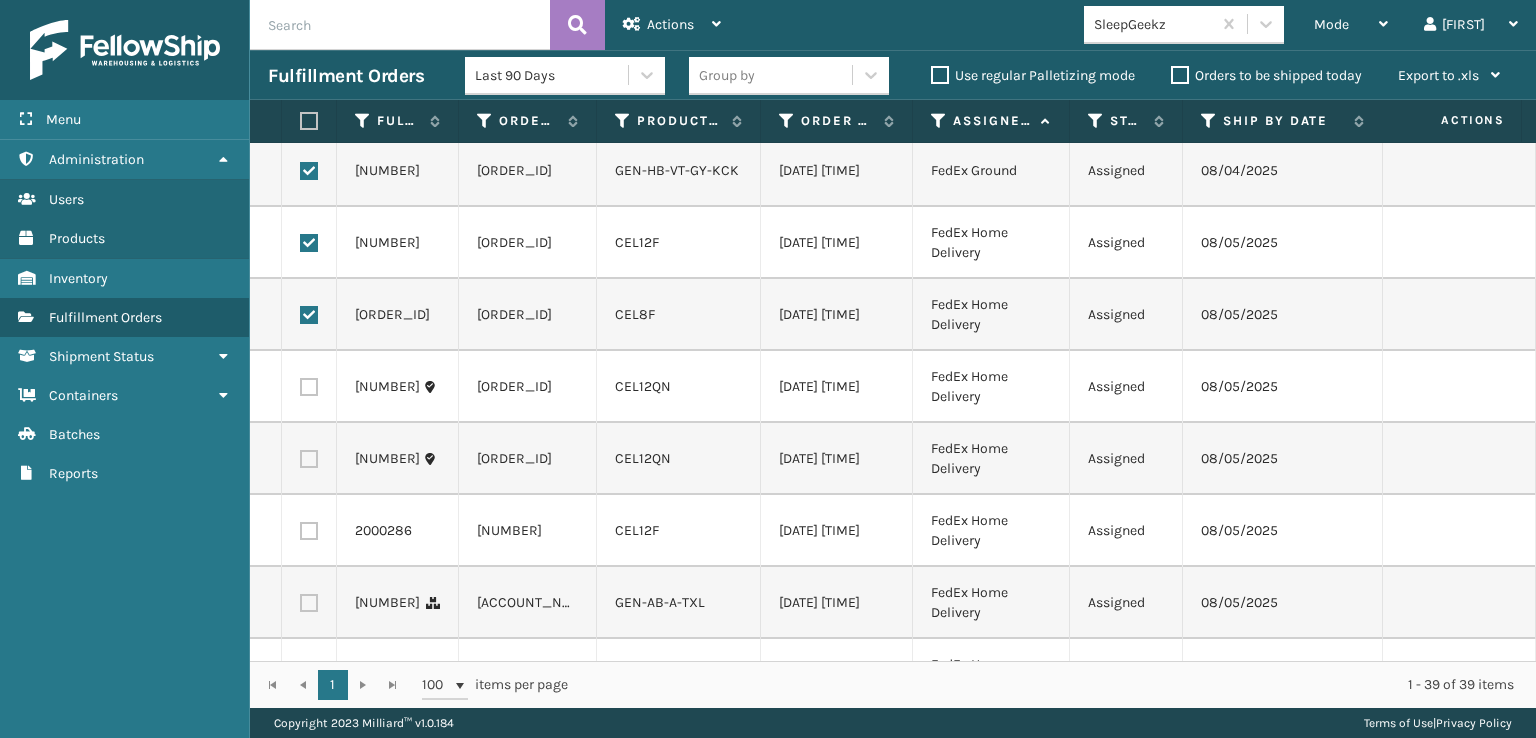click at bounding box center [309, 387] 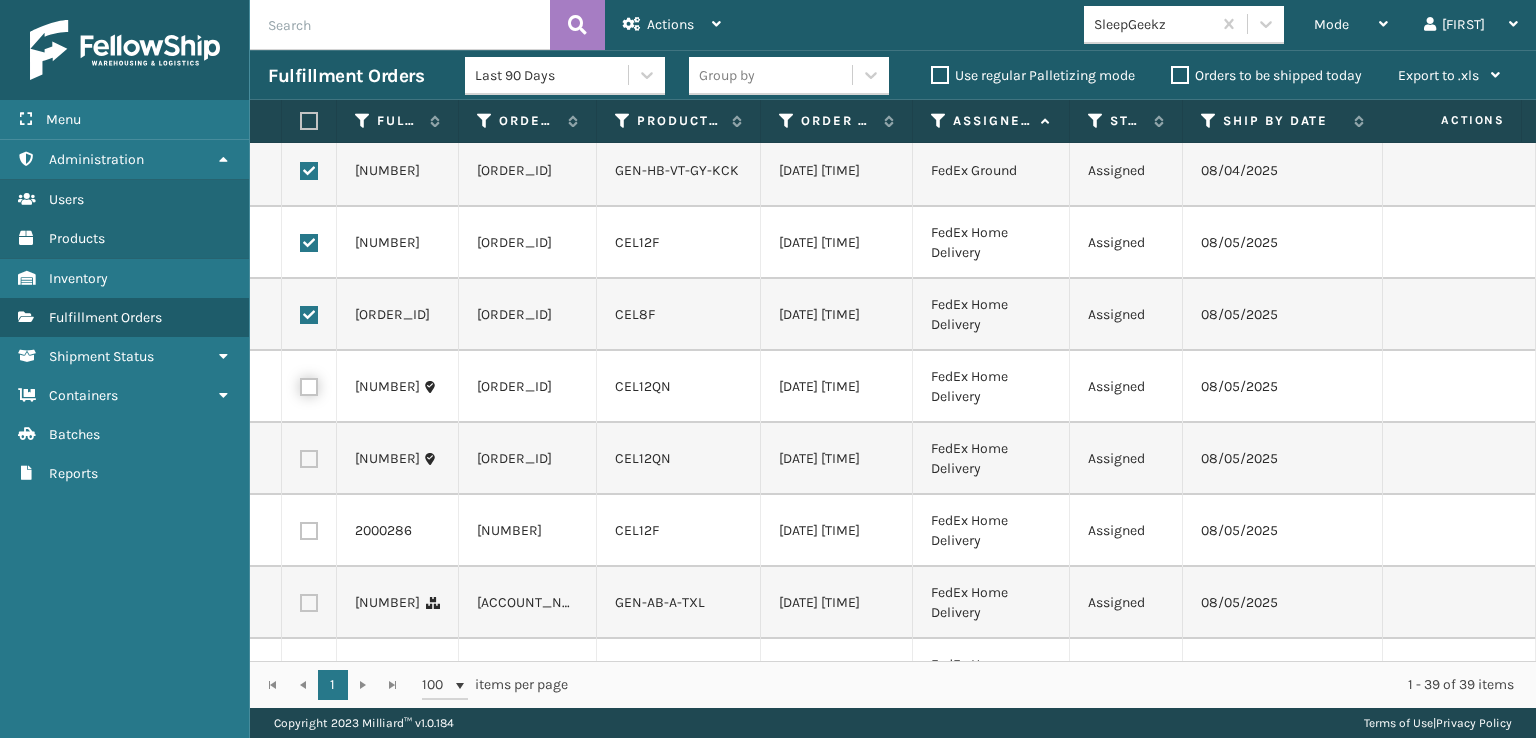 click at bounding box center [300, 384] 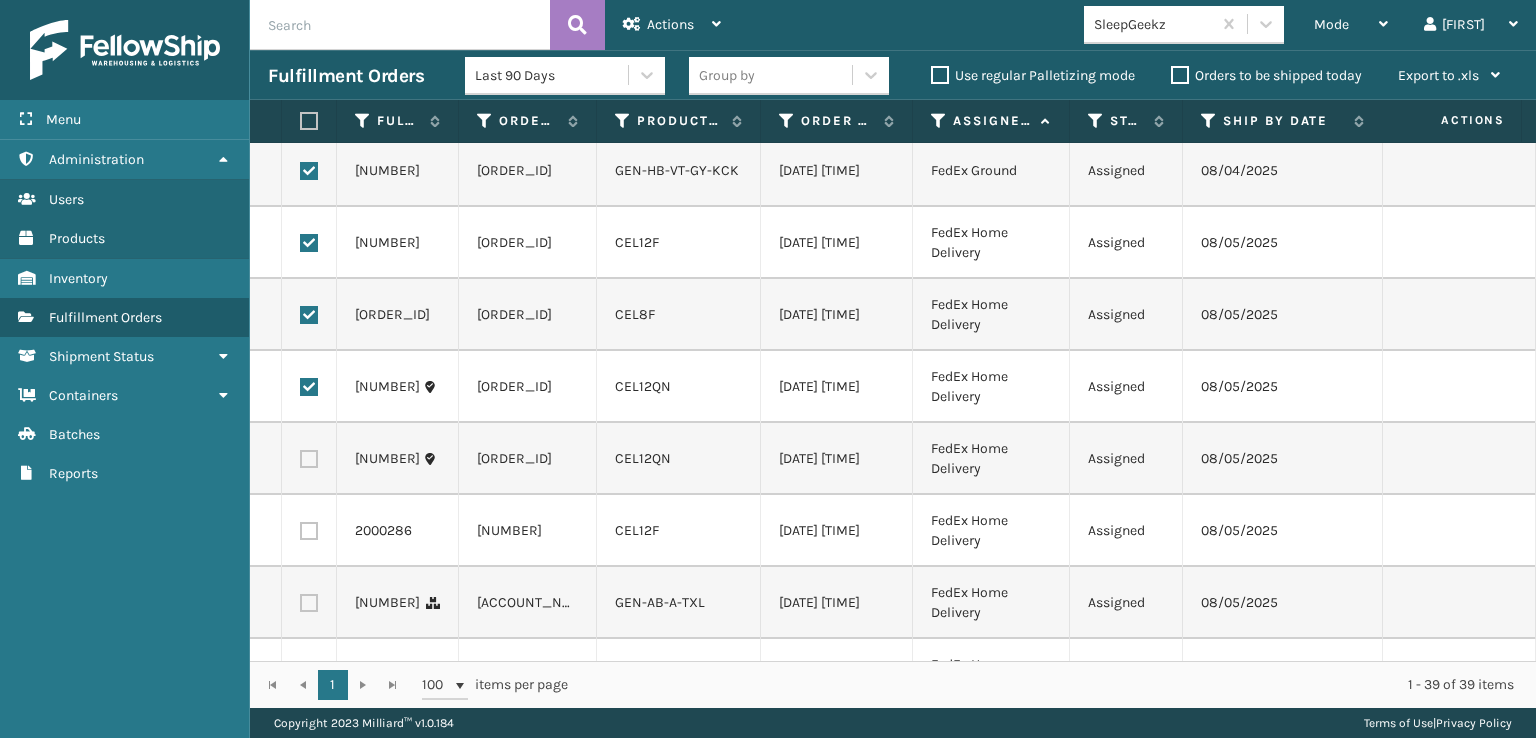 click at bounding box center [309, 459] 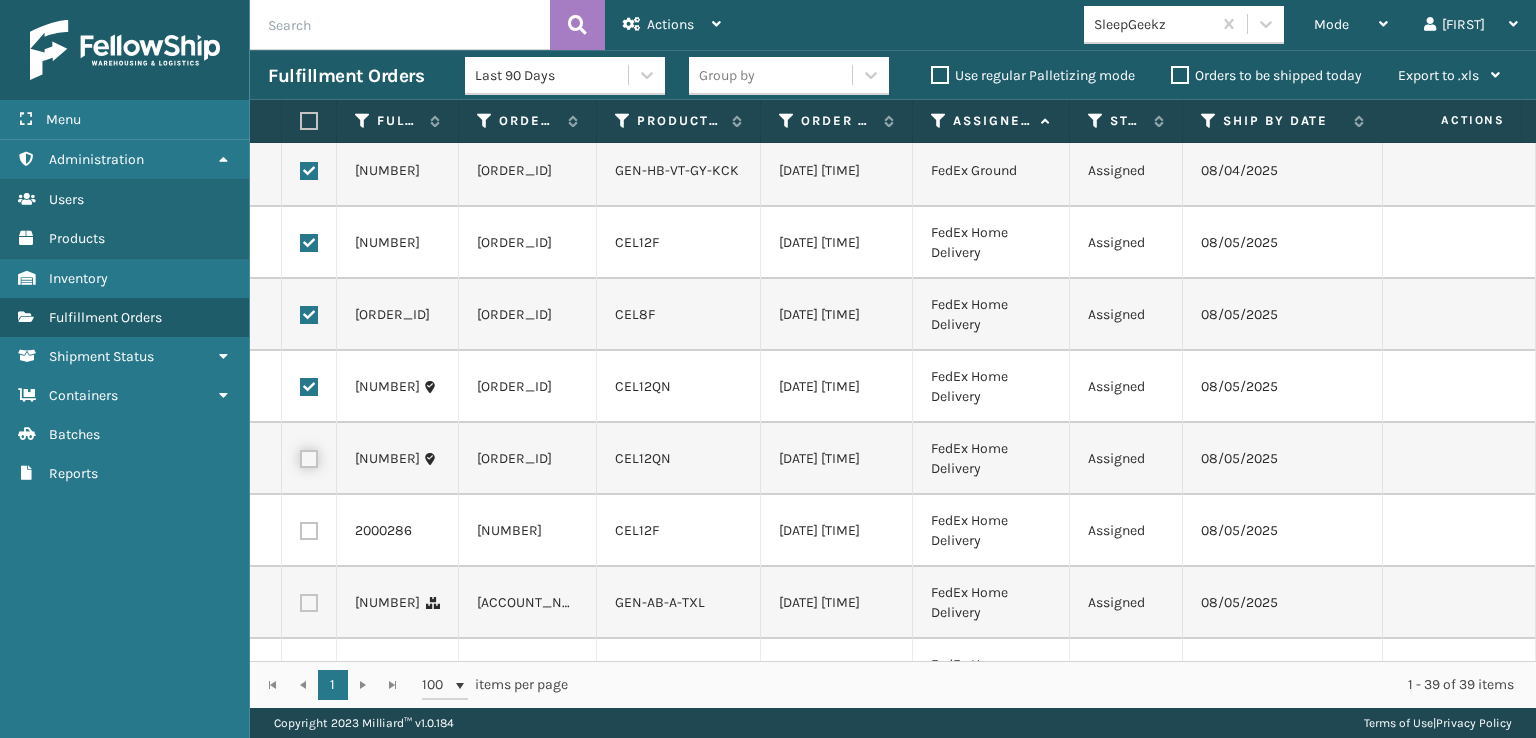 click at bounding box center (300, 456) 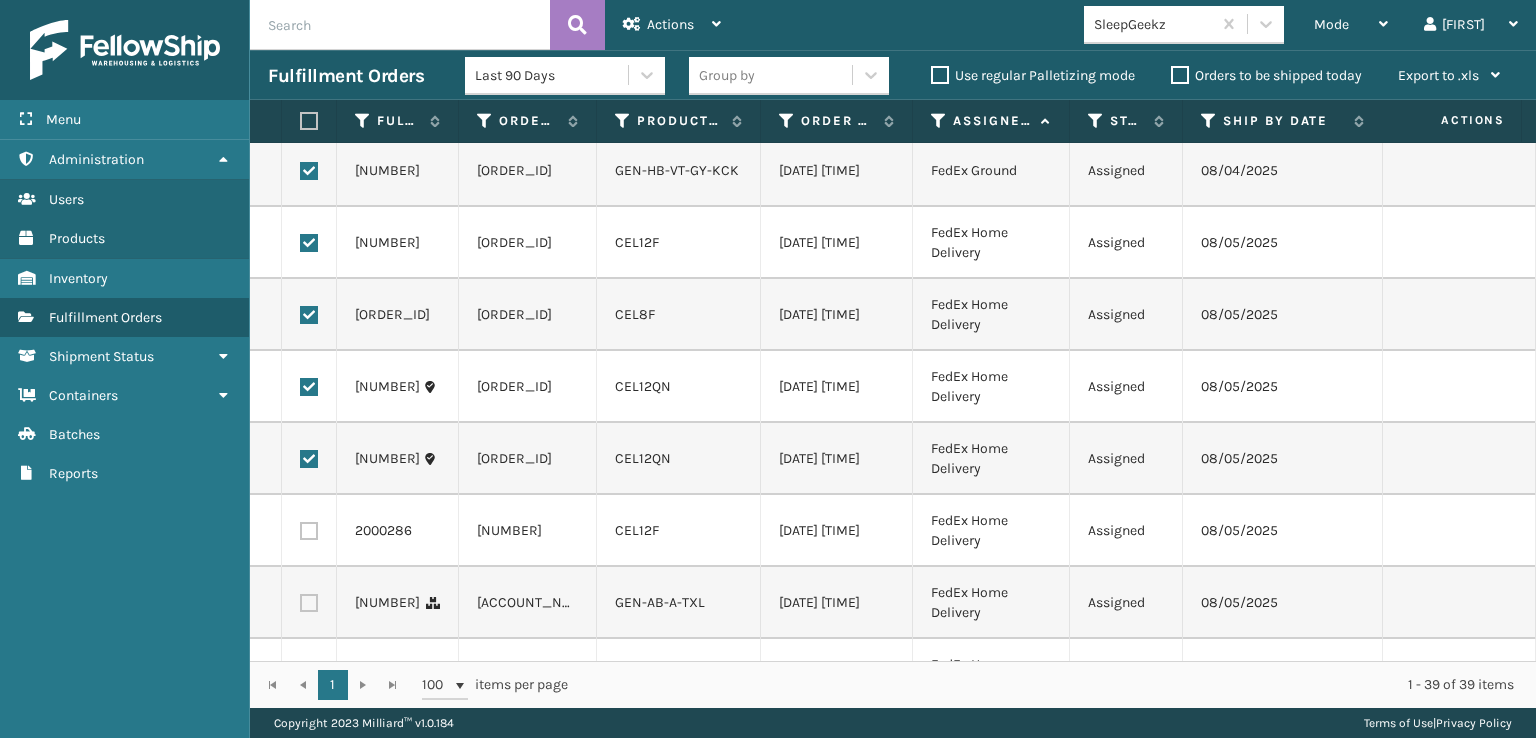 click at bounding box center (309, 531) 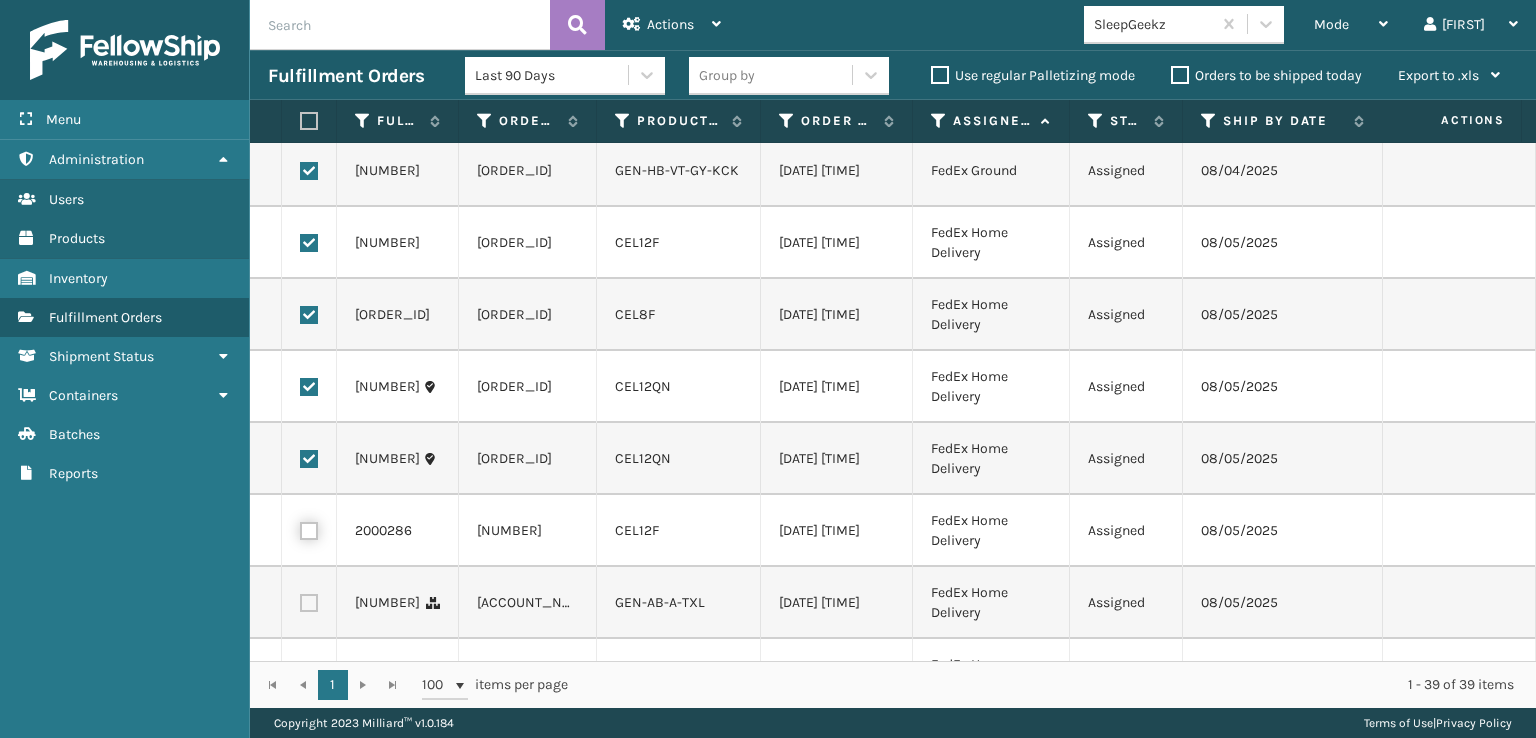 click at bounding box center (300, 528) 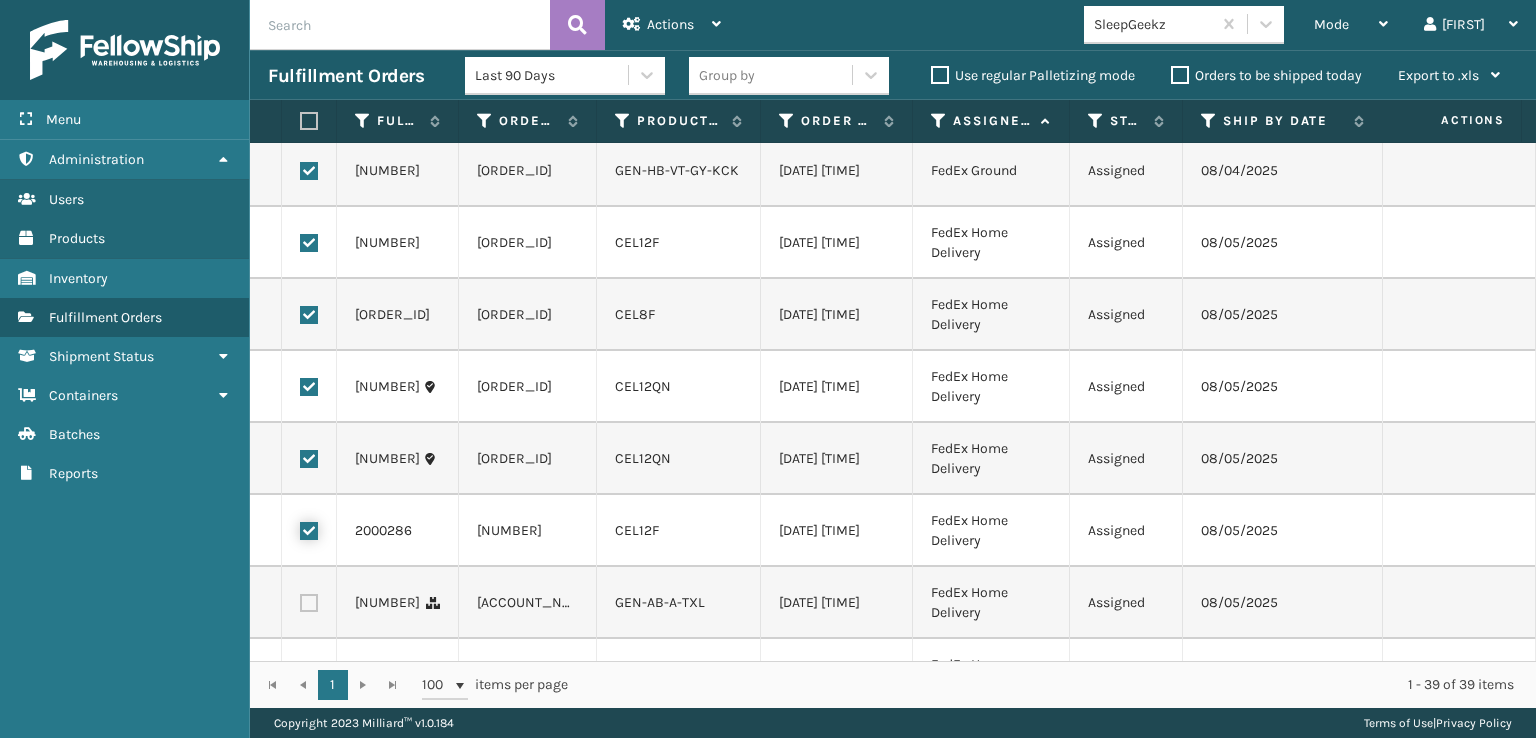 checkbox on "true" 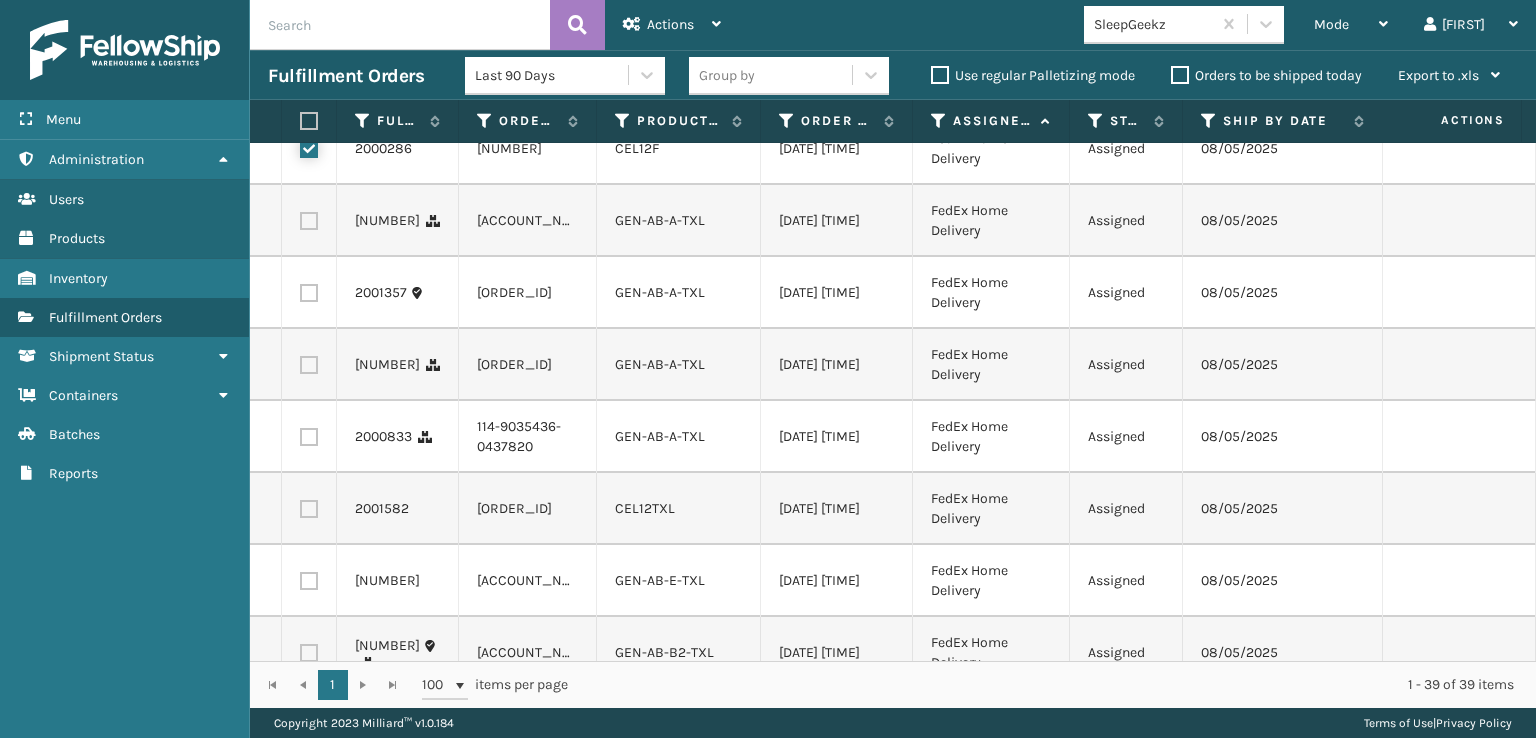 scroll, scrollTop: 1200, scrollLeft: 0, axis: vertical 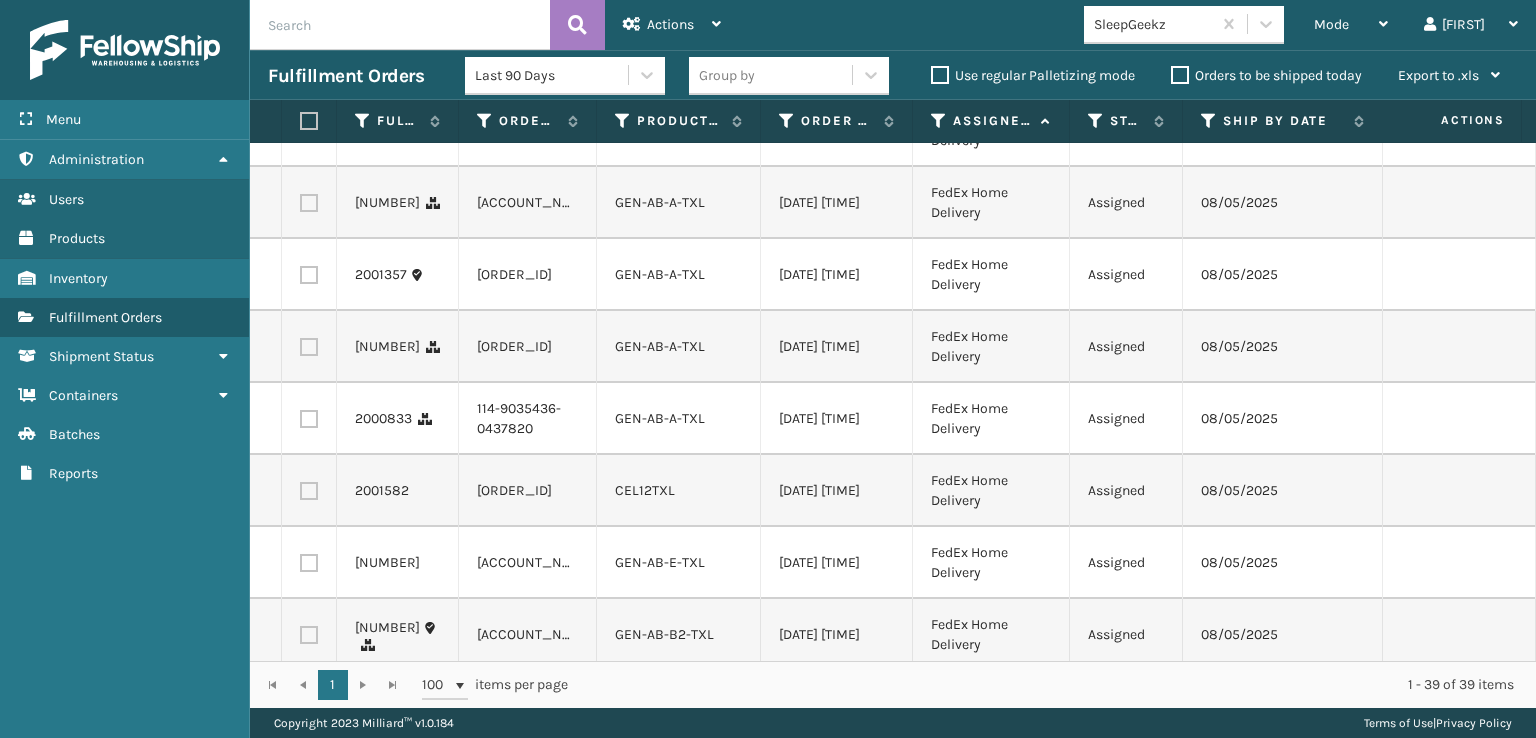 click at bounding box center [309, 203] 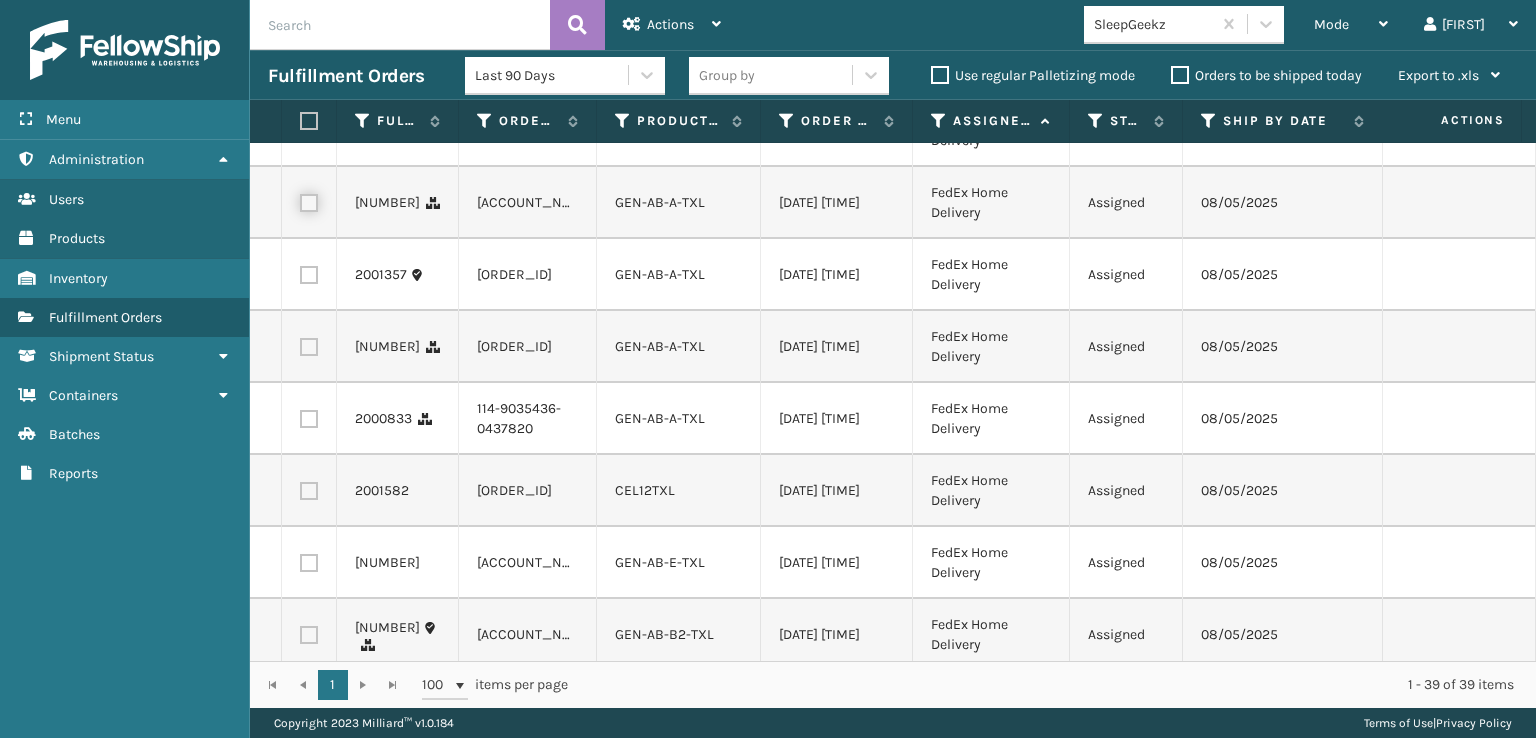 click at bounding box center [300, 200] 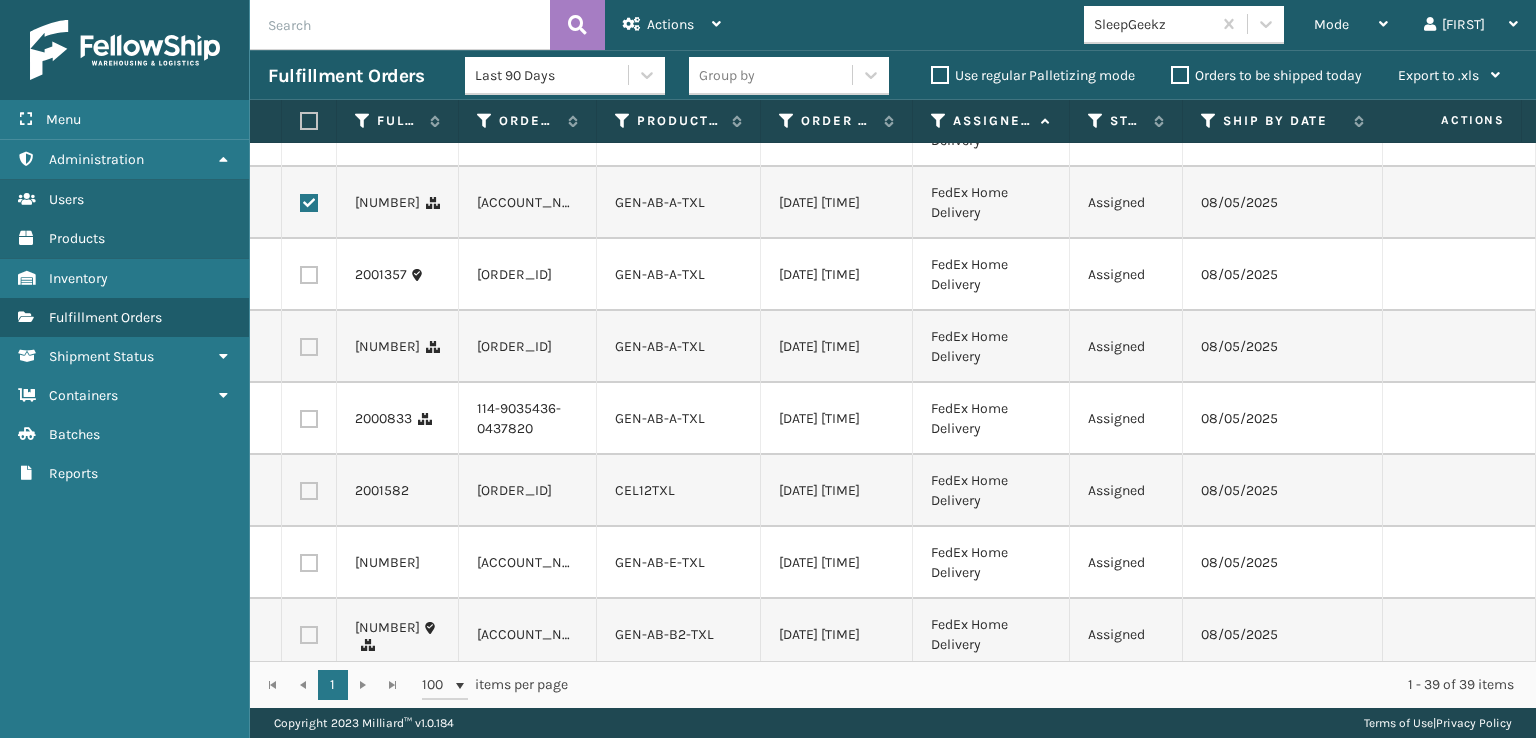 click at bounding box center [309, 275] 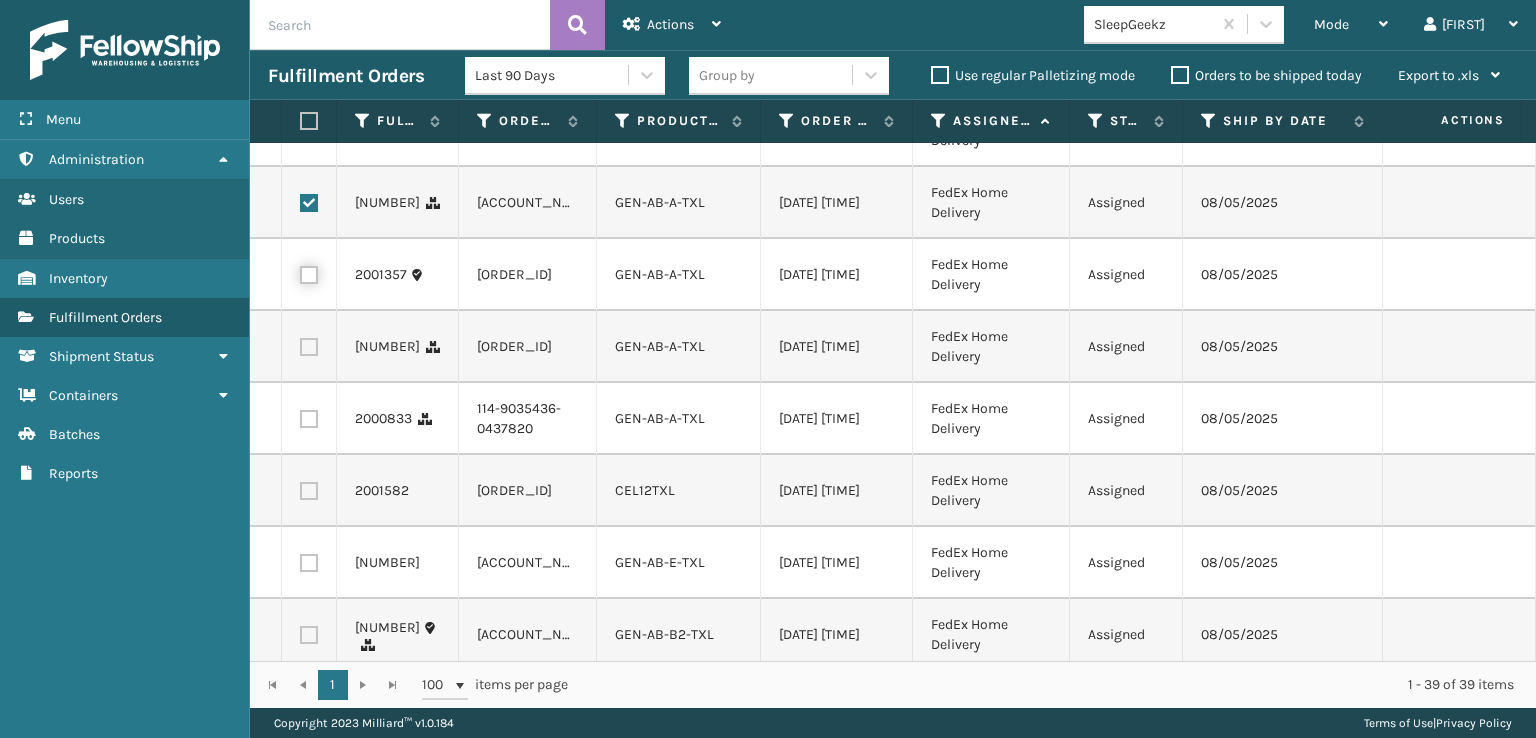 click at bounding box center [300, 272] 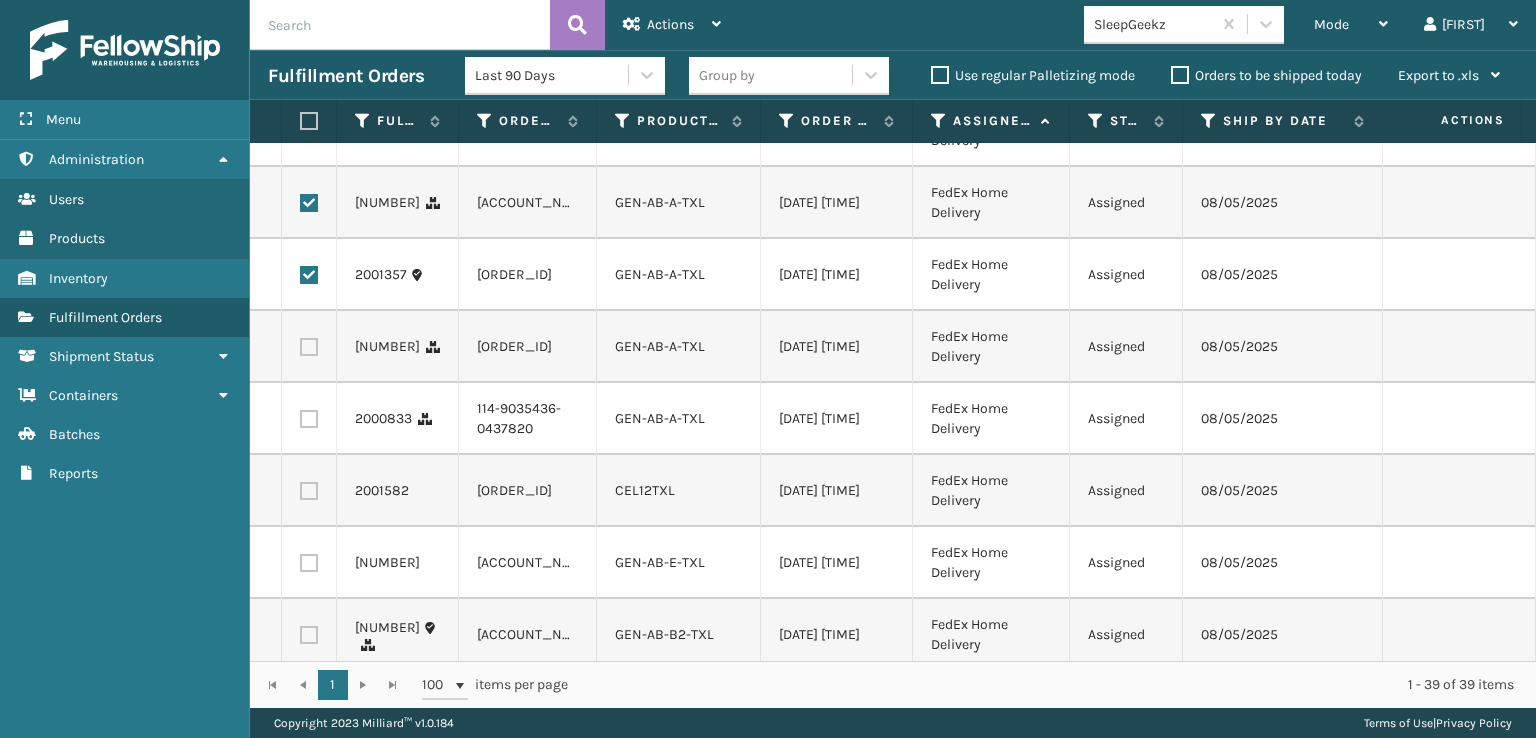 click at bounding box center [309, 347] 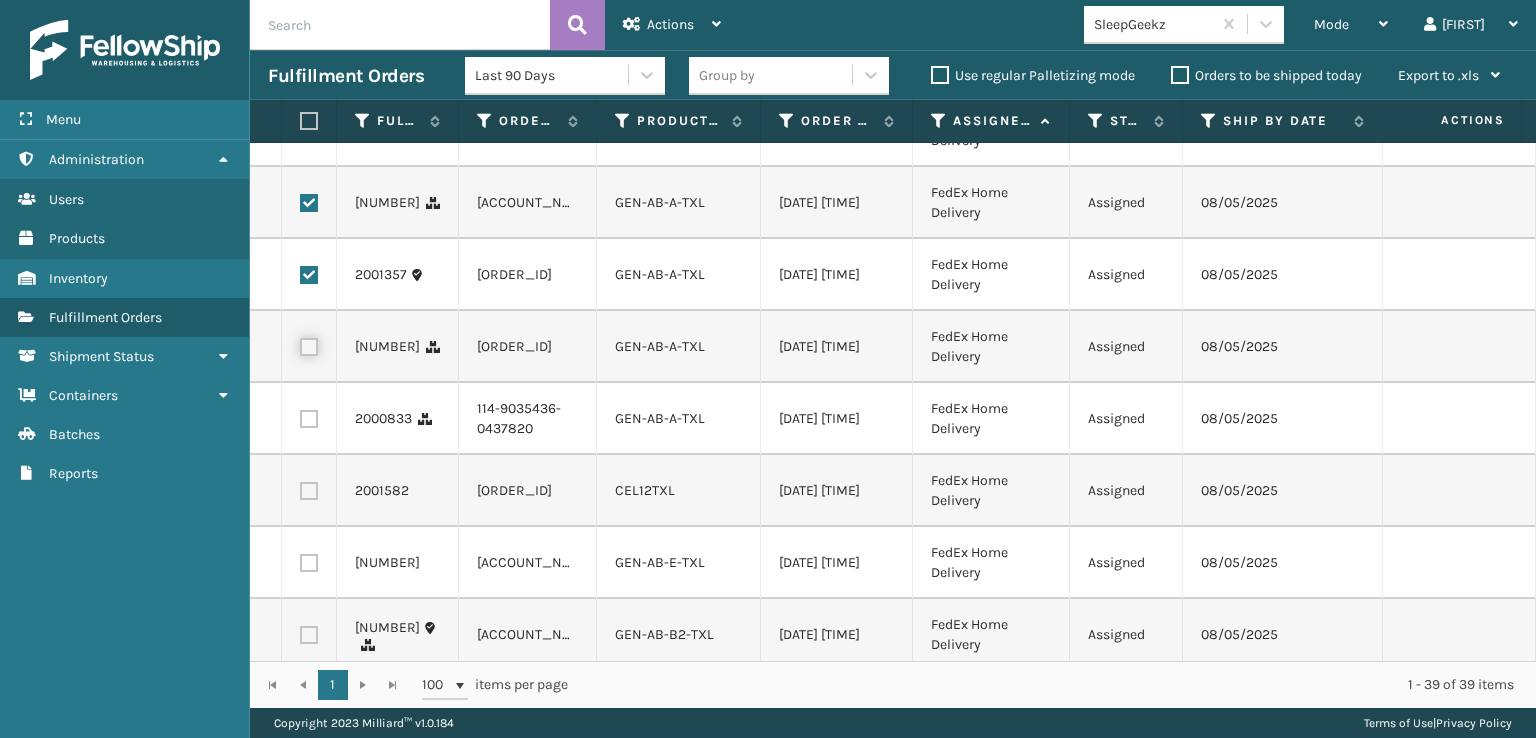 click at bounding box center [300, 344] 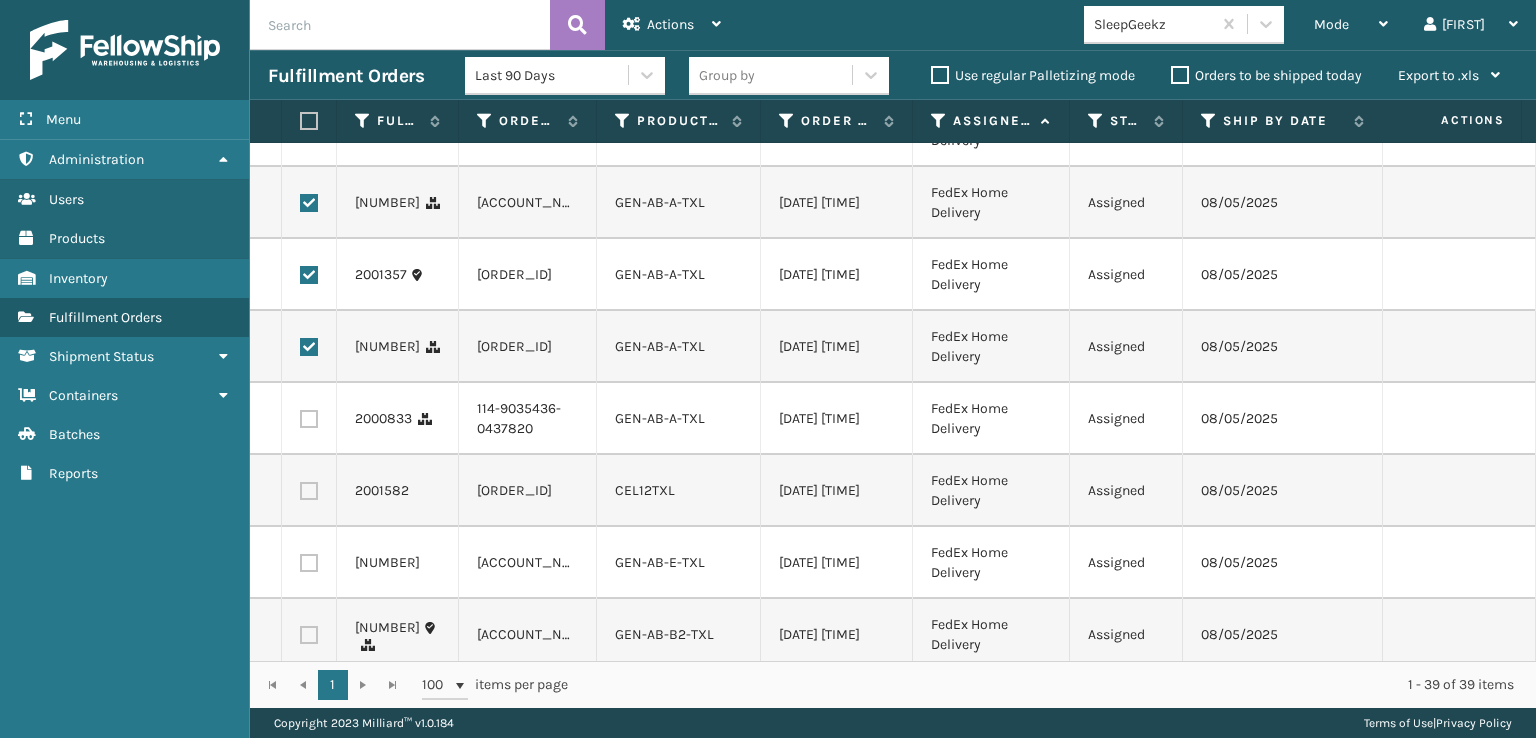 click at bounding box center (309, 419) 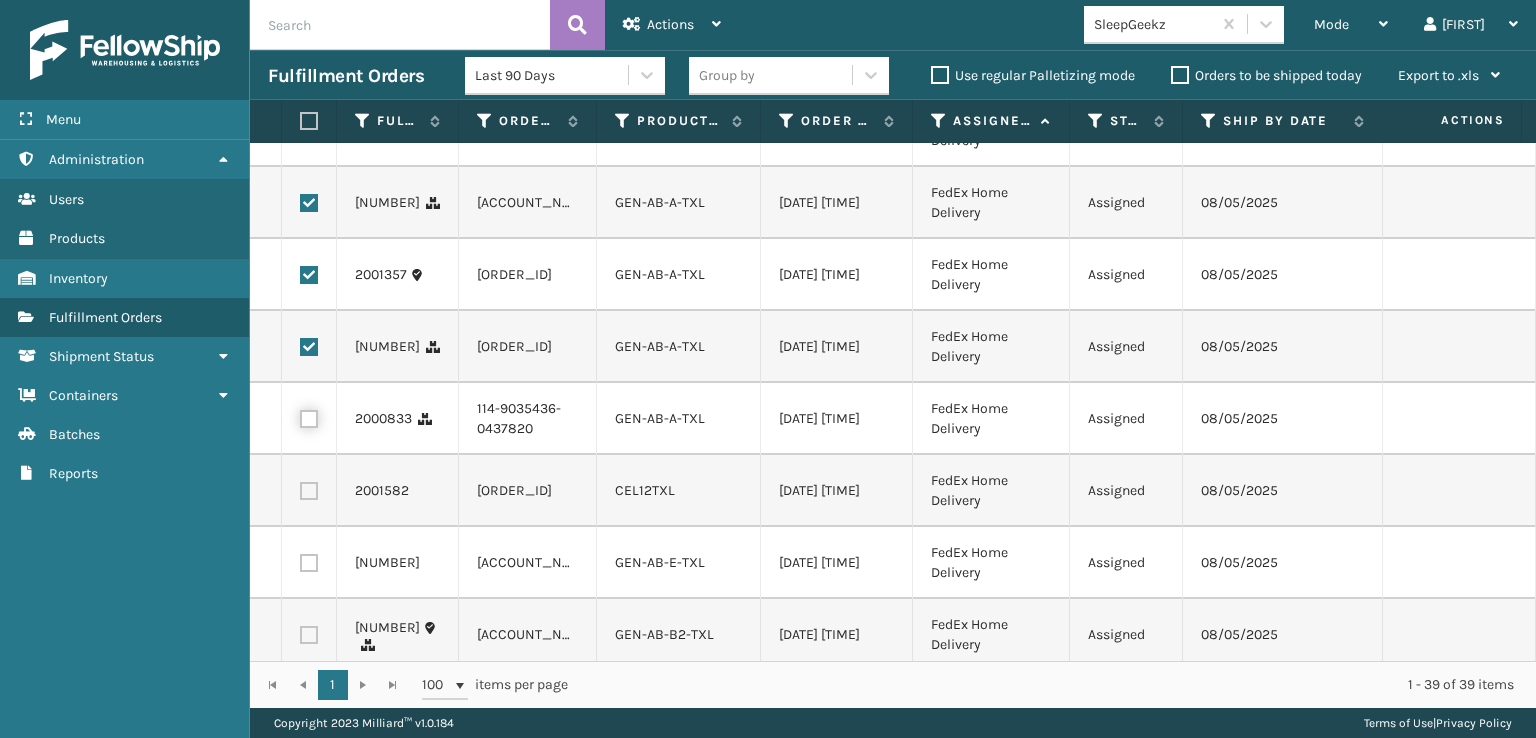 click at bounding box center (300, 416) 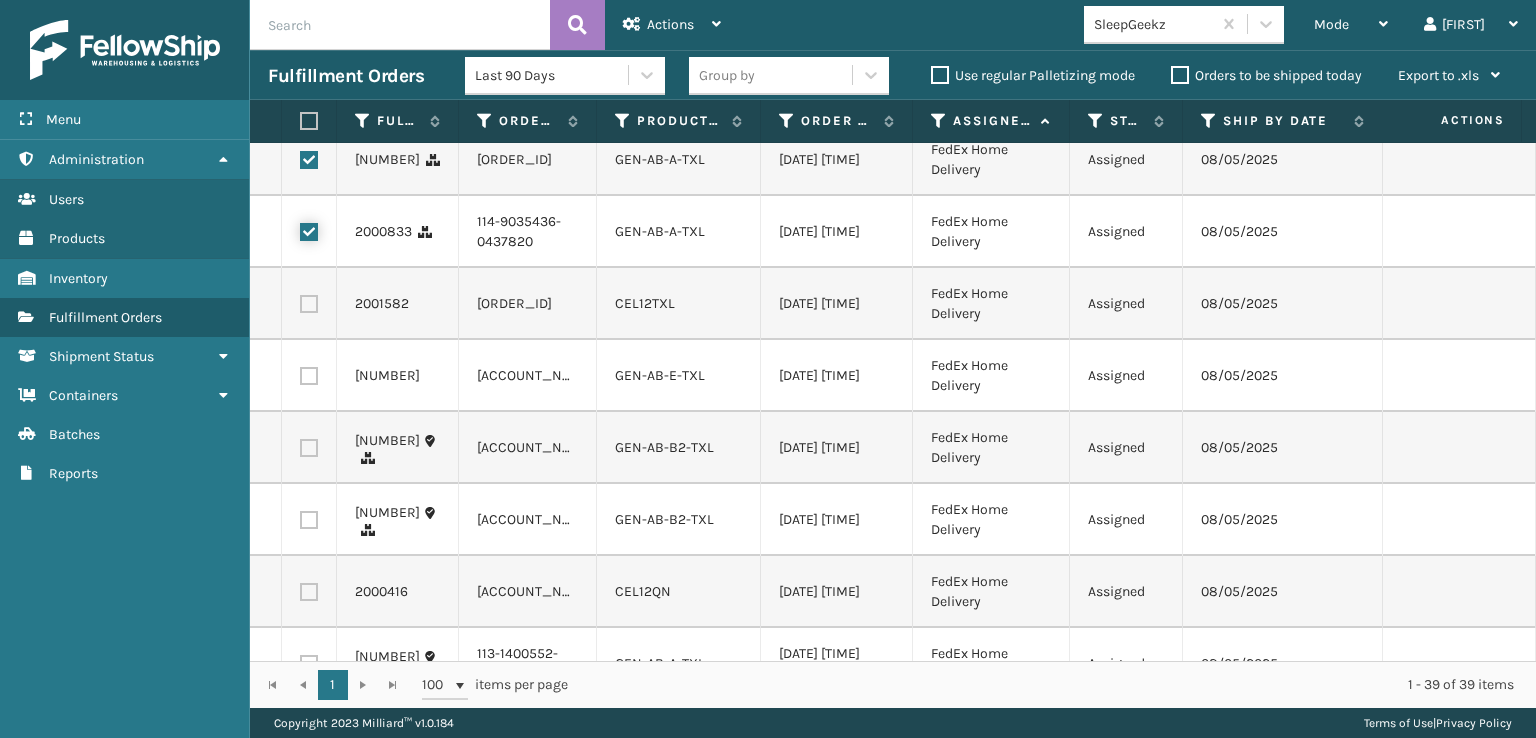 scroll, scrollTop: 1400, scrollLeft: 0, axis: vertical 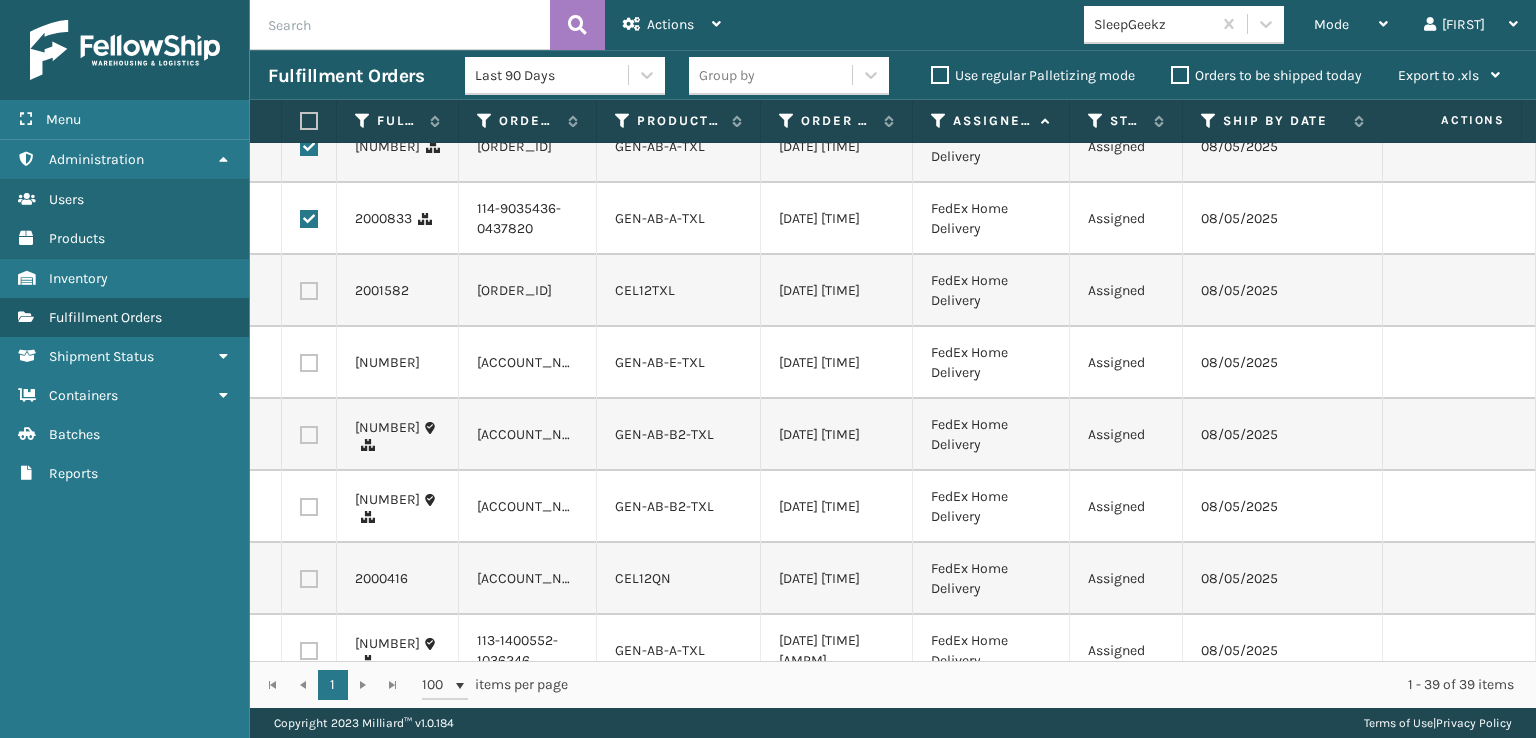 click at bounding box center (309, 291) 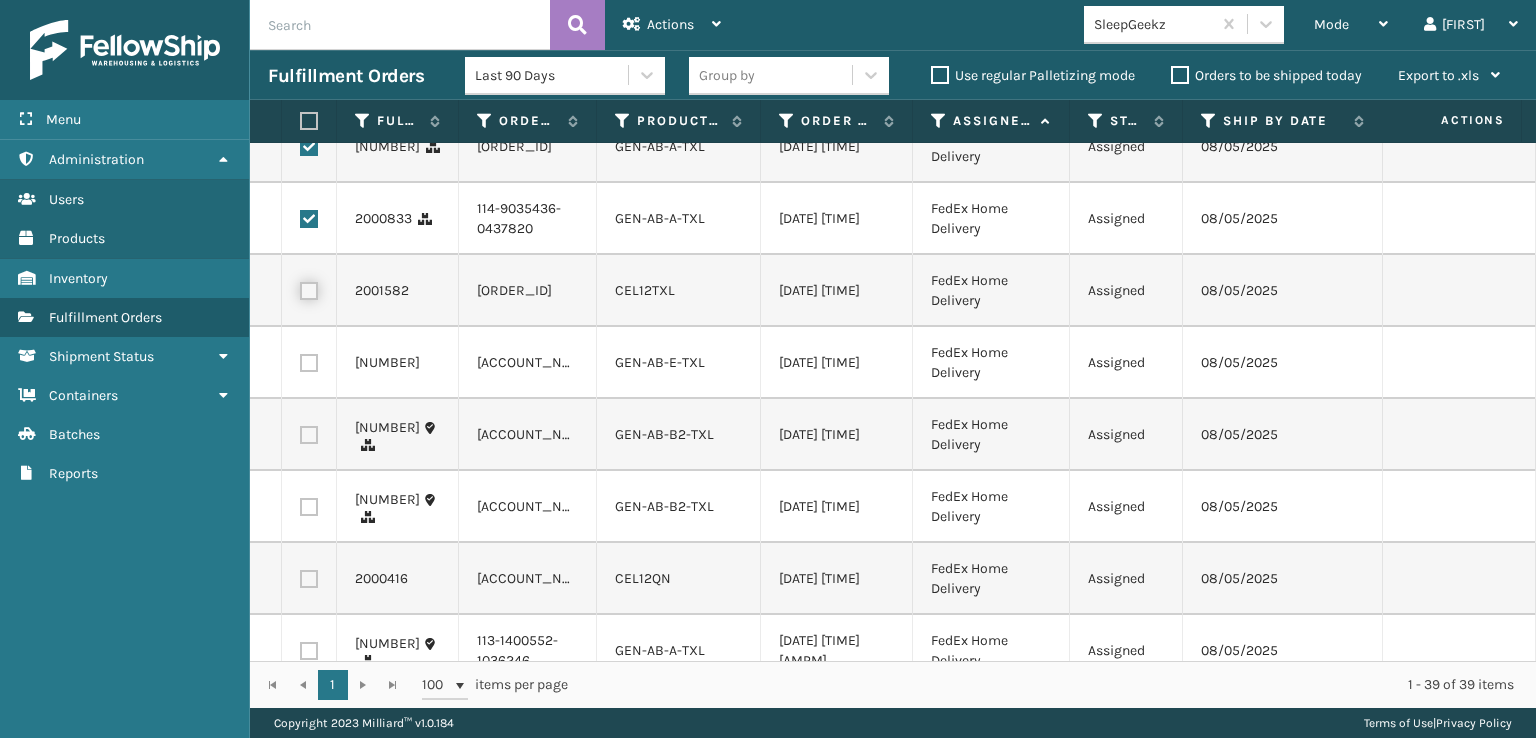 click at bounding box center (300, 288) 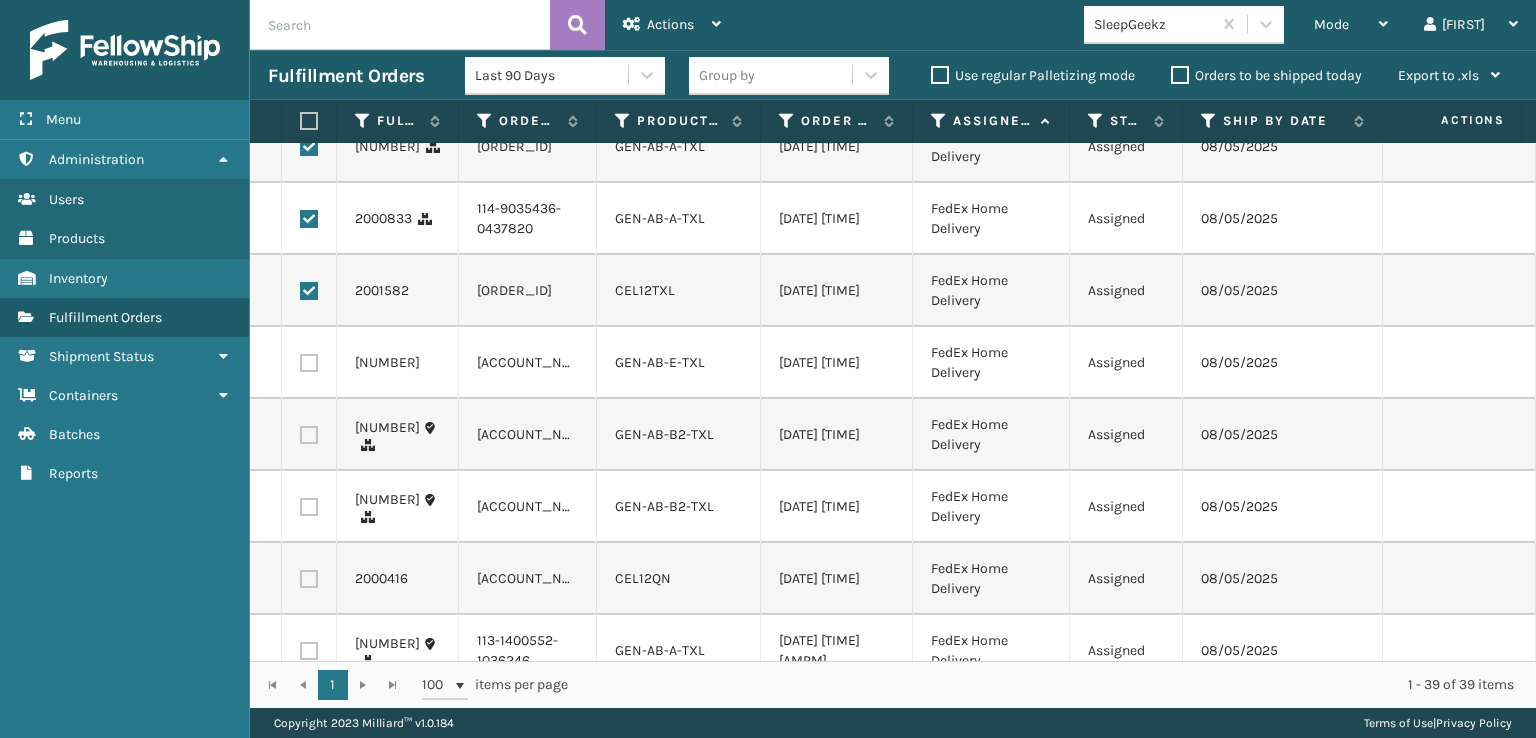 click at bounding box center (309, 363) 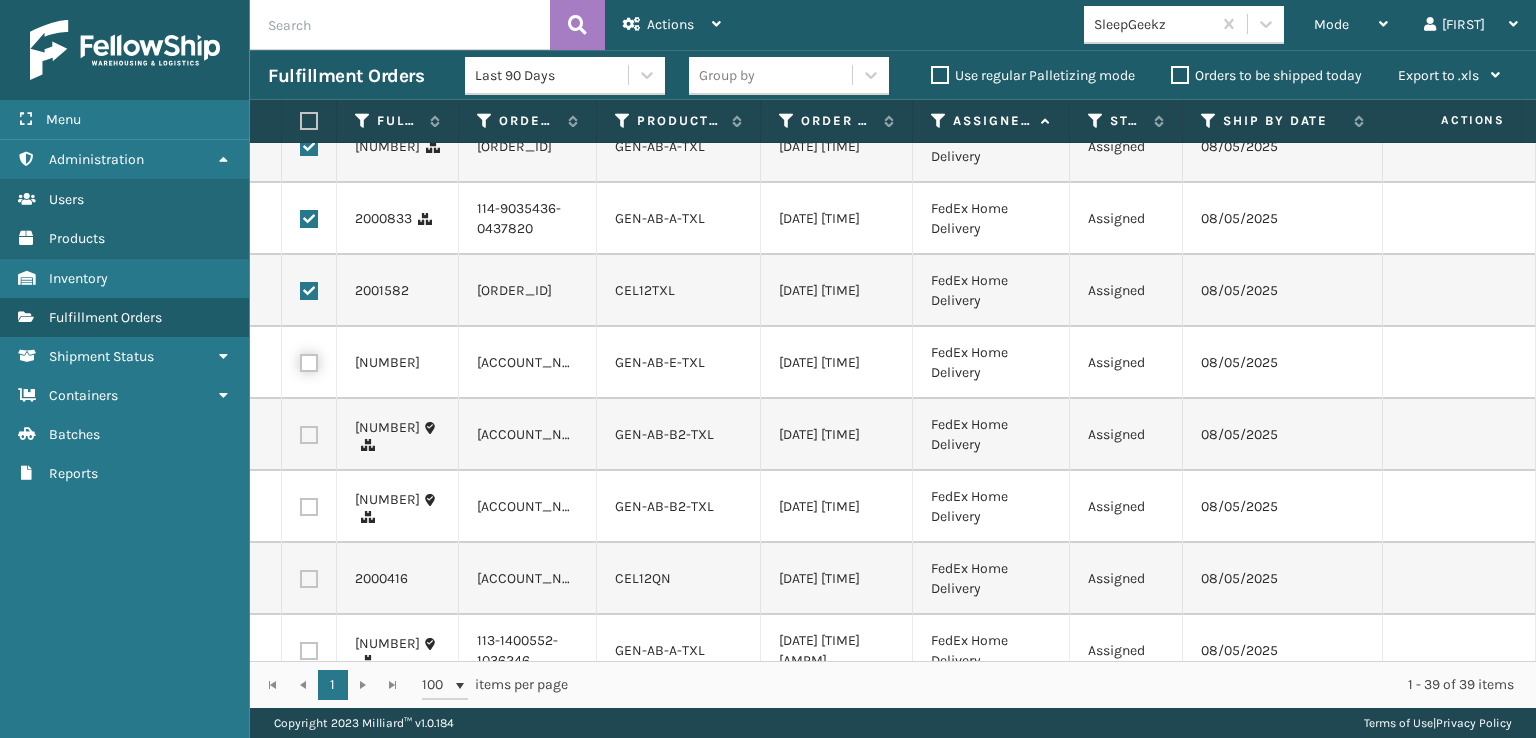 click at bounding box center (300, 360) 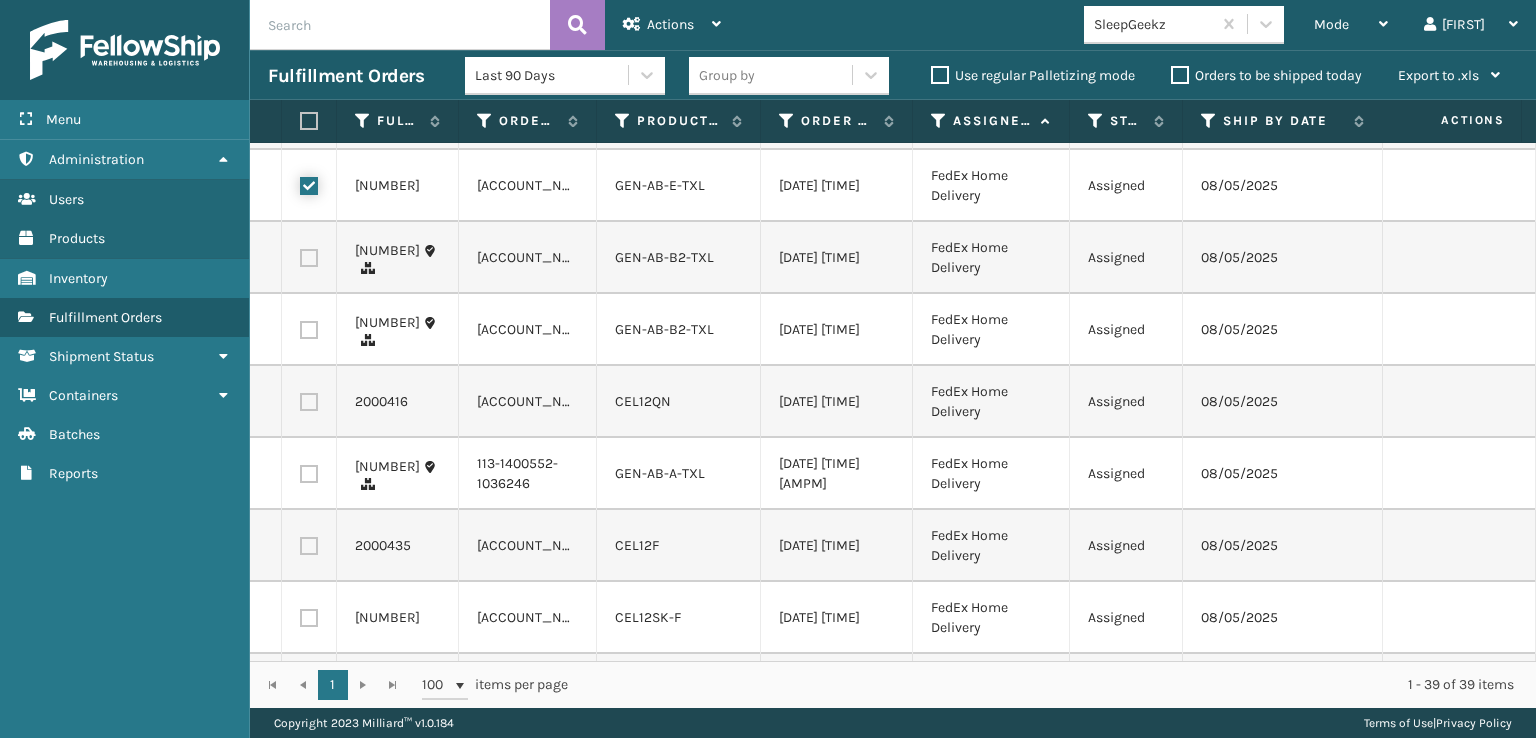 scroll, scrollTop: 1600, scrollLeft: 0, axis: vertical 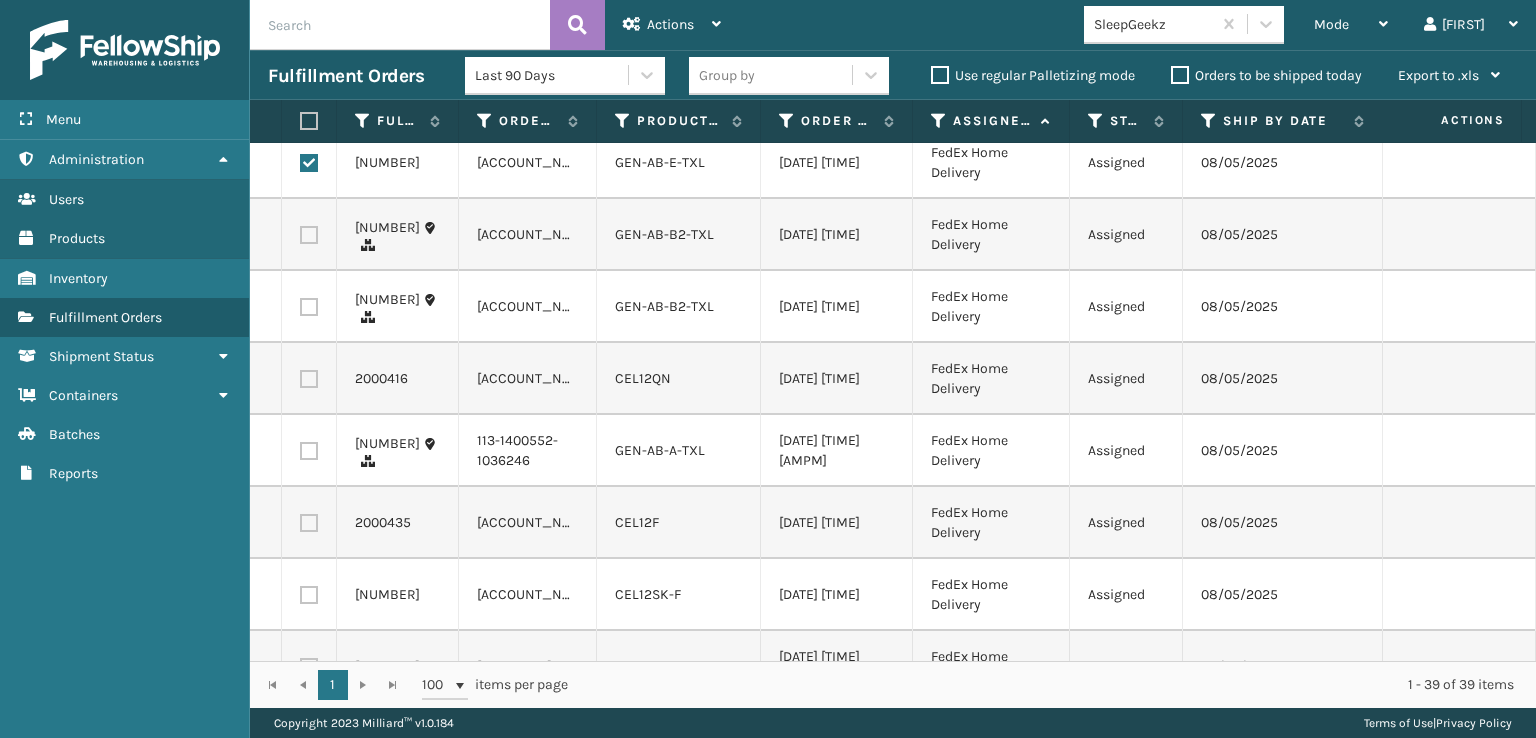 click at bounding box center (309, 235) 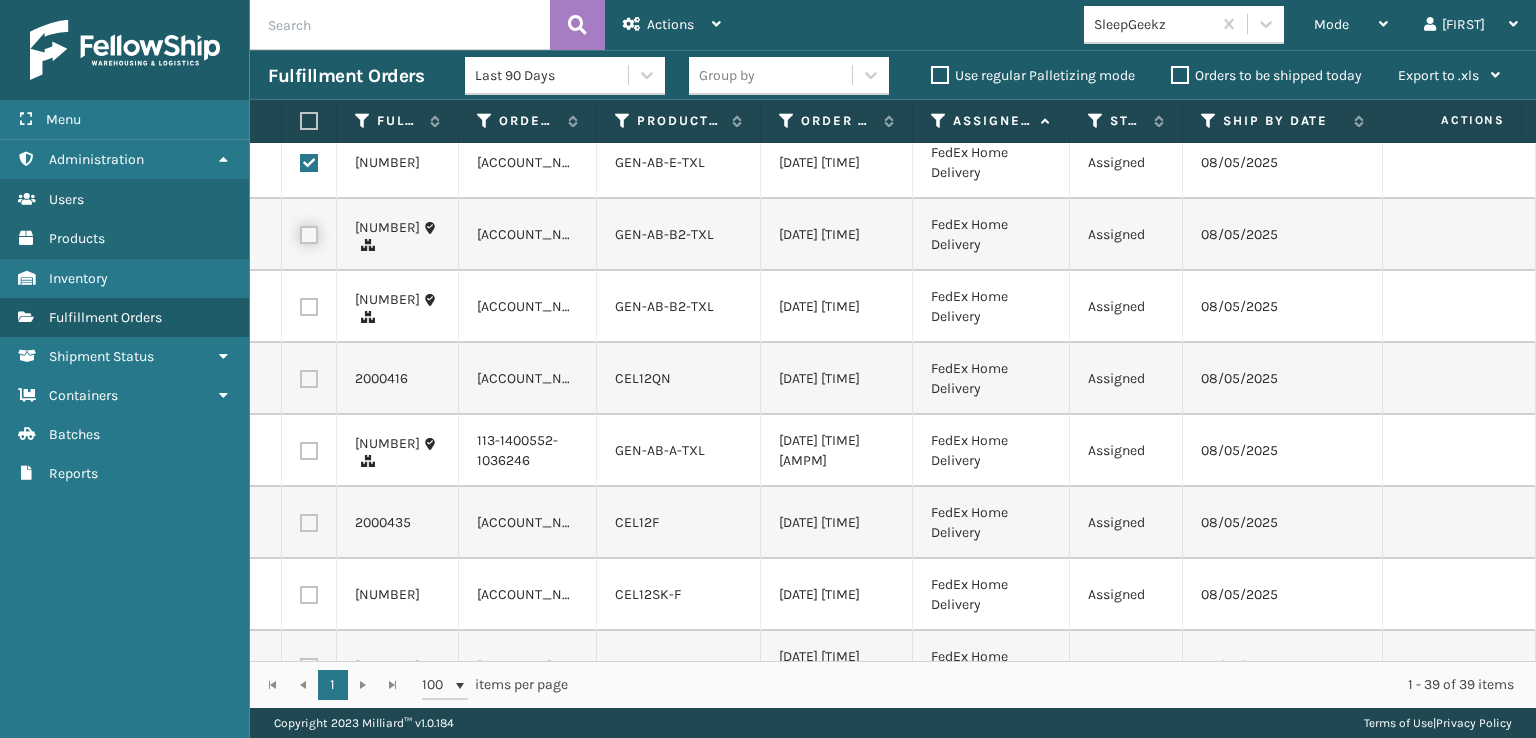 click at bounding box center [300, 232] 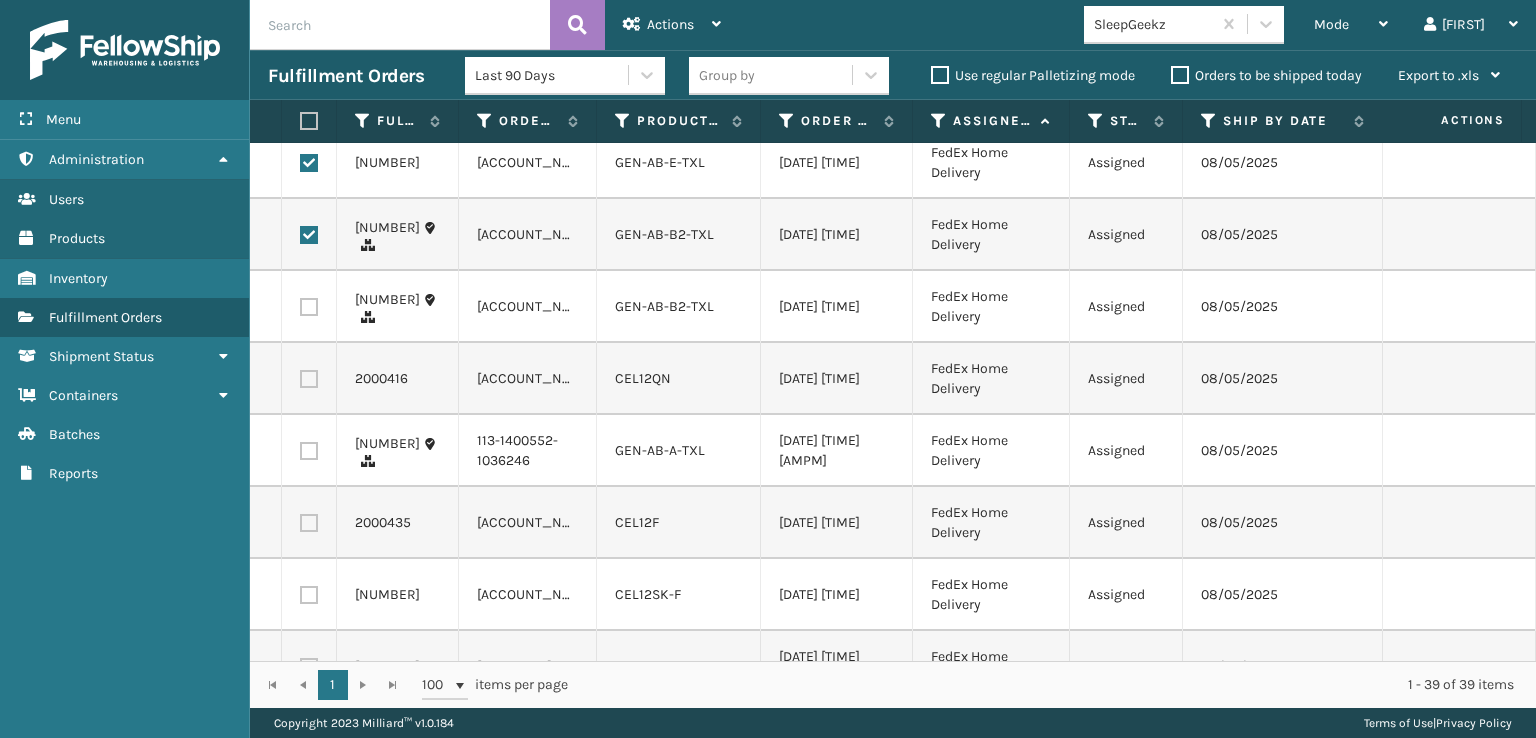 click at bounding box center [309, 307] 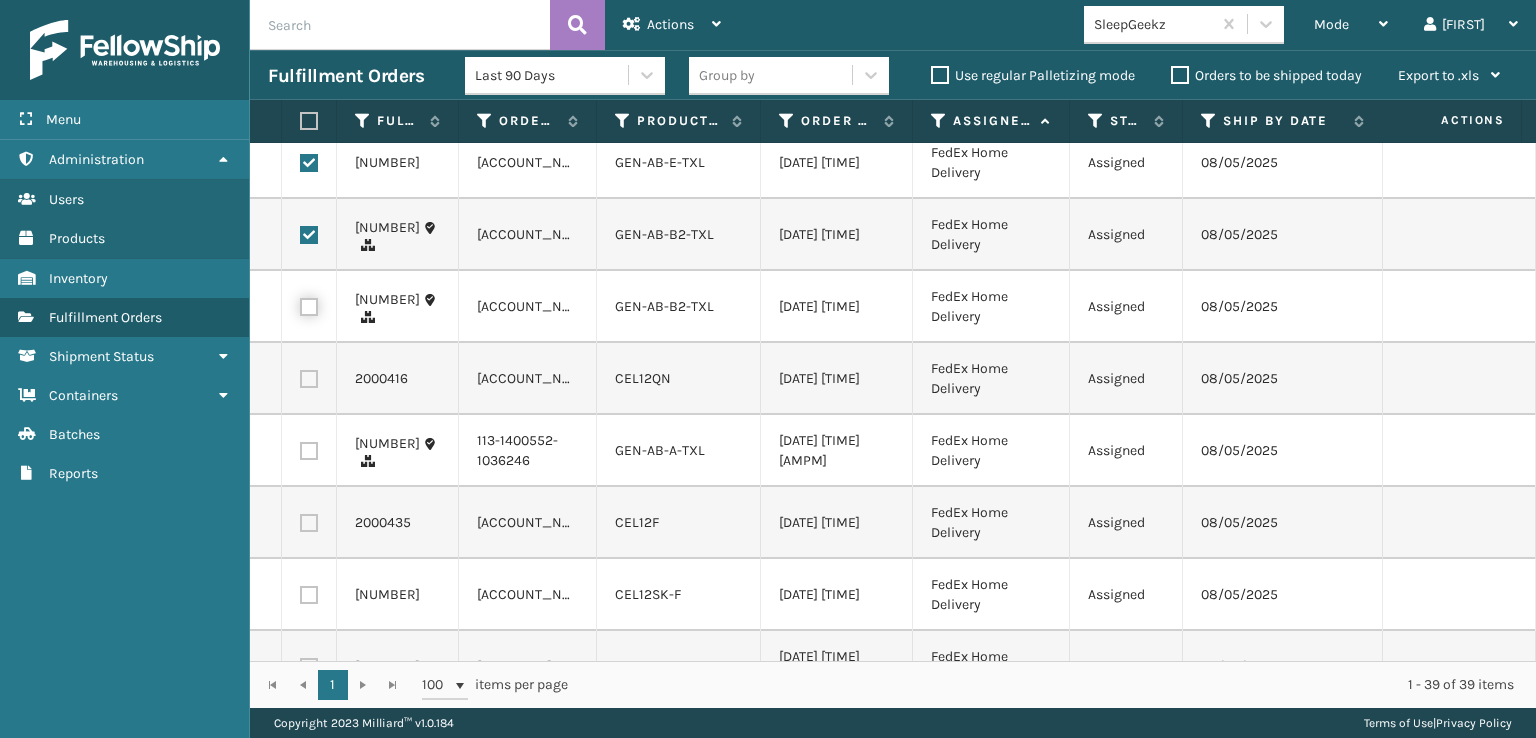 click at bounding box center [300, 304] 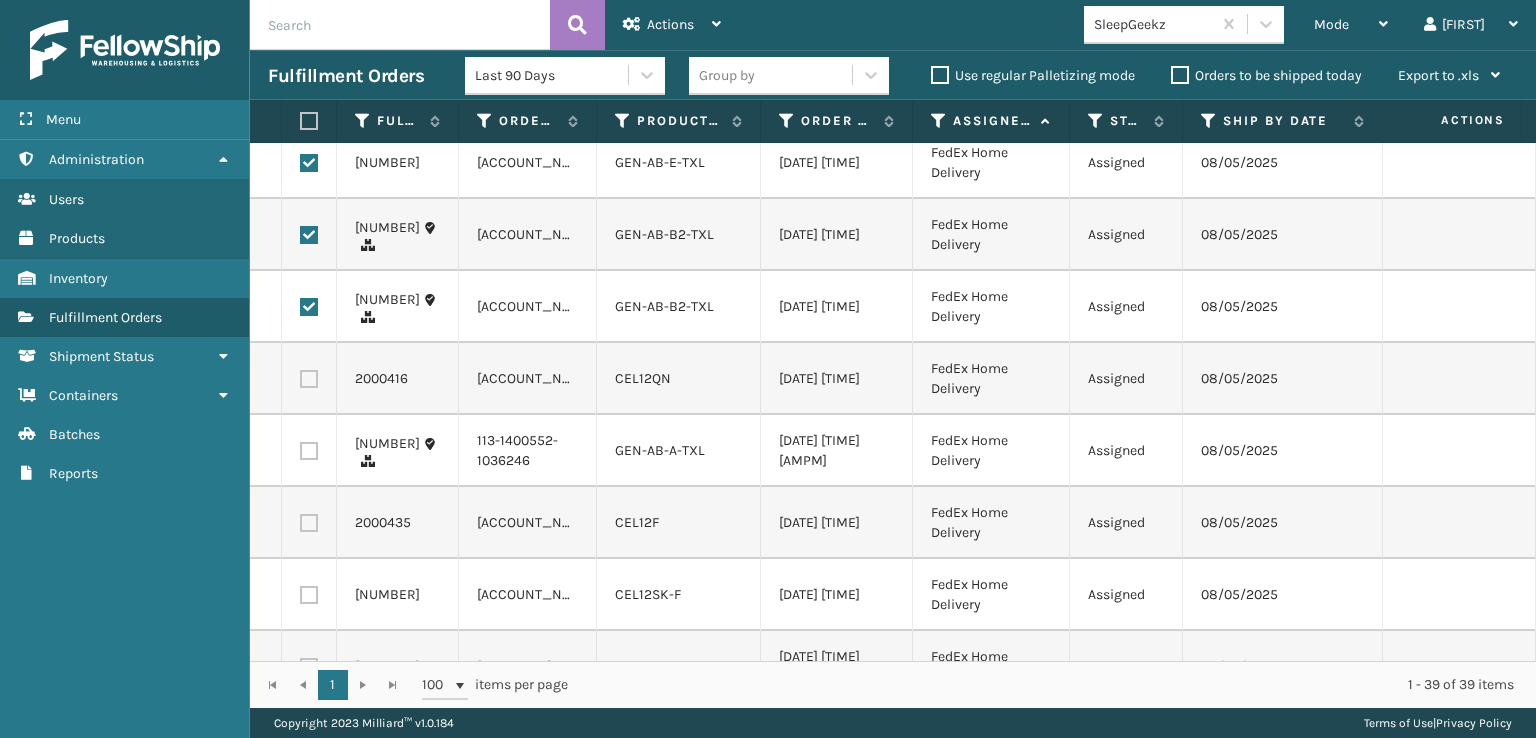 click at bounding box center (309, 379) 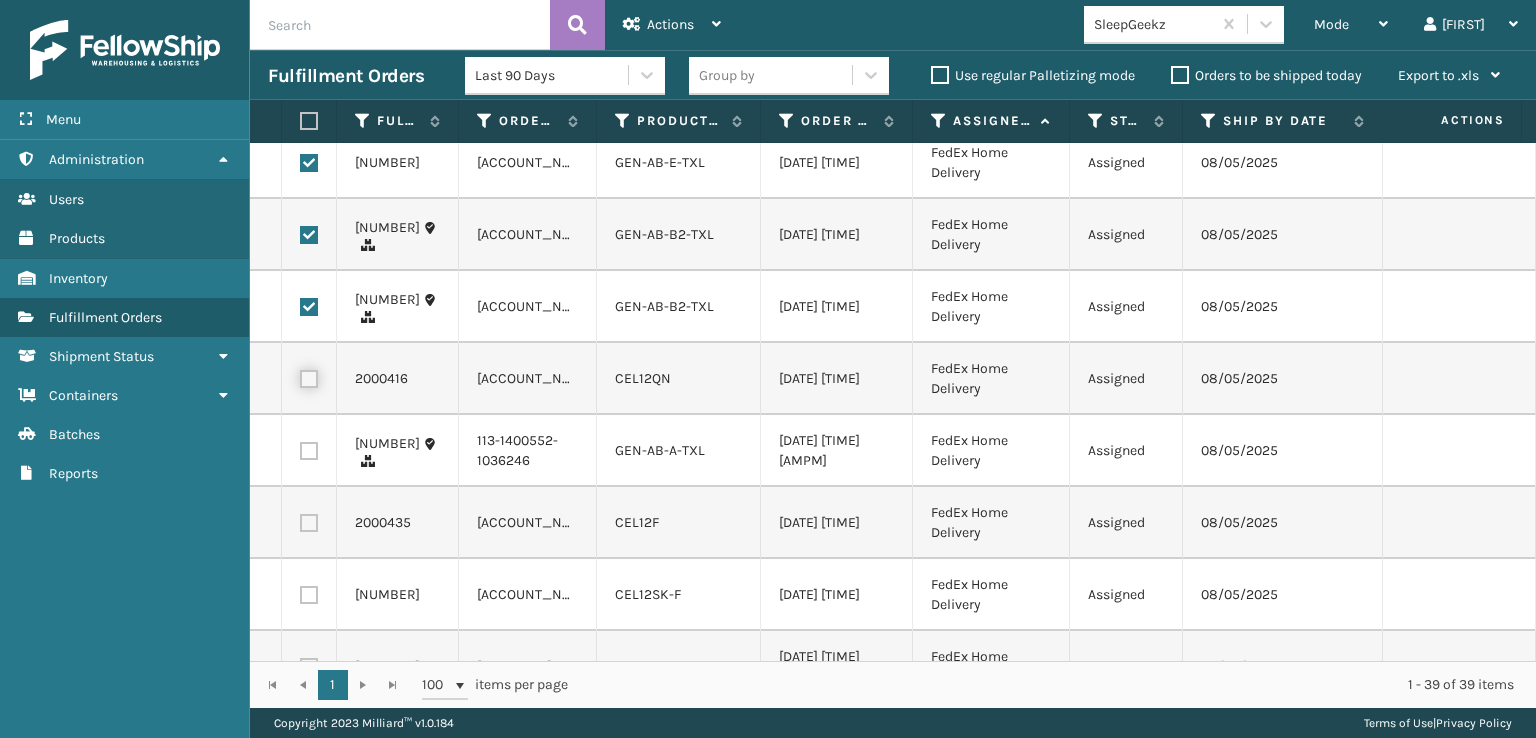 click at bounding box center (300, 376) 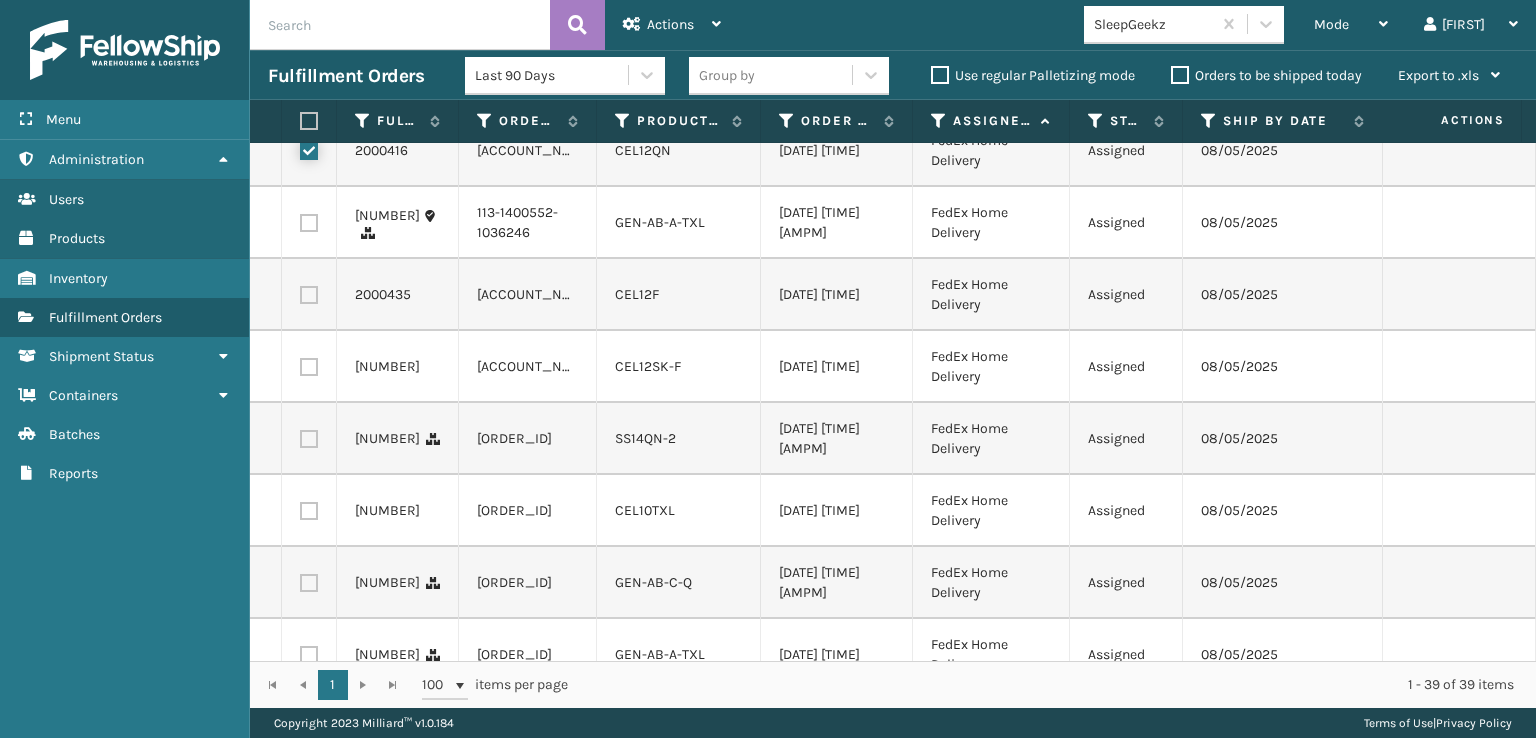 scroll, scrollTop: 1900, scrollLeft: 0, axis: vertical 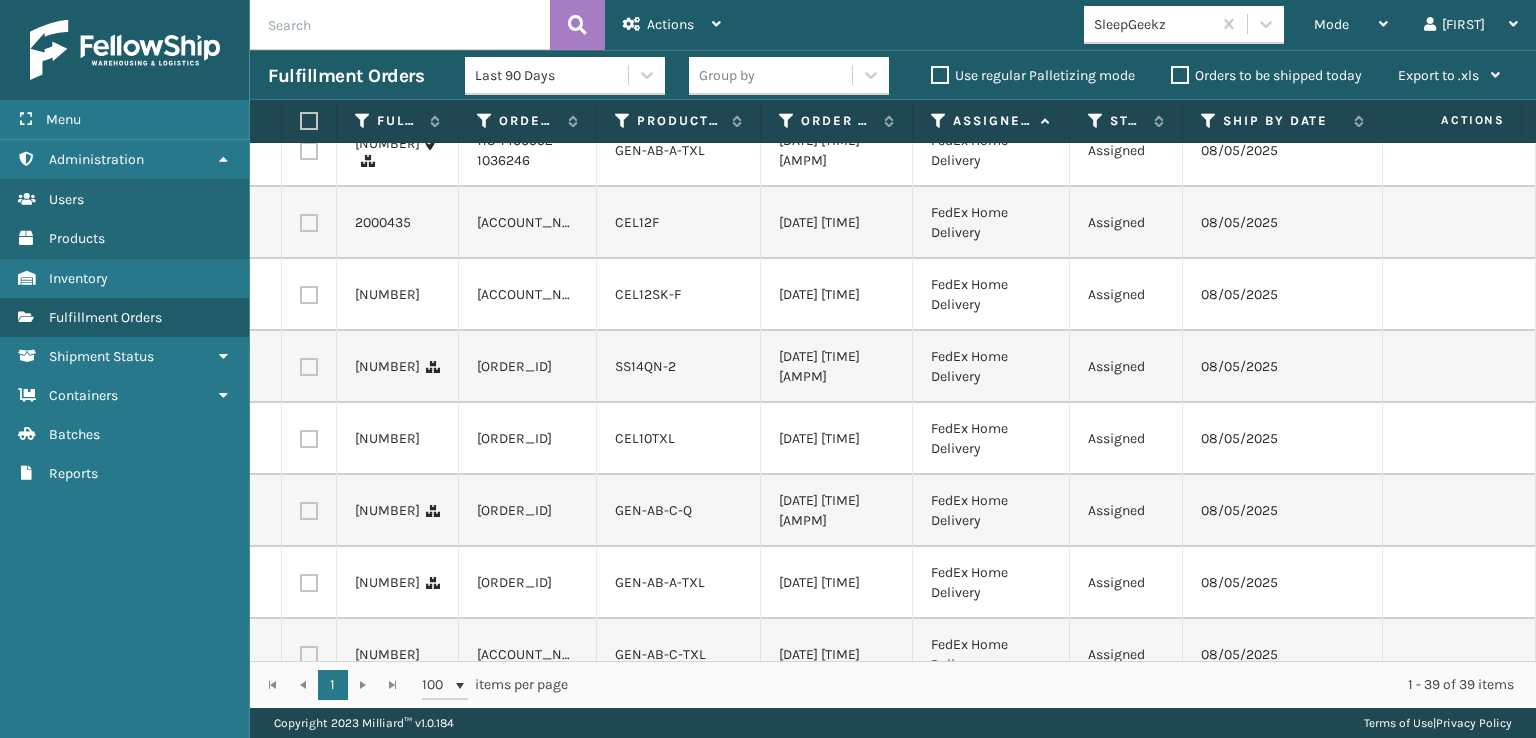 click at bounding box center [309, 151] 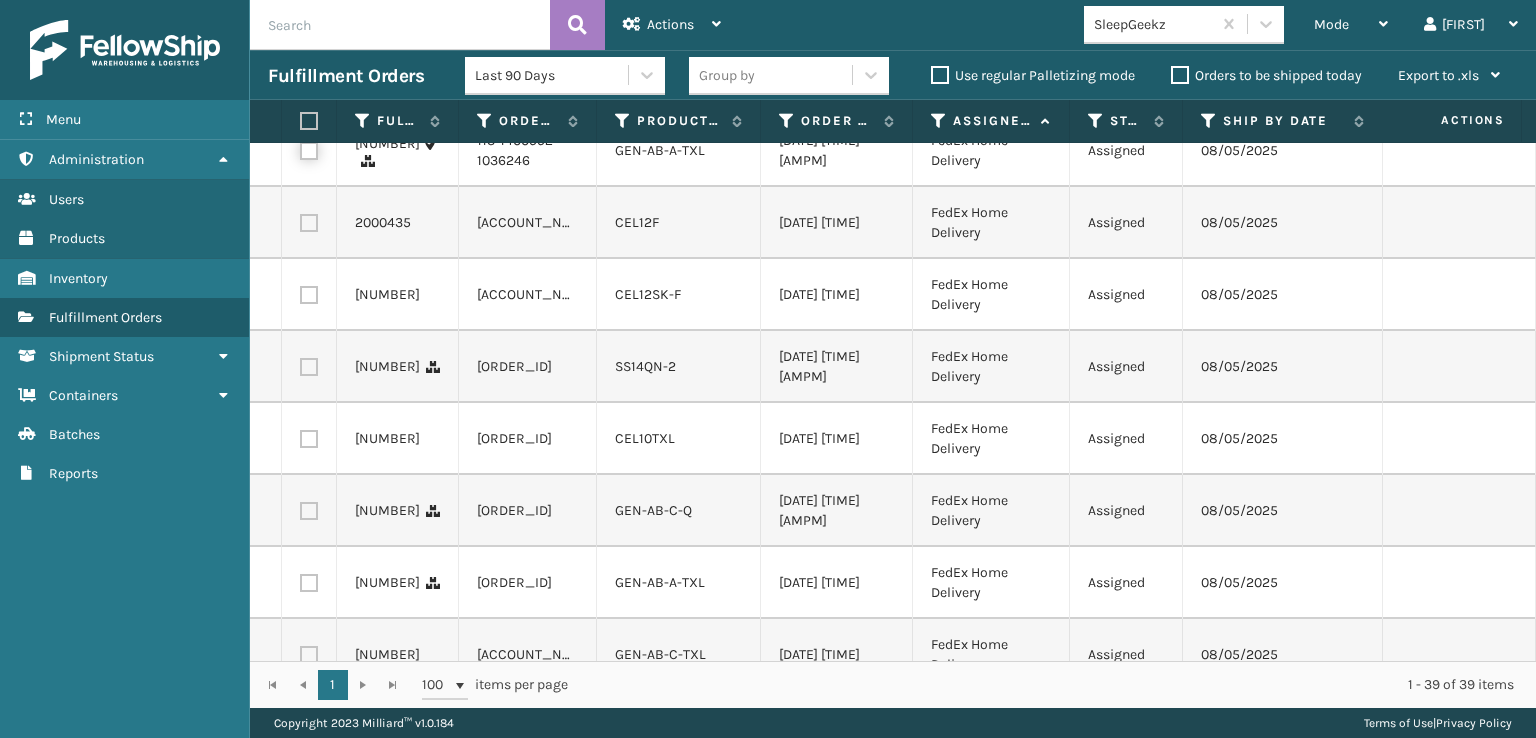 click at bounding box center [300, 148] 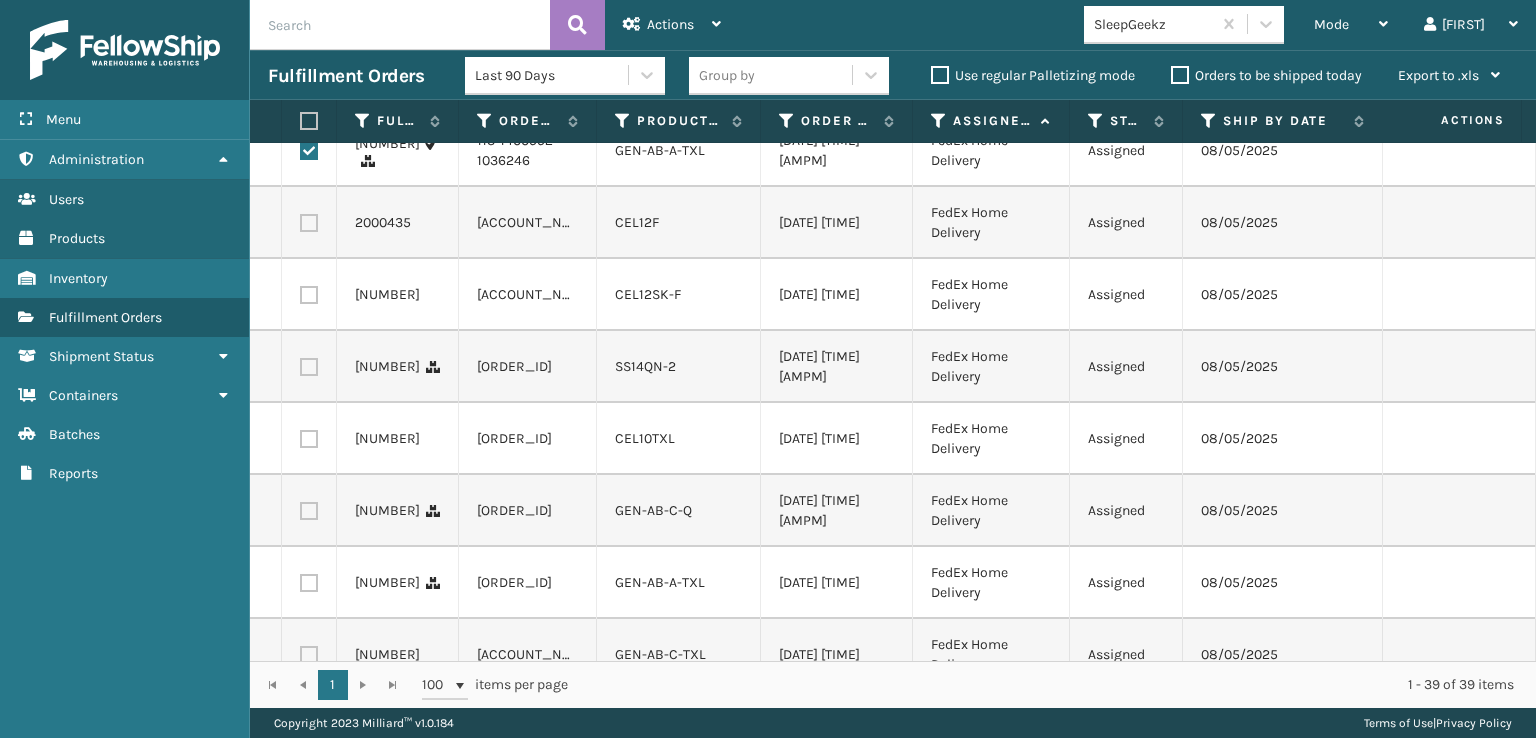 click at bounding box center [309, 223] 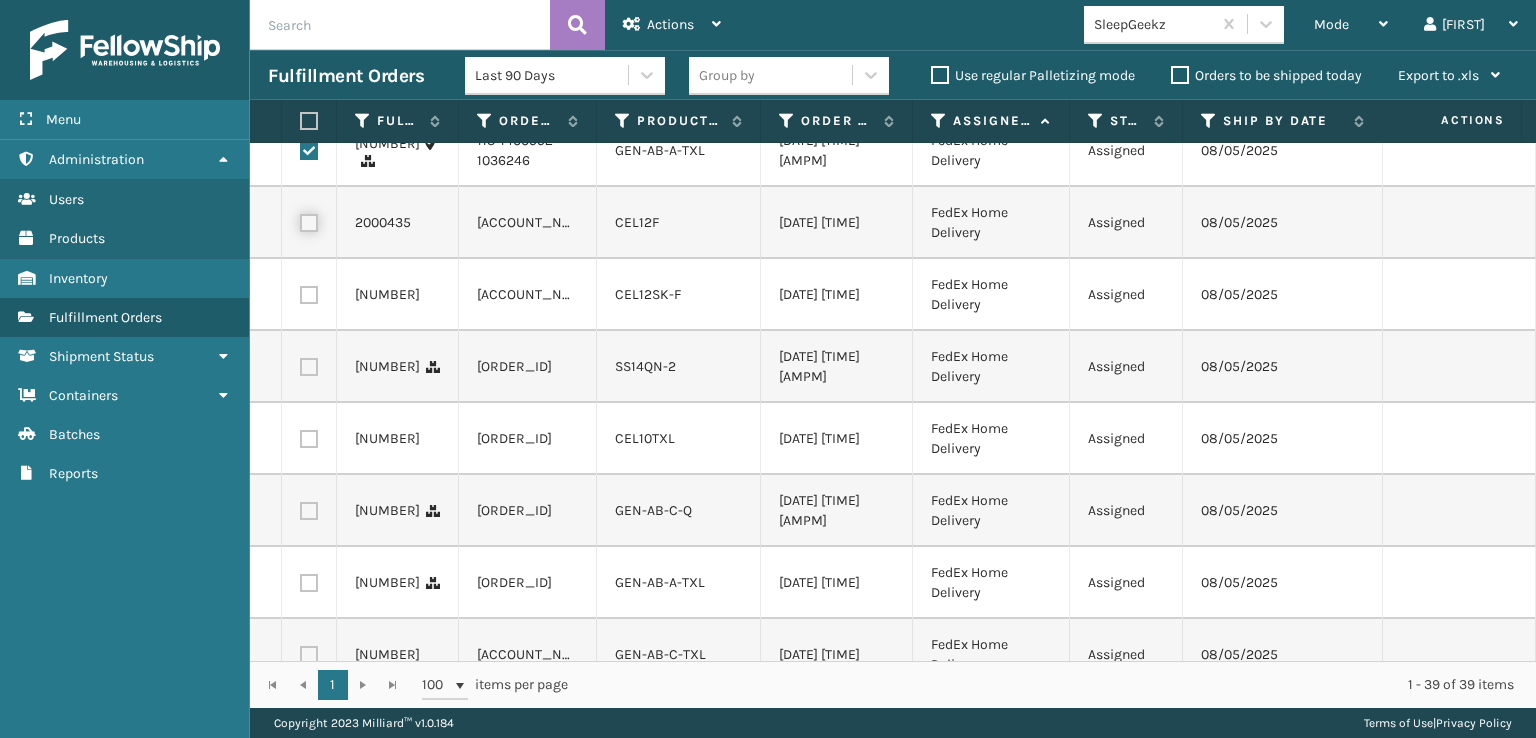 click at bounding box center (300, 220) 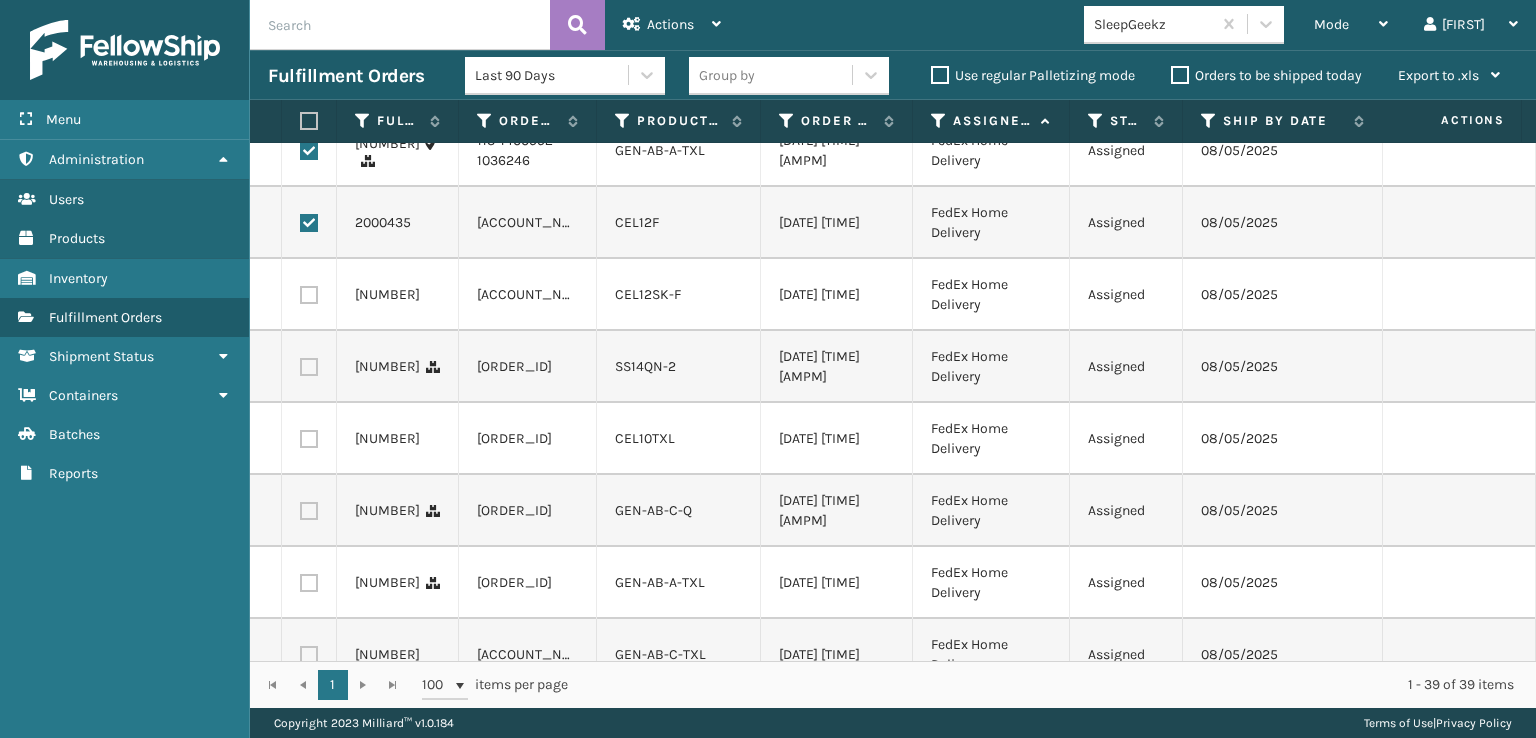 click at bounding box center [309, 295] 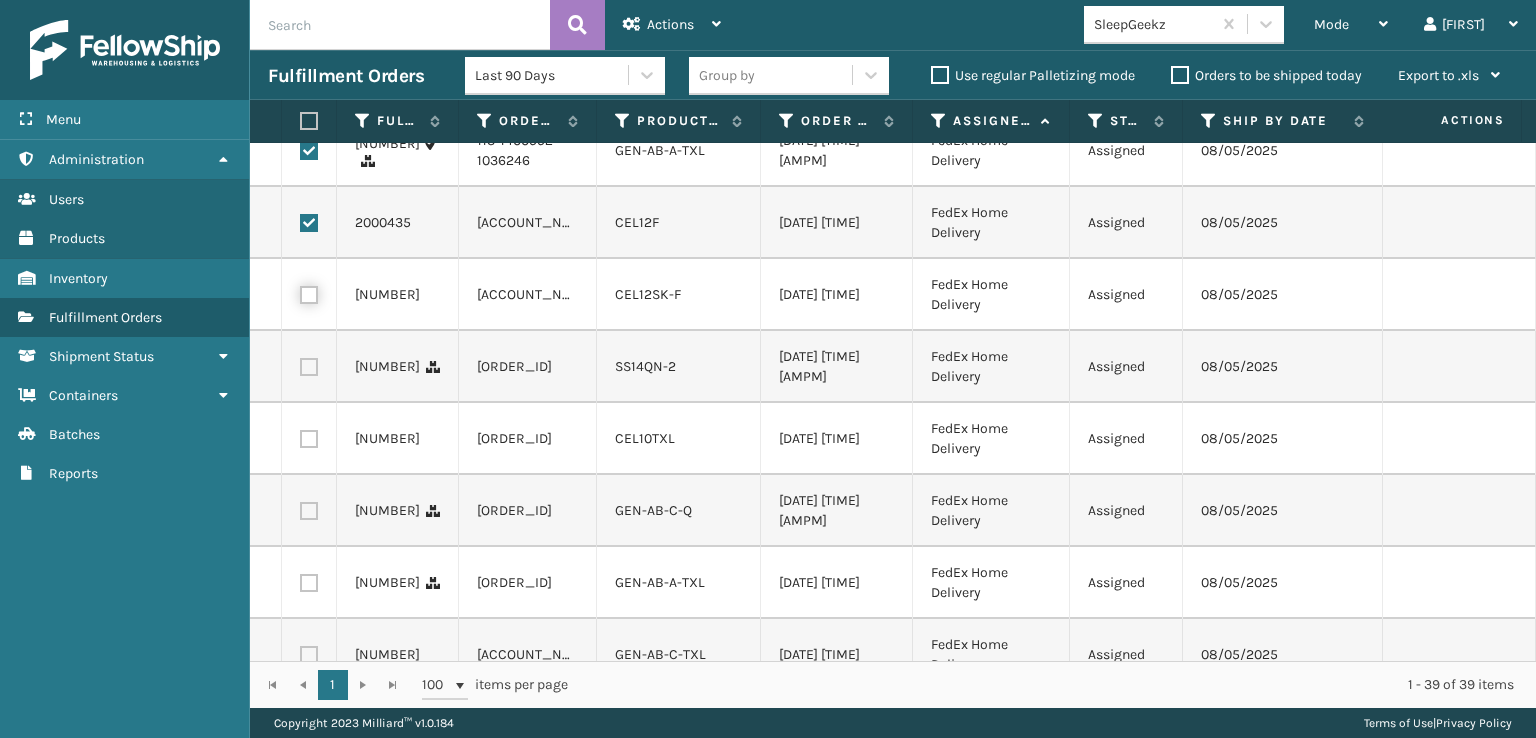 click at bounding box center (300, 292) 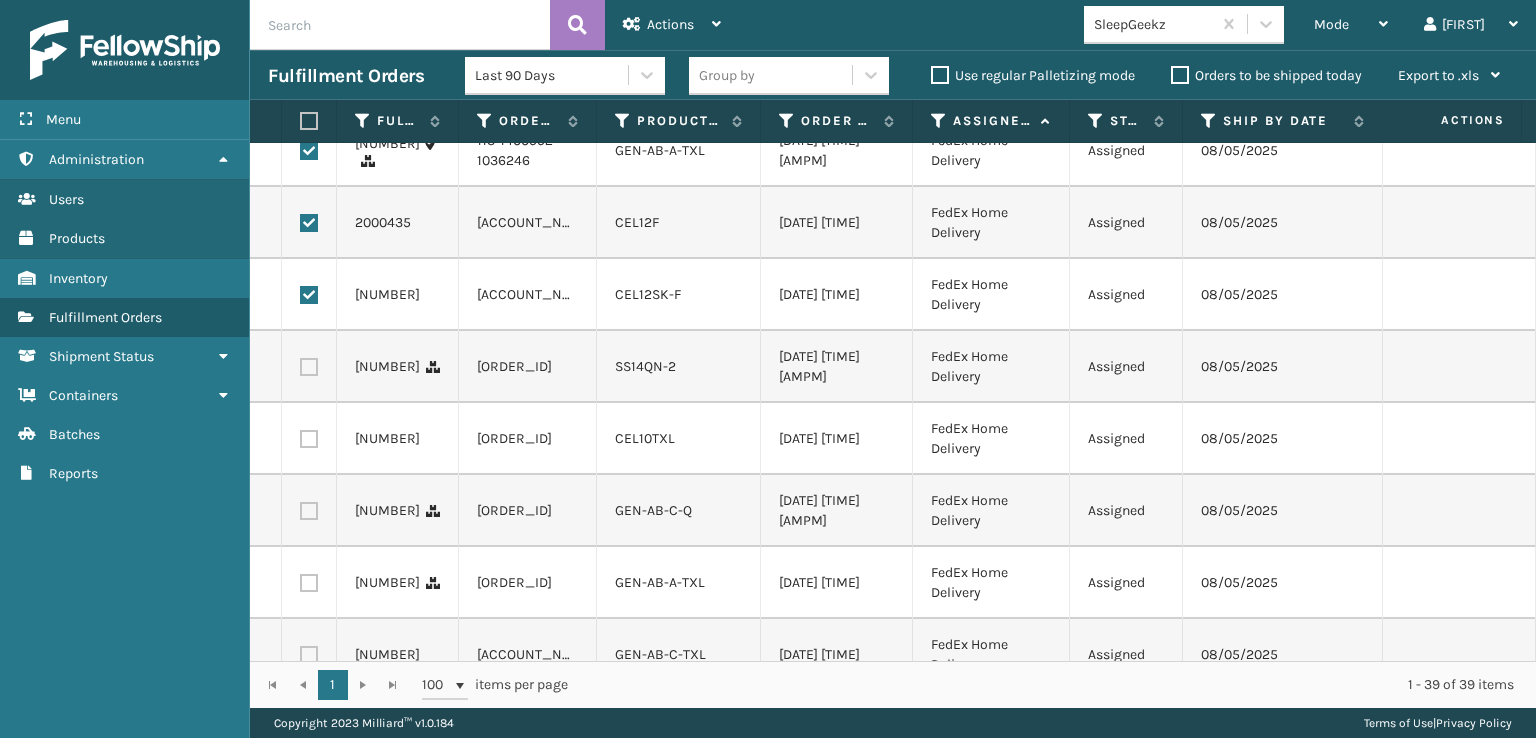 click at bounding box center [309, 367] 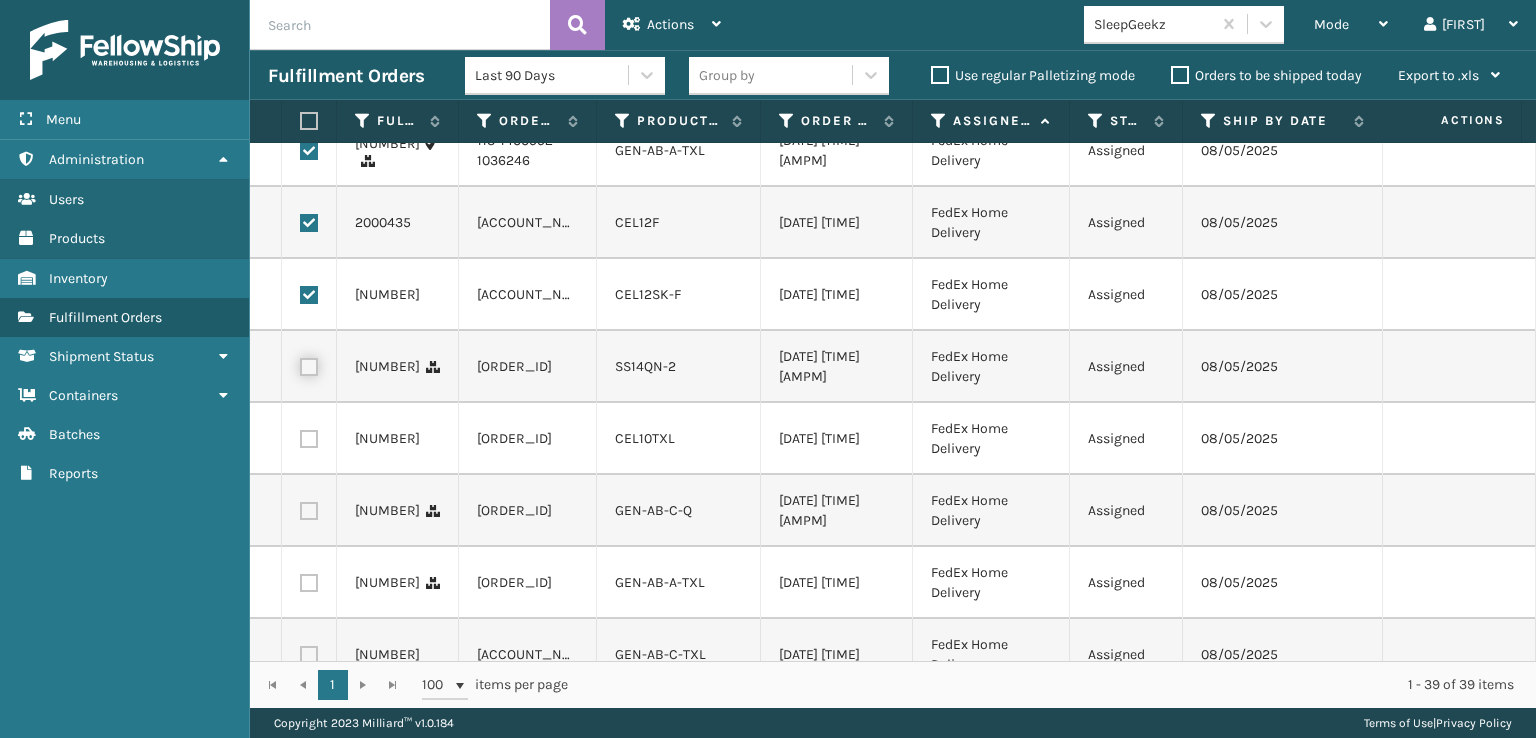 click at bounding box center (300, 364) 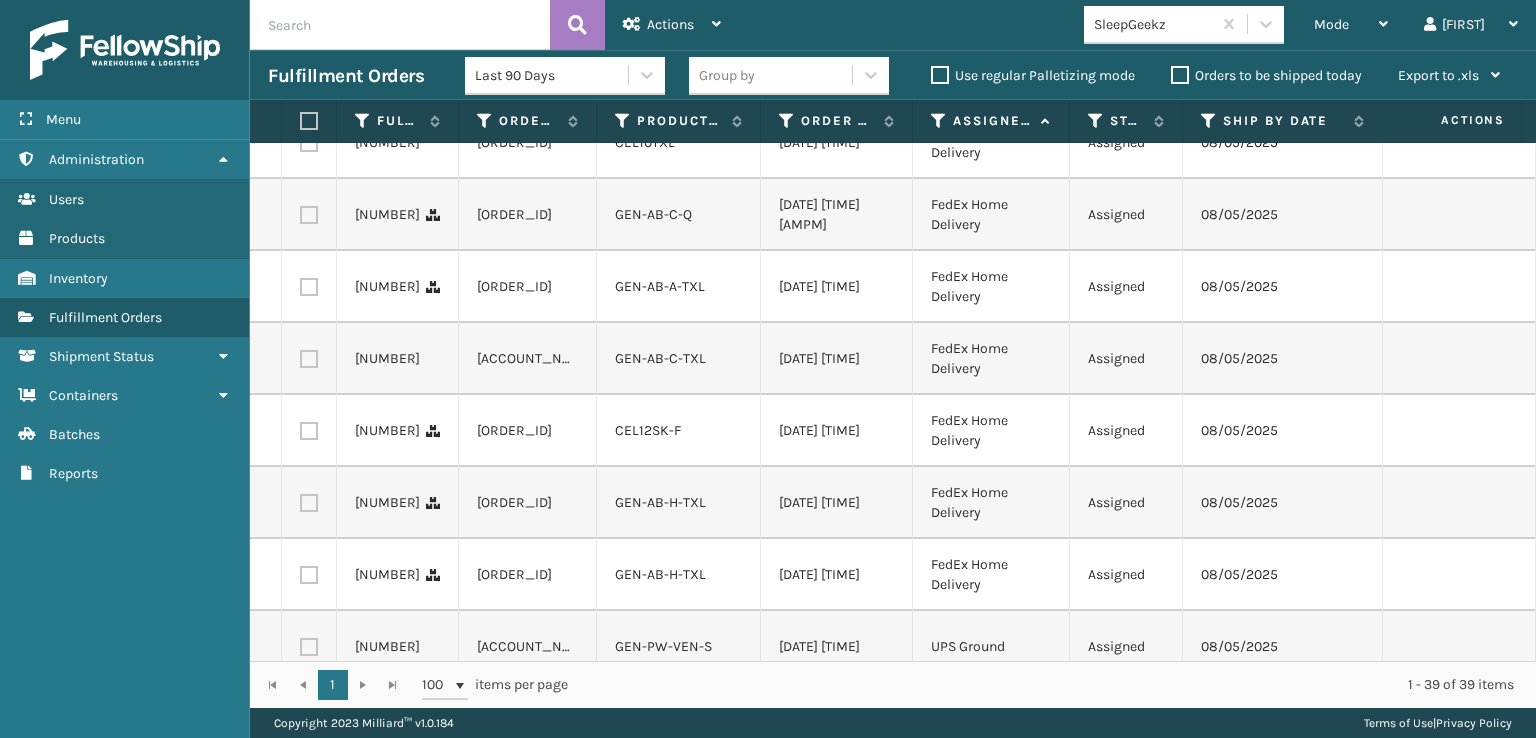 scroll, scrollTop: 2200, scrollLeft: 0, axis: vertical 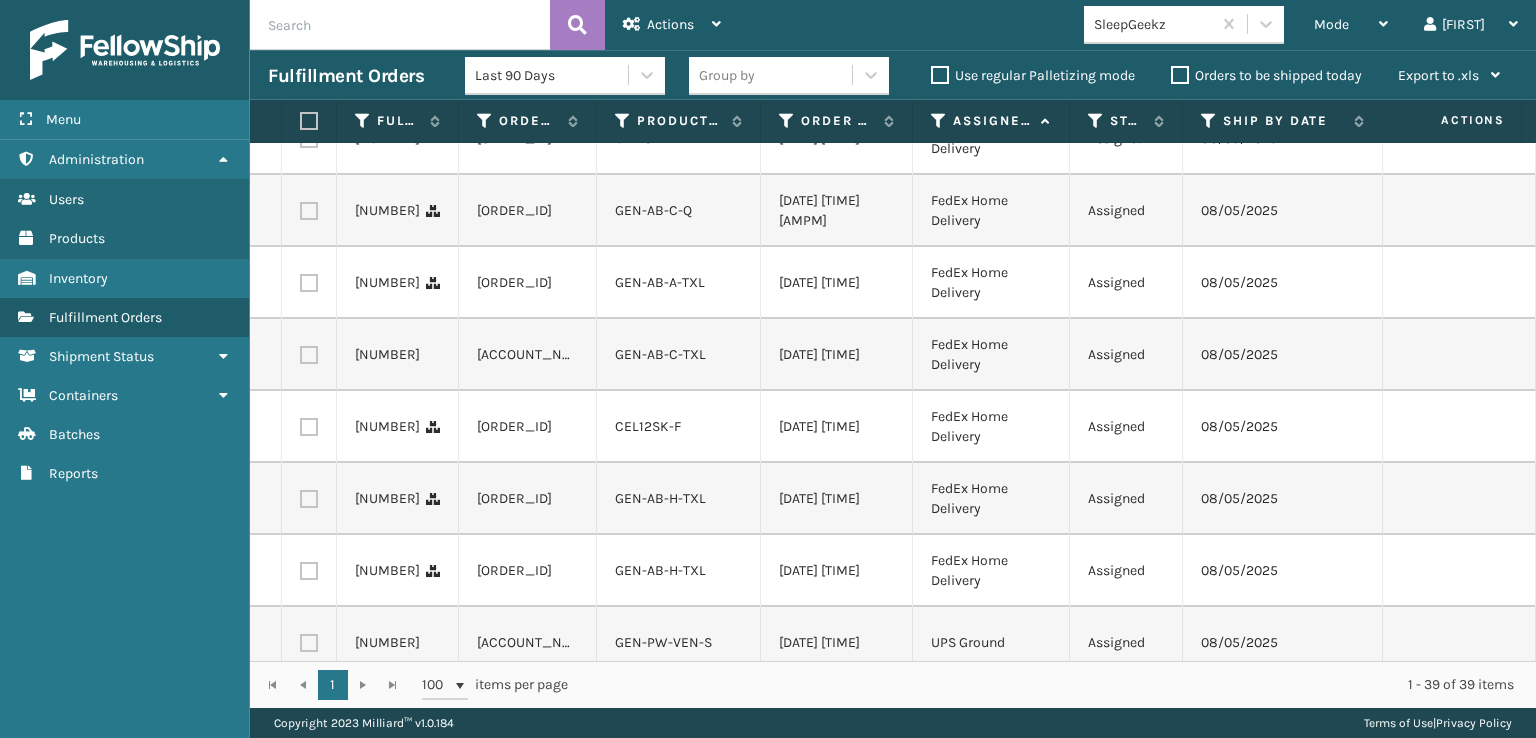 click at bounding box center [309, 139] 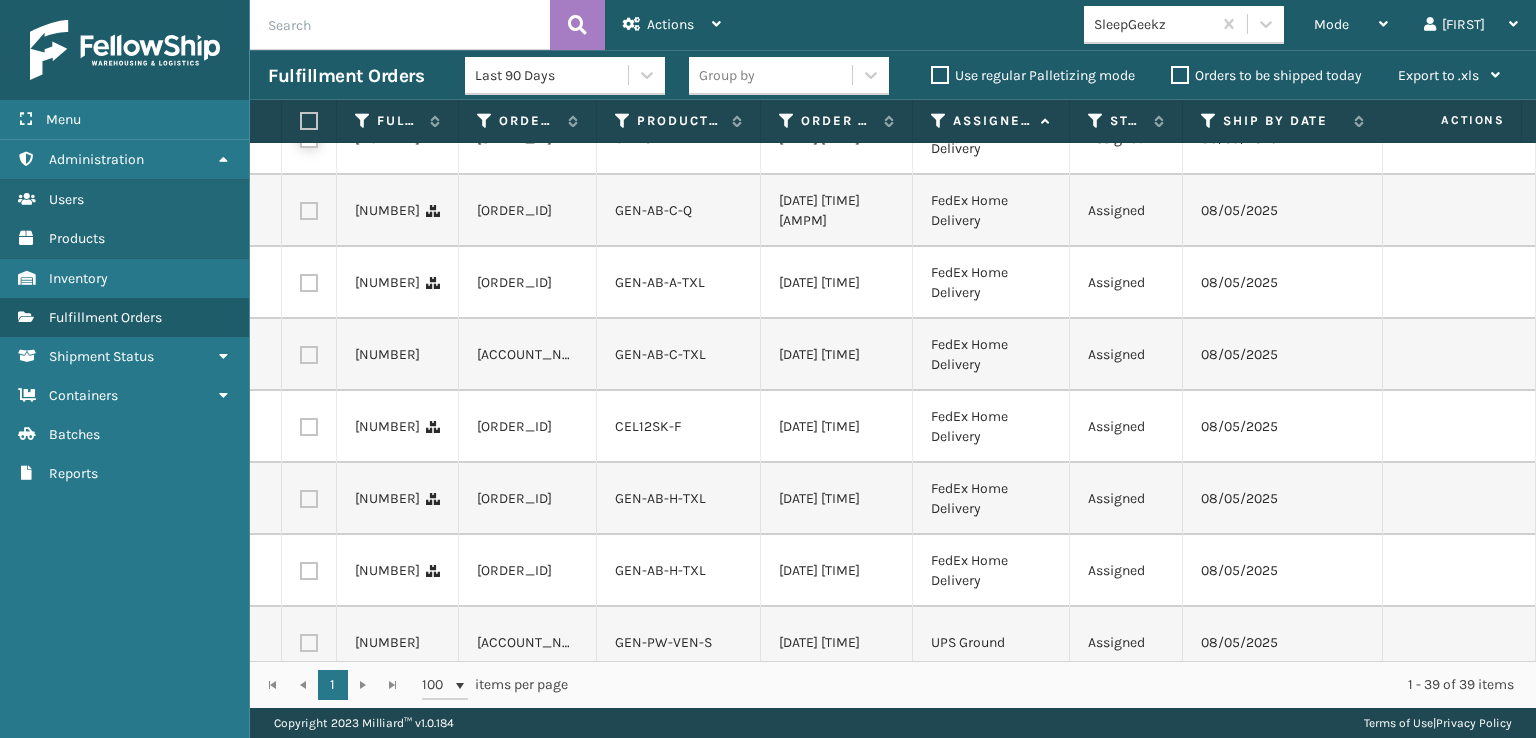 click at bounding box center (300, 136) 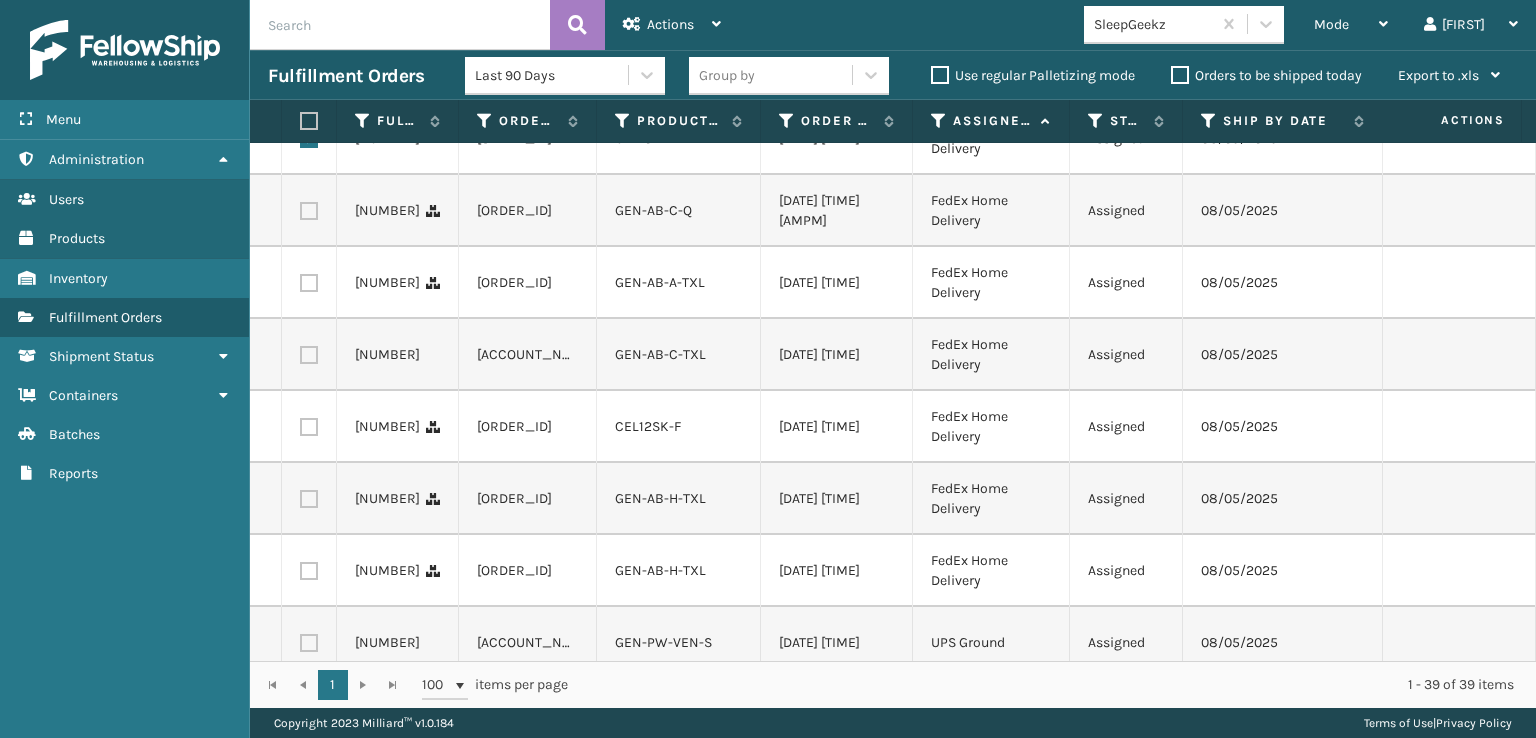 click at bounding box center (309, 211) 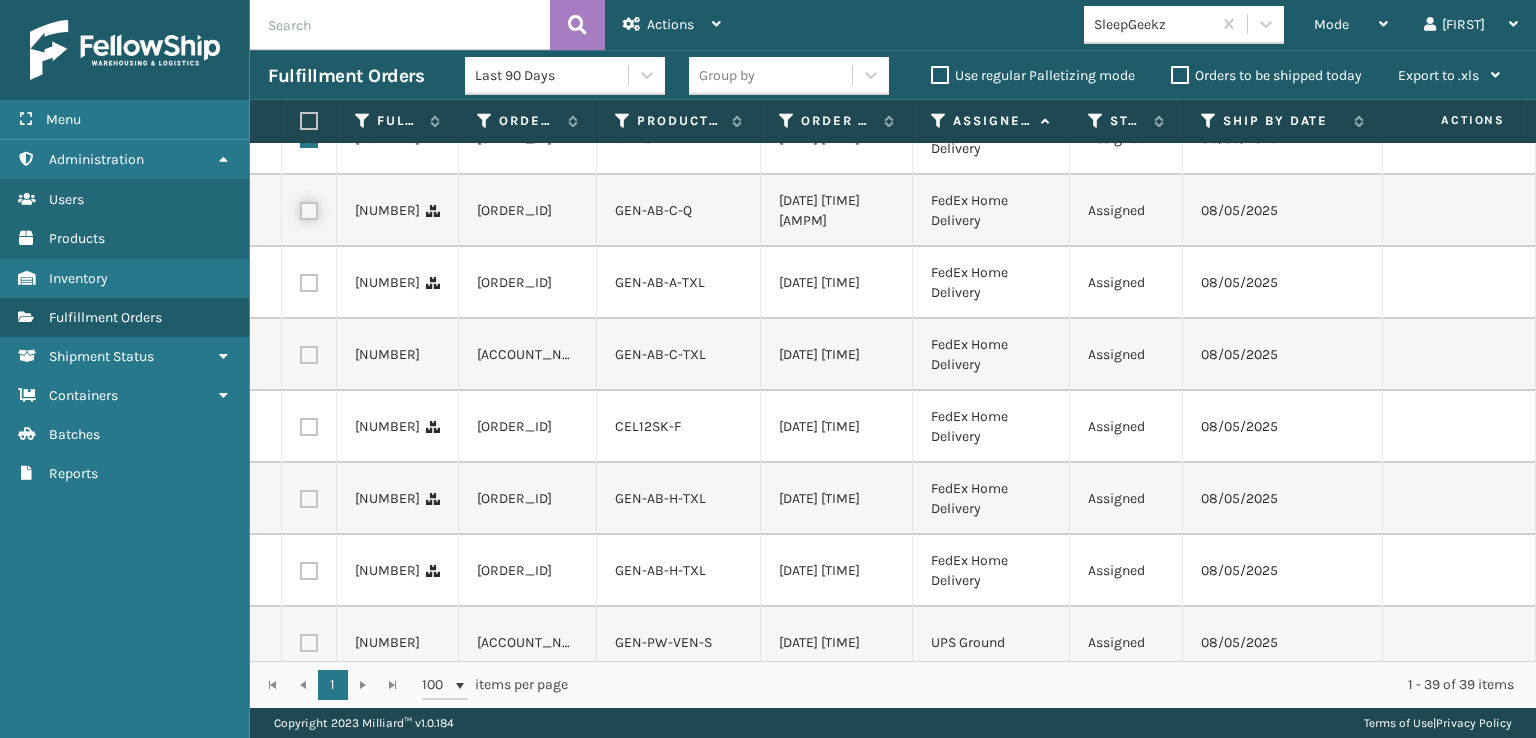 click at bounding box center (300, 208) 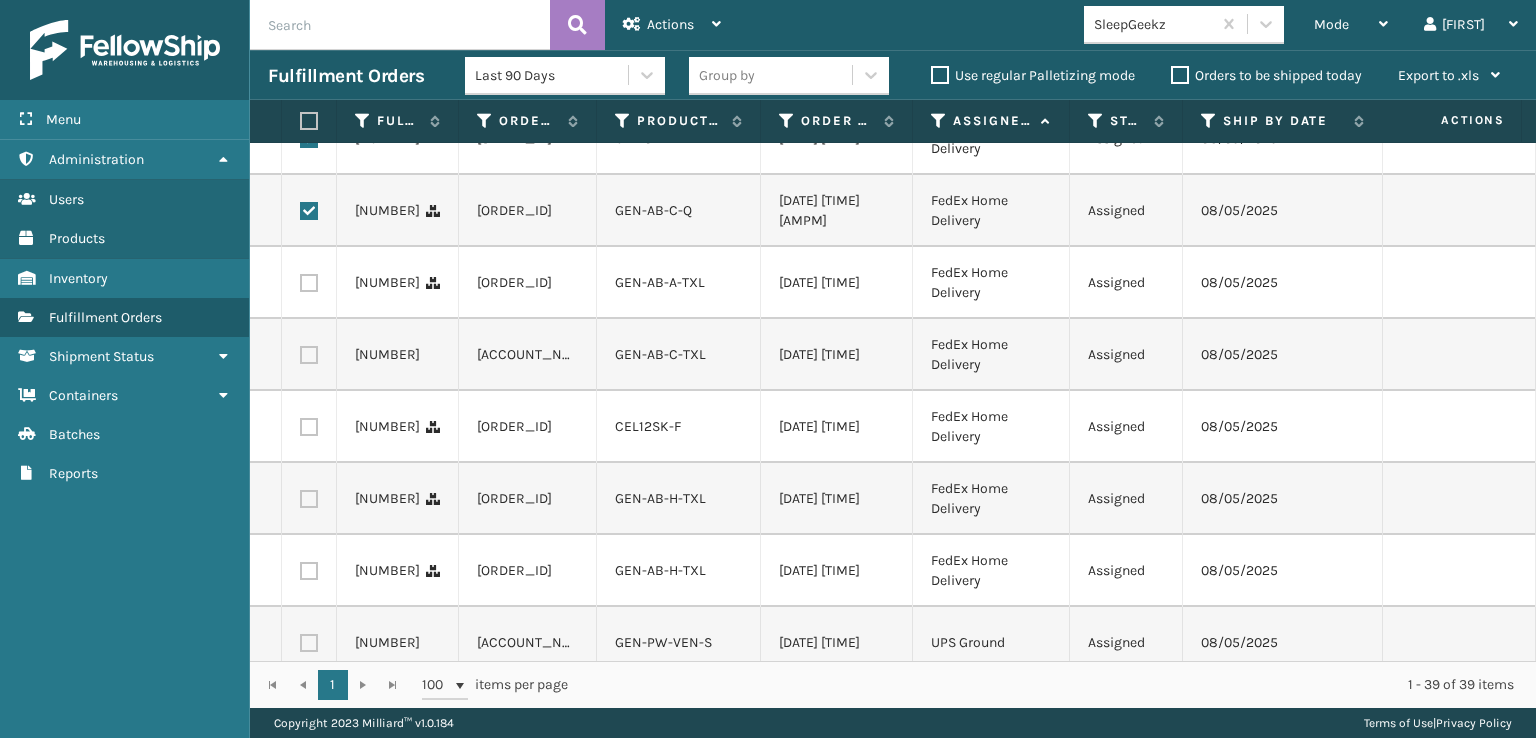 click at bounding box center [309, 283] 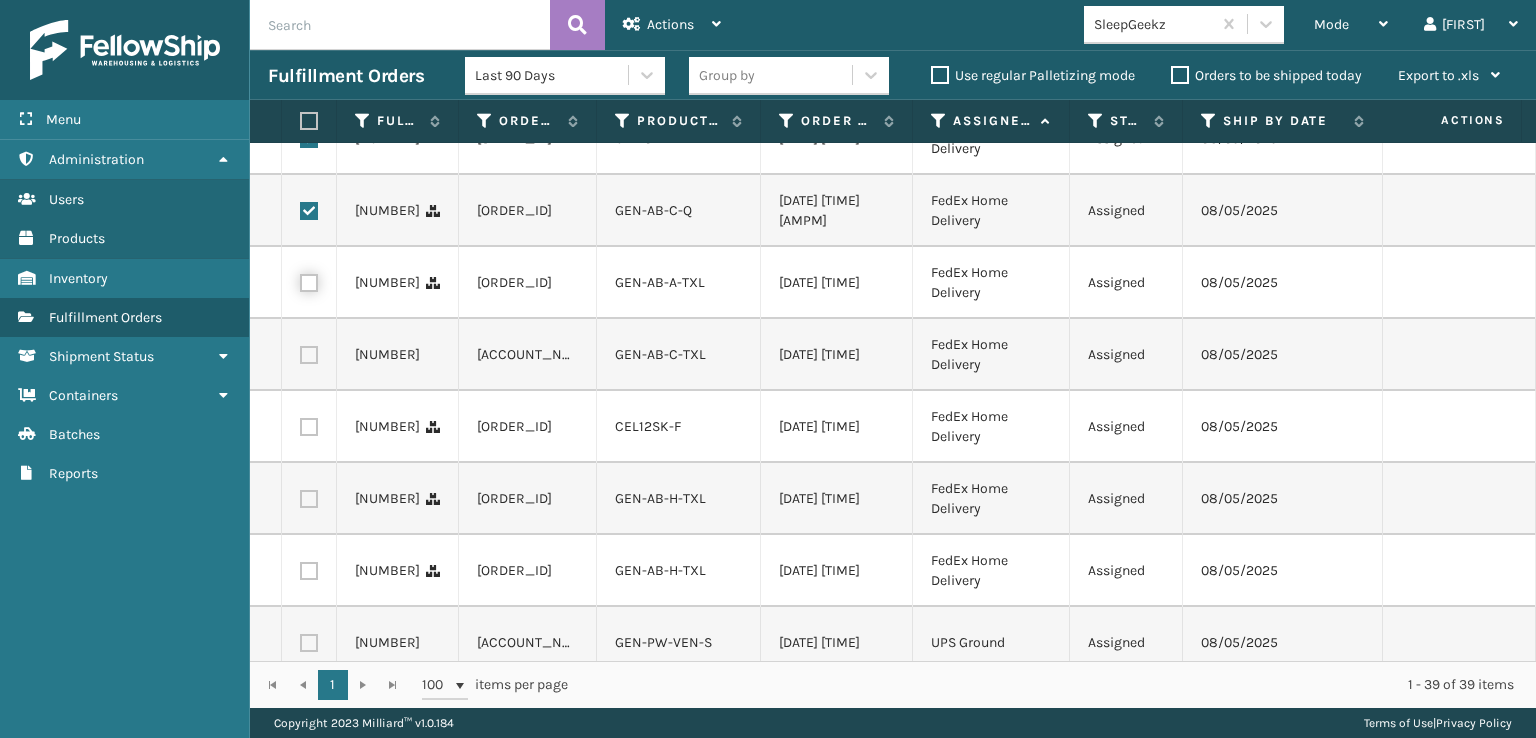 click at bounding box center (300, 280) 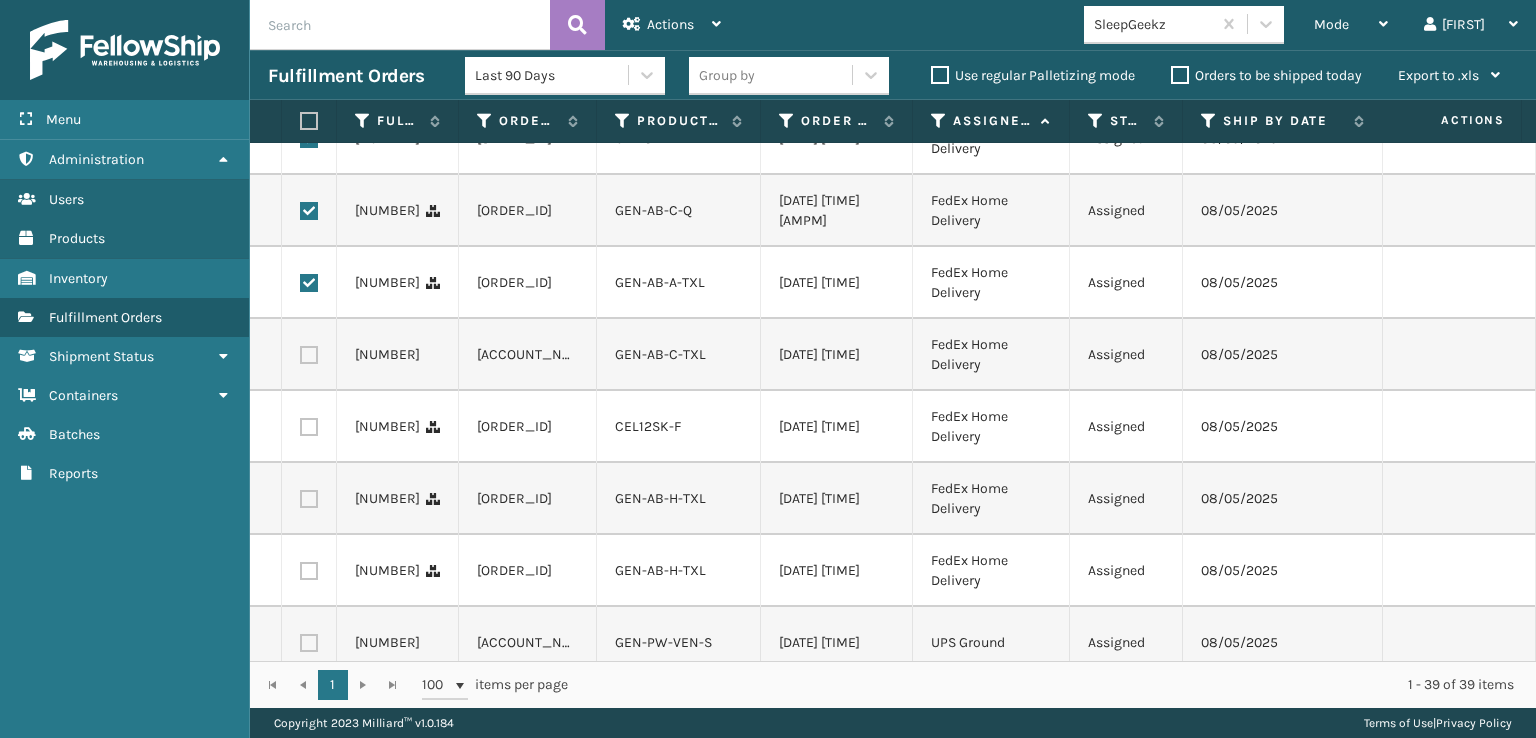 click at bounding box center [309, 355] 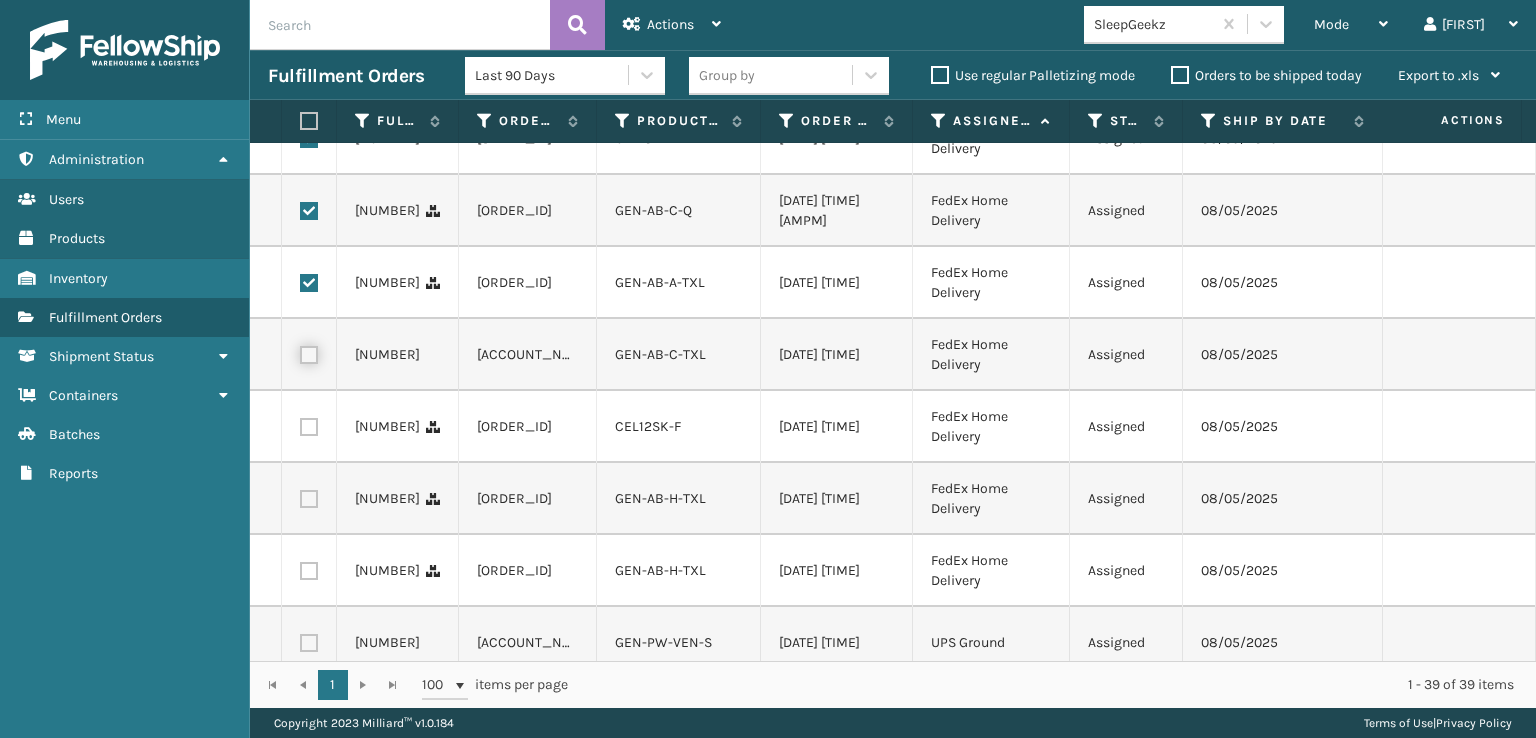 click at bounding box center (300, 352) 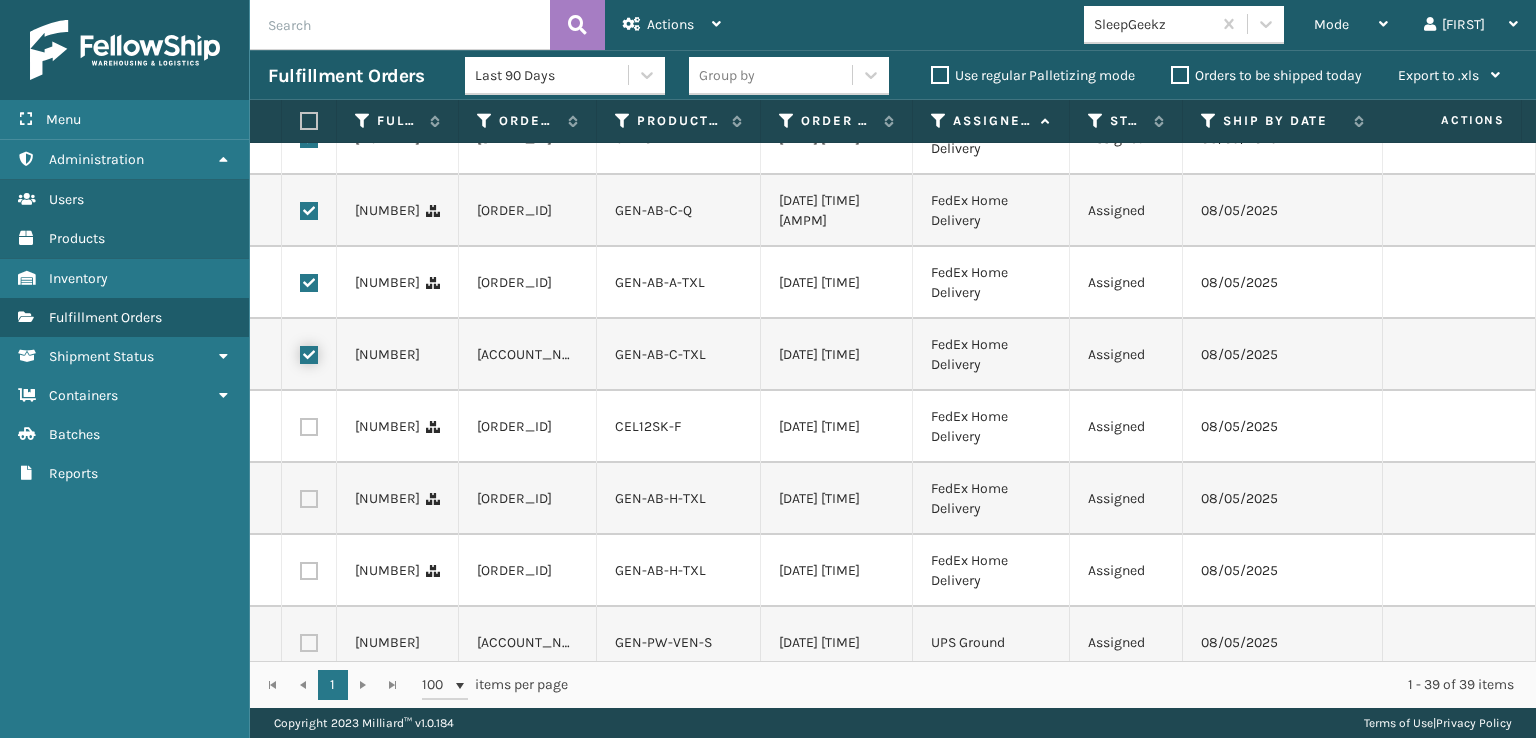 checkbox on "true" 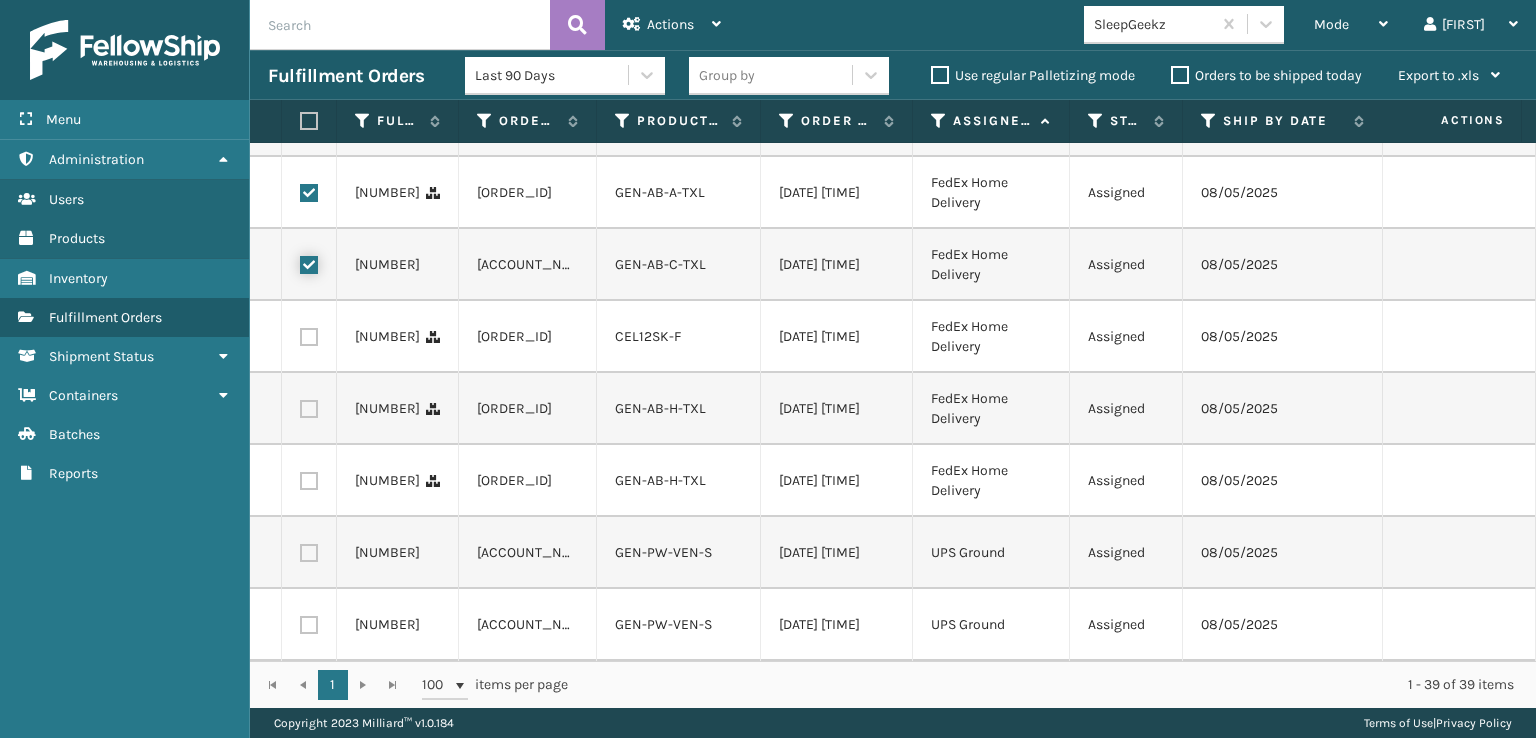 scroll, scrollTop: 2600, scrollLeft: 0, axis: vertical 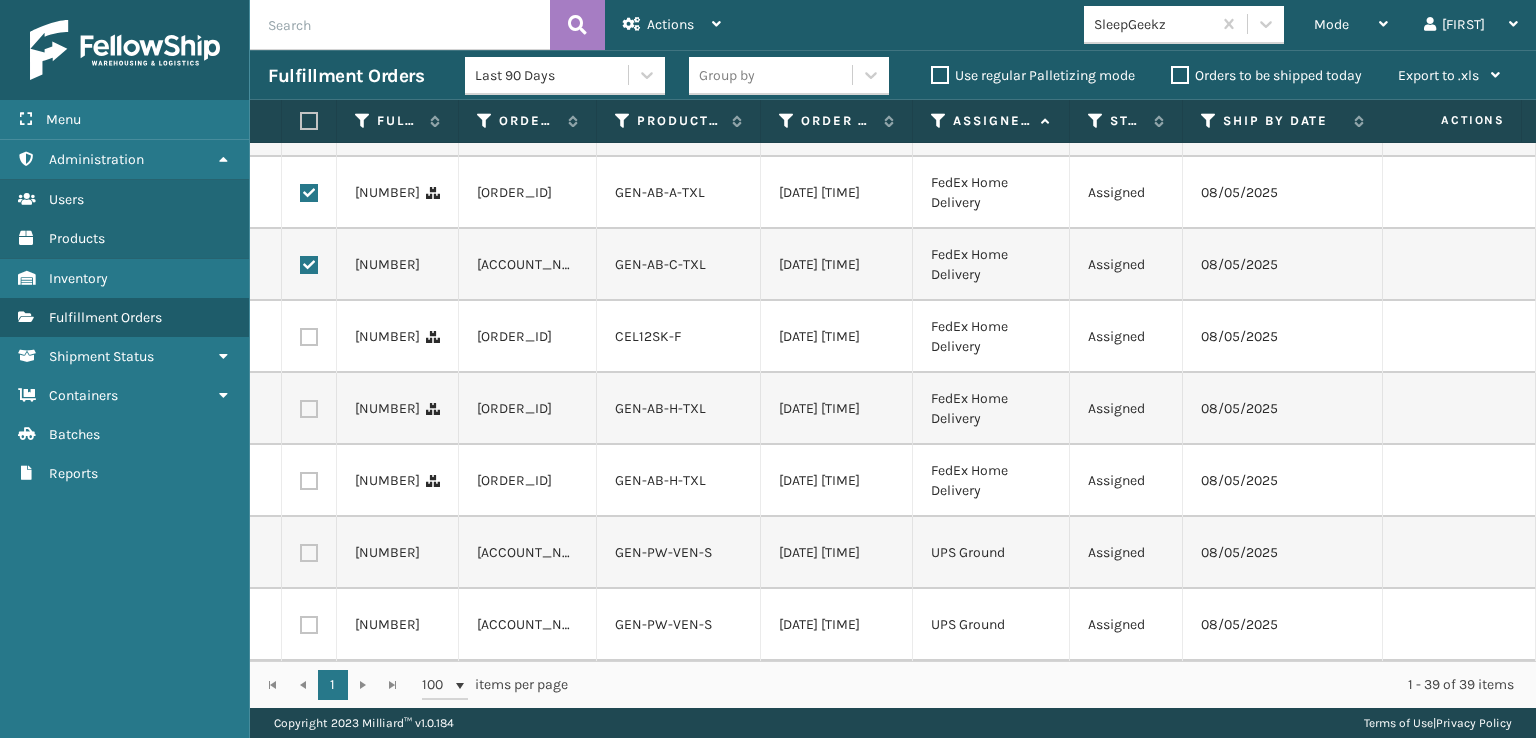 click at bounding box center (309, 337) 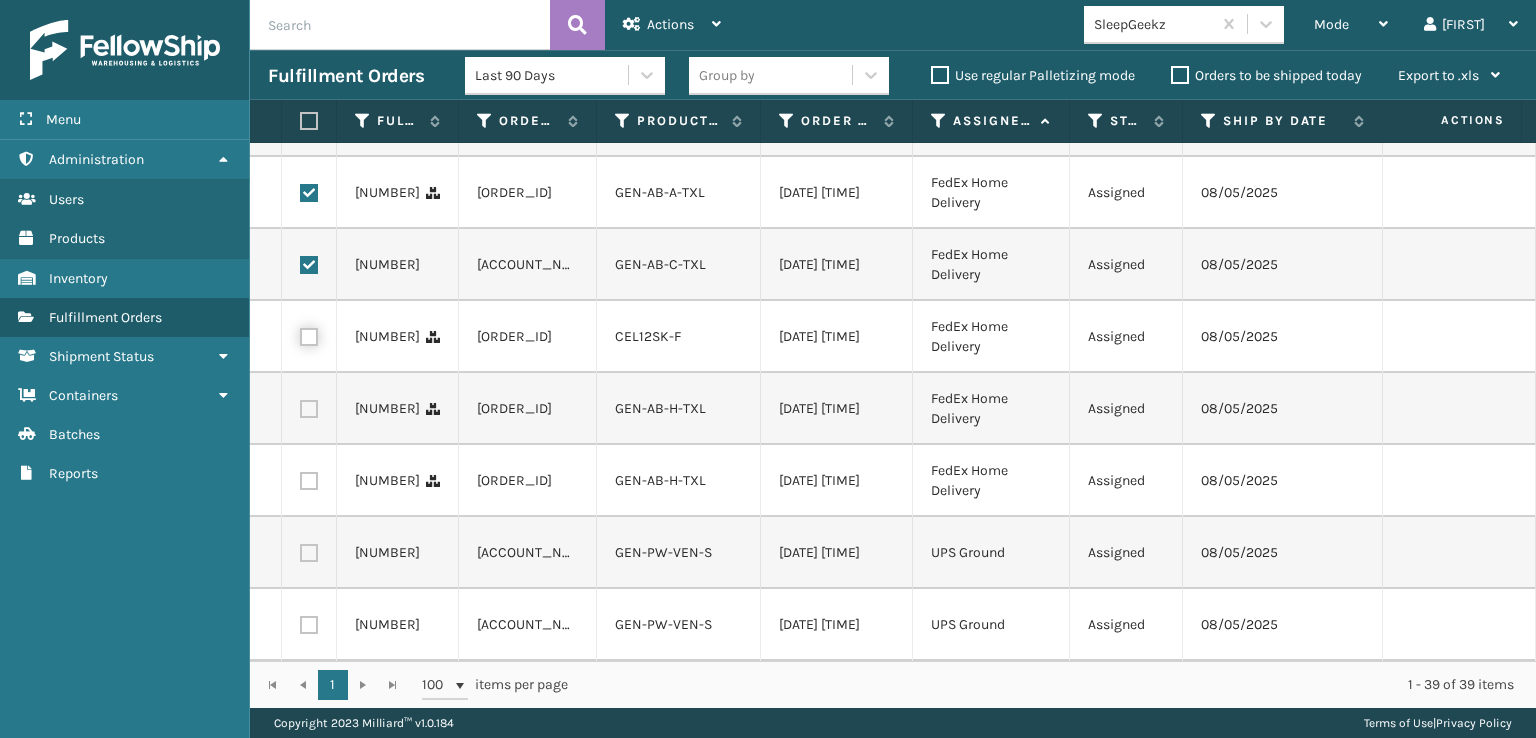 click at bounding box center (300, 334) 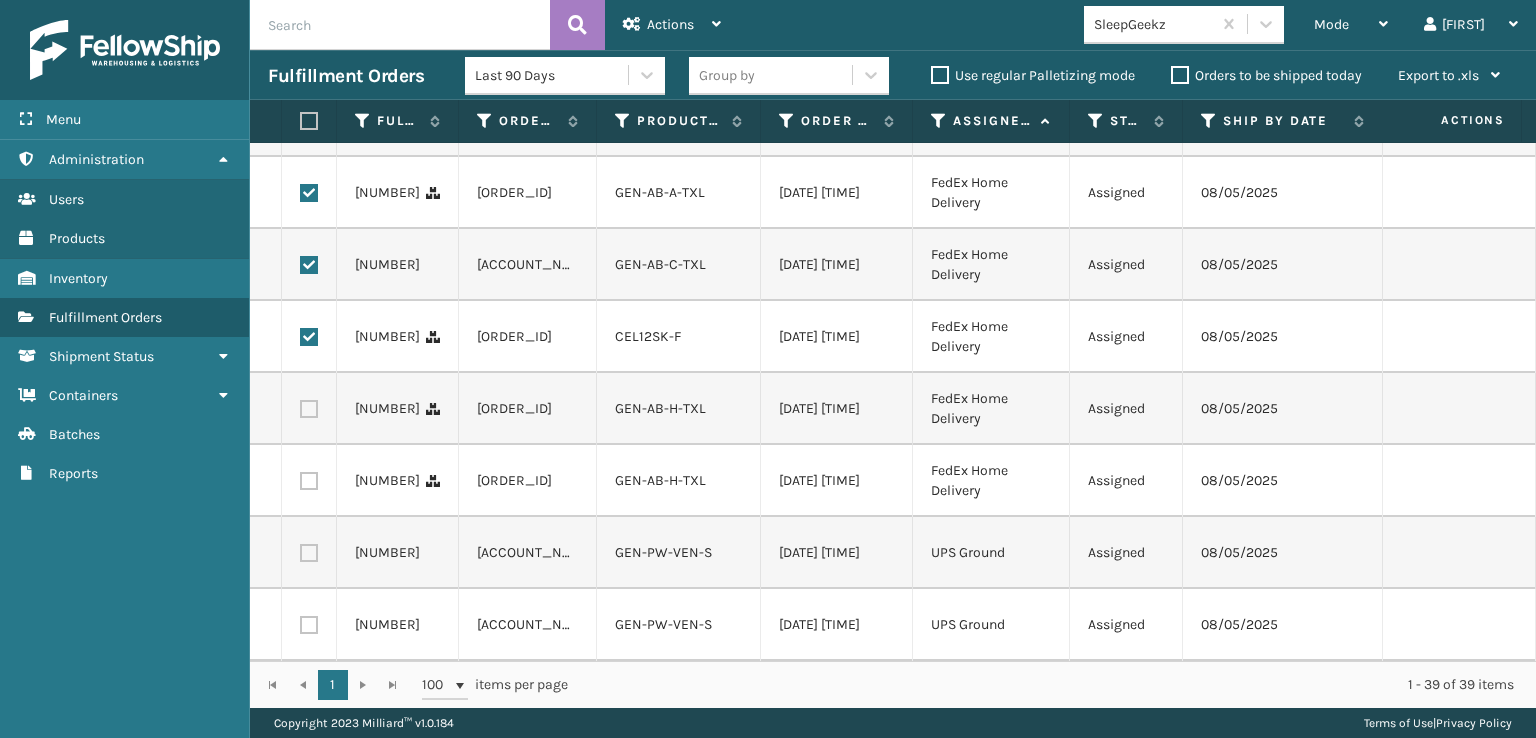 click at bounding box center [309, 409] 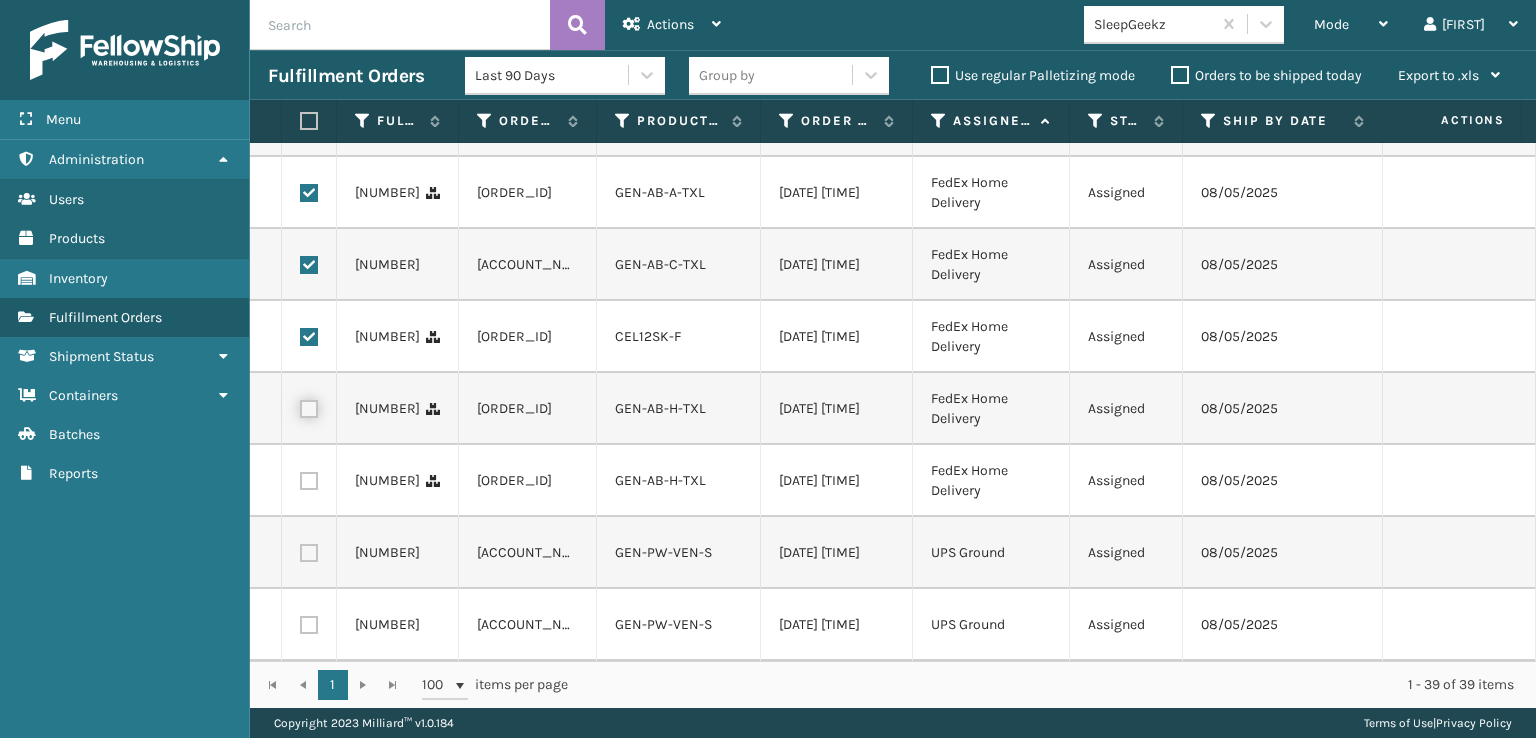 click at bounding box center [300, 406] 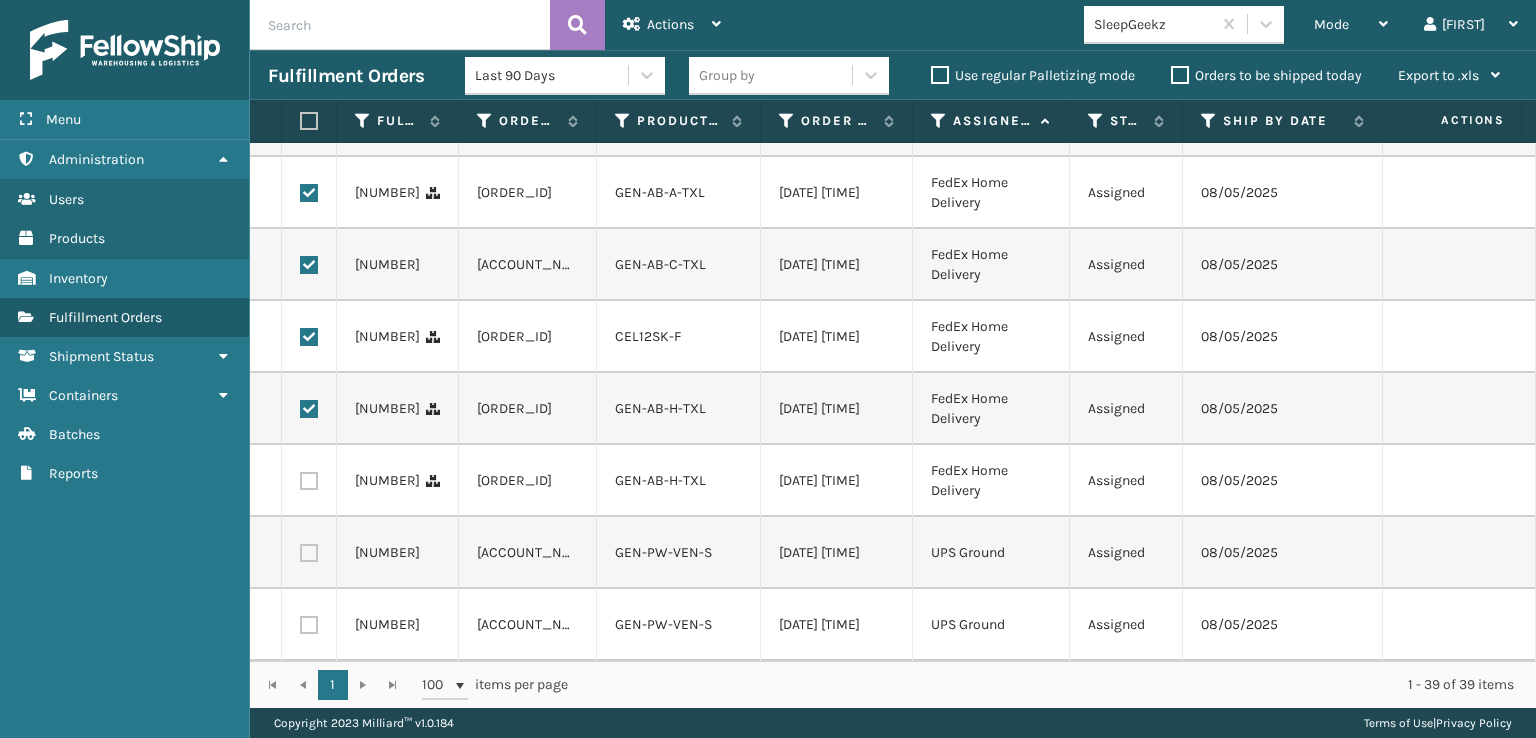 click at bounding box center (309, 481) 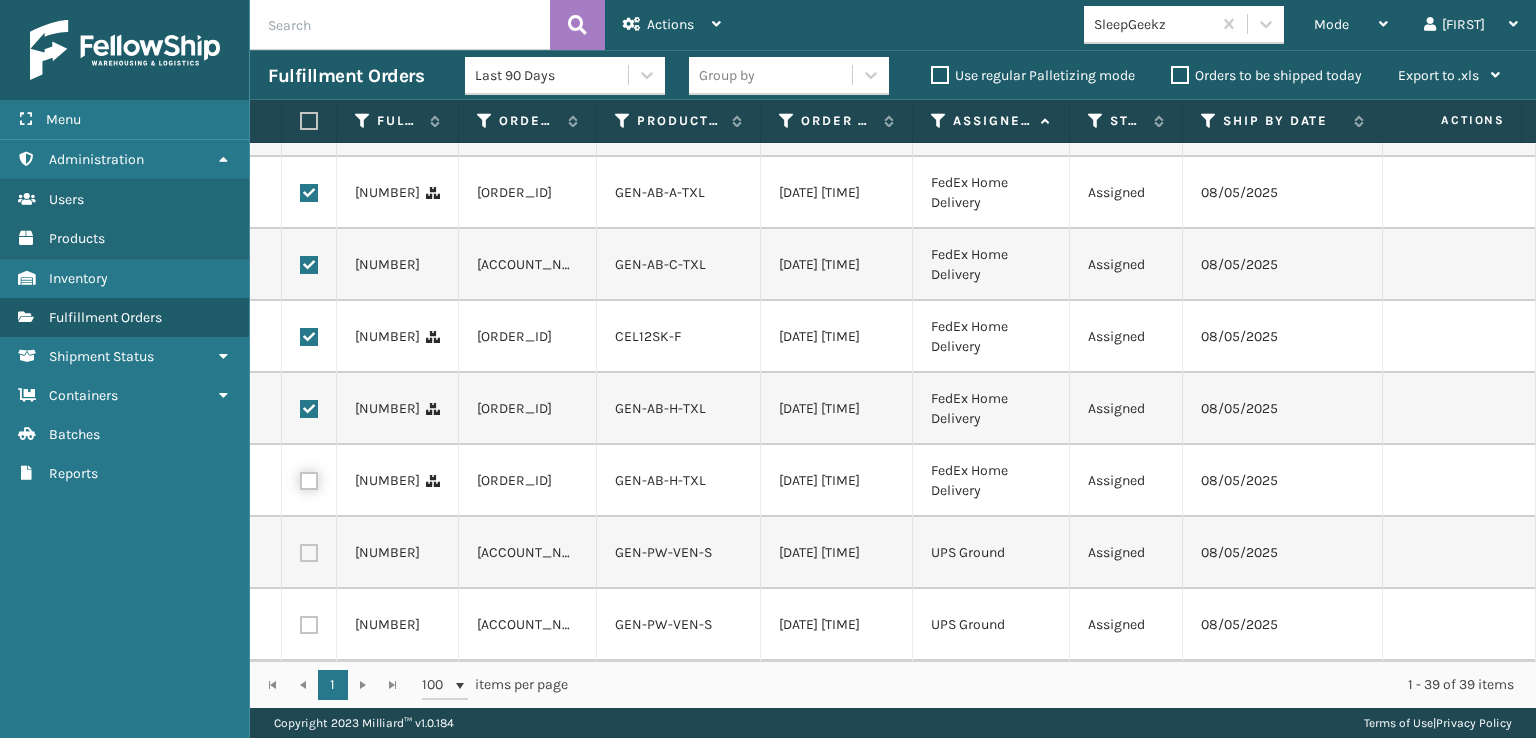 click at bounding box center (300, 478) 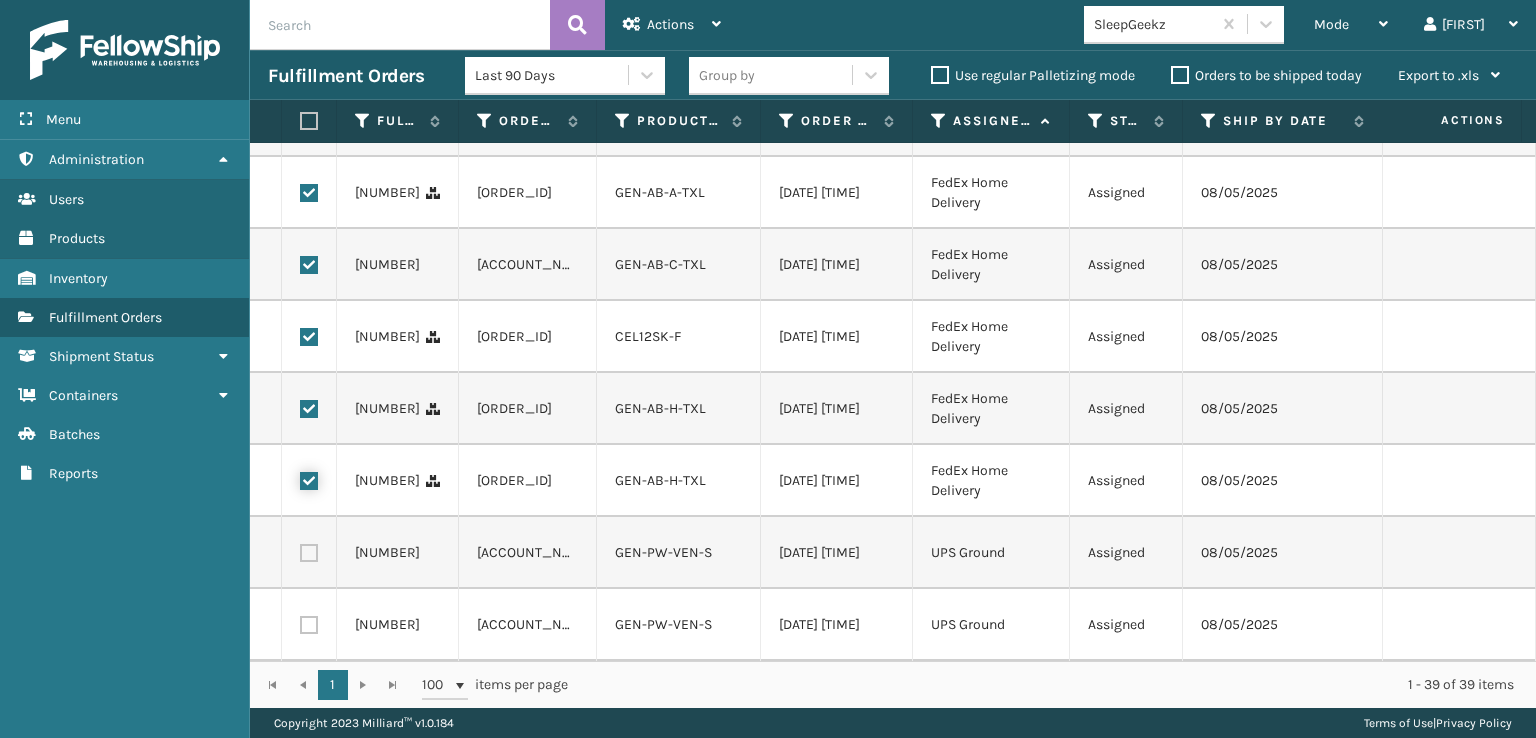 scroll, scrollTop: 2628, scrollLeft: 0, axis: vertical 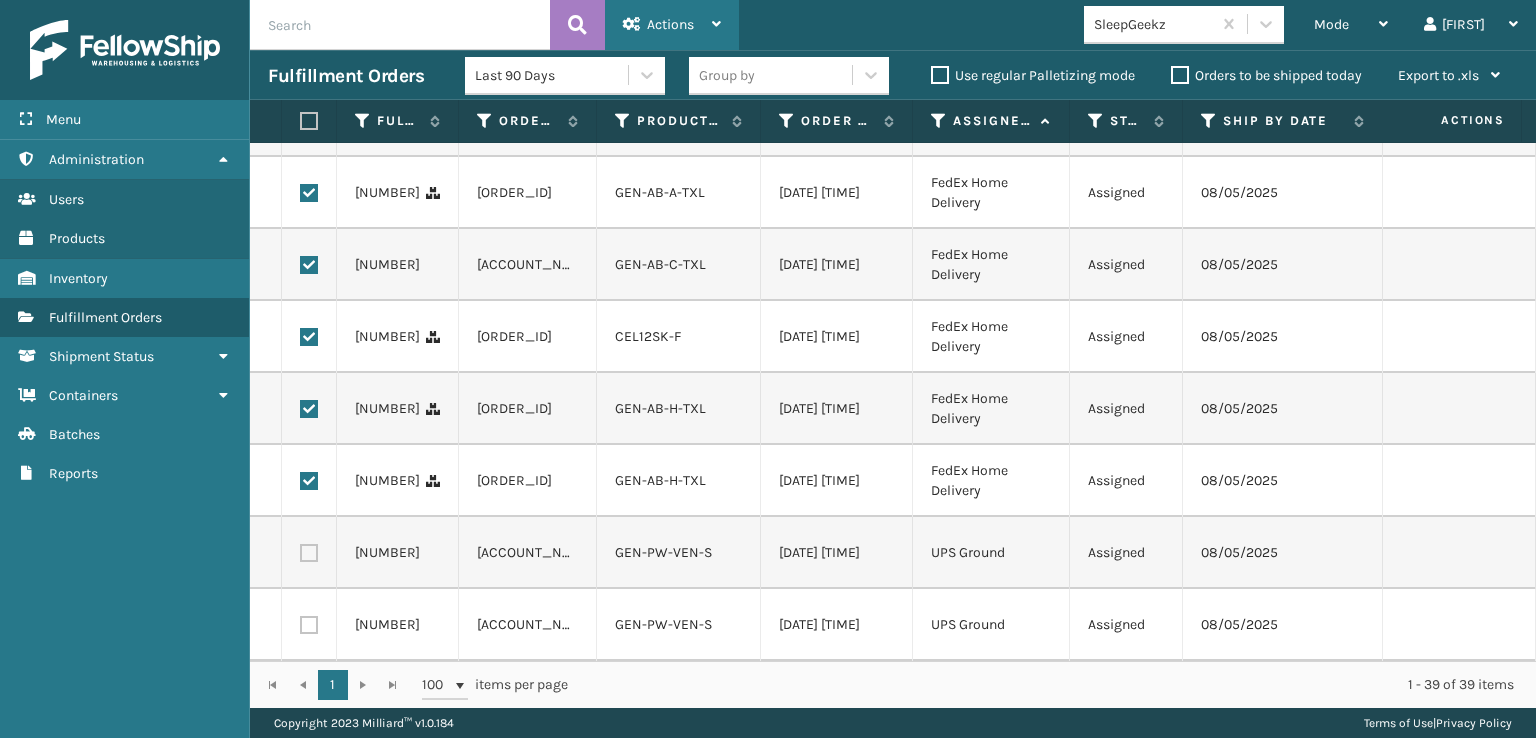 click on "Actions" at bounding box center (670, 24) 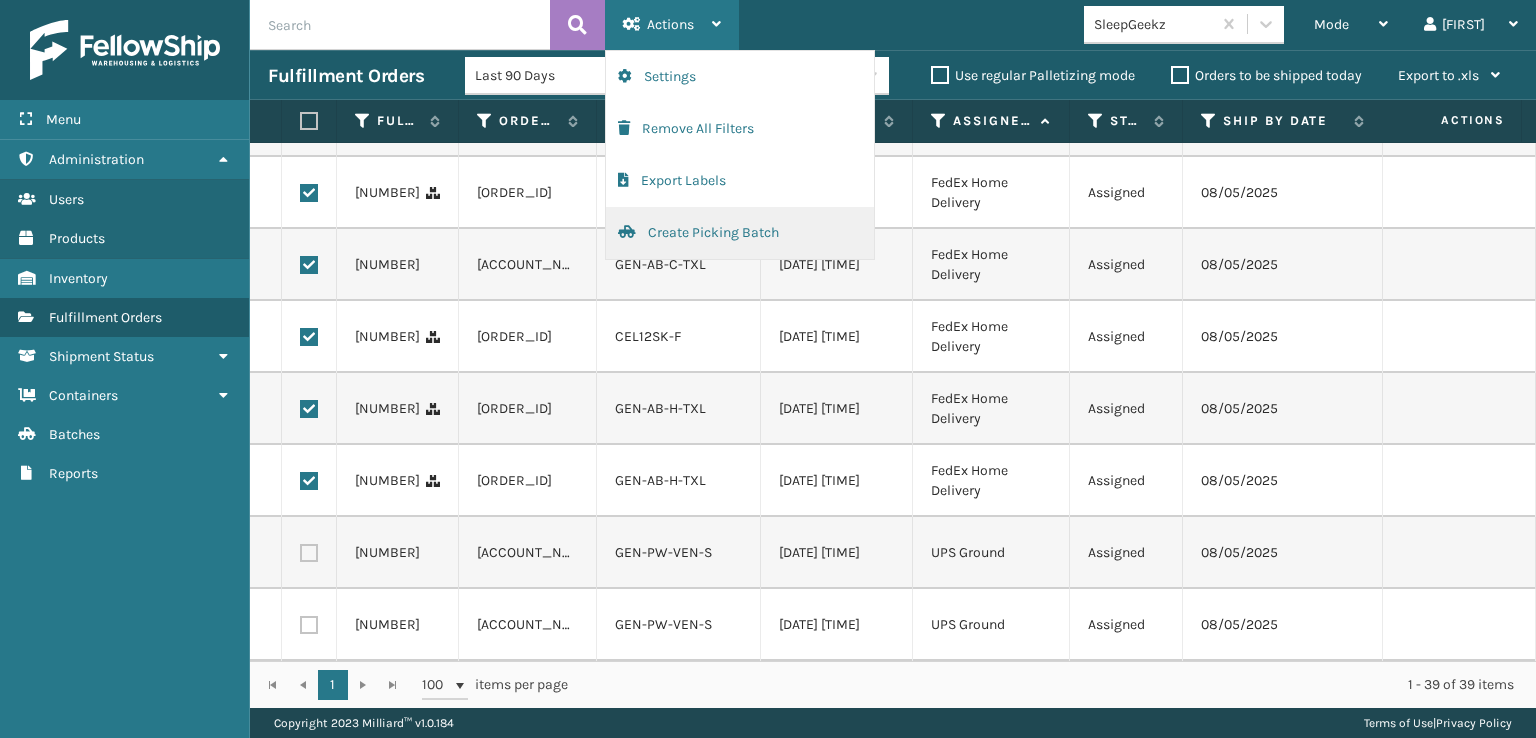 click on "Create Picking Batch" at bounding box center (740, 233) 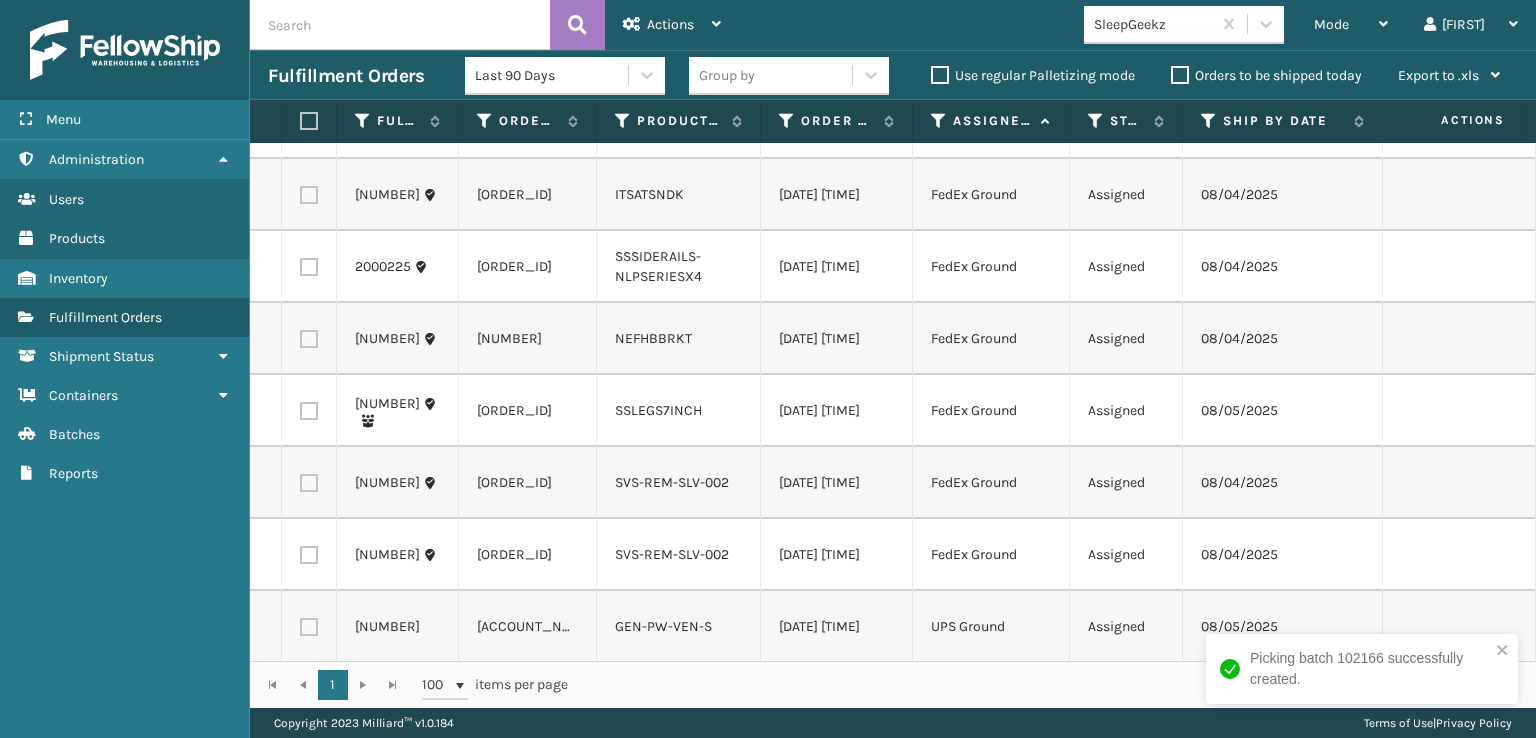 scroll, scrollTop: 300, scrollLeft: 0, axis: vertical 